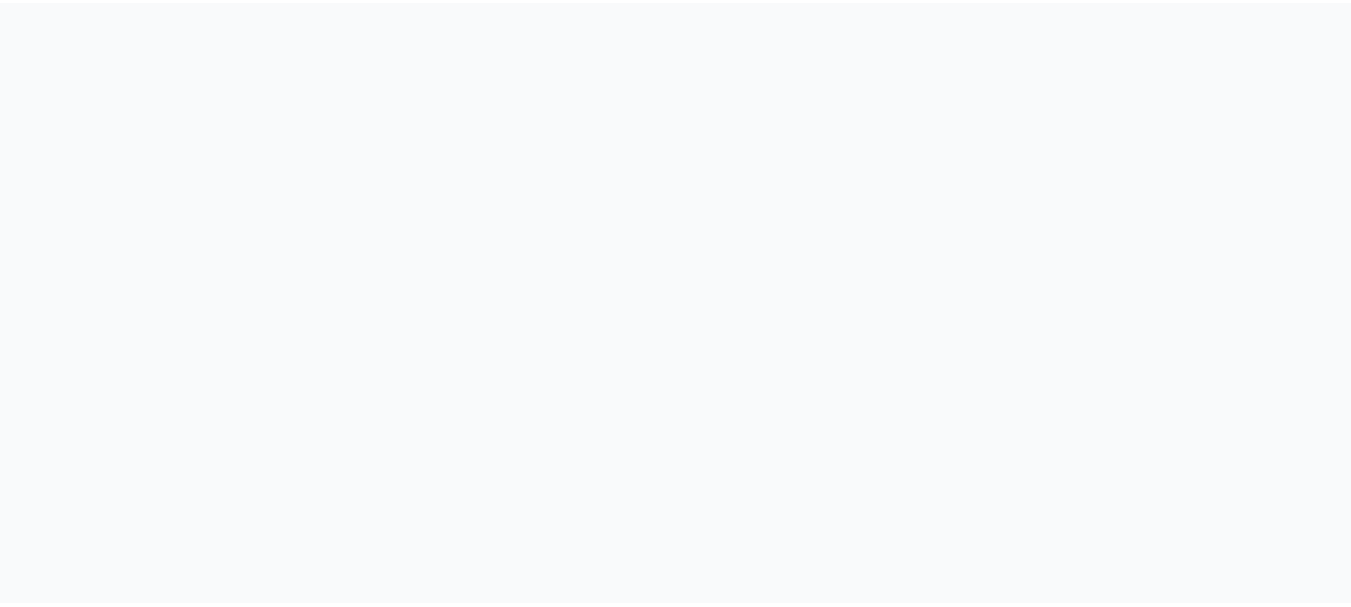 scroll, scrollTop: 0, scrollLeft: 0, axis: both 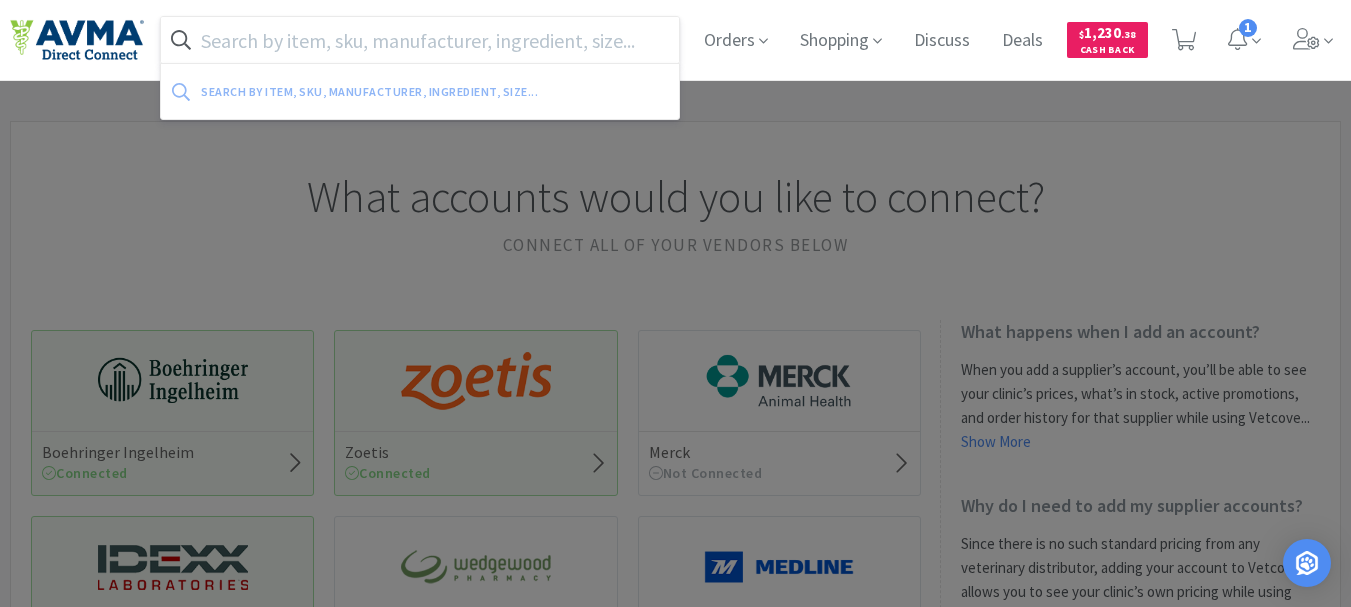 click at bounding box center (420, 40) 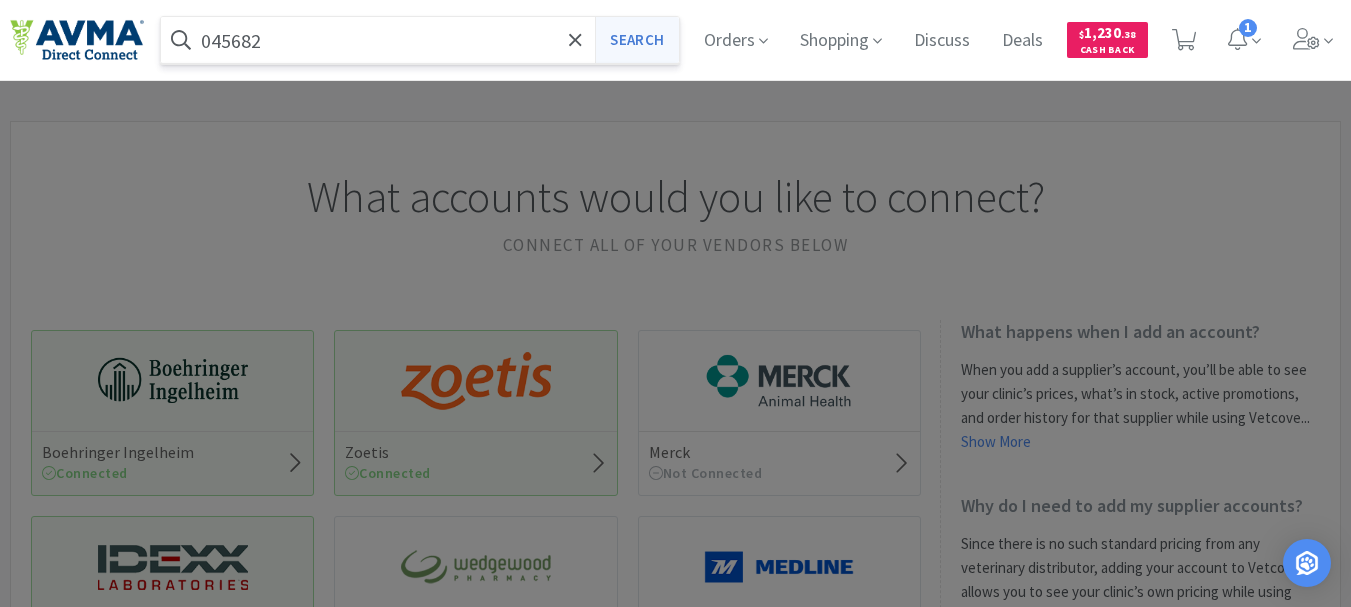 type on "045682" 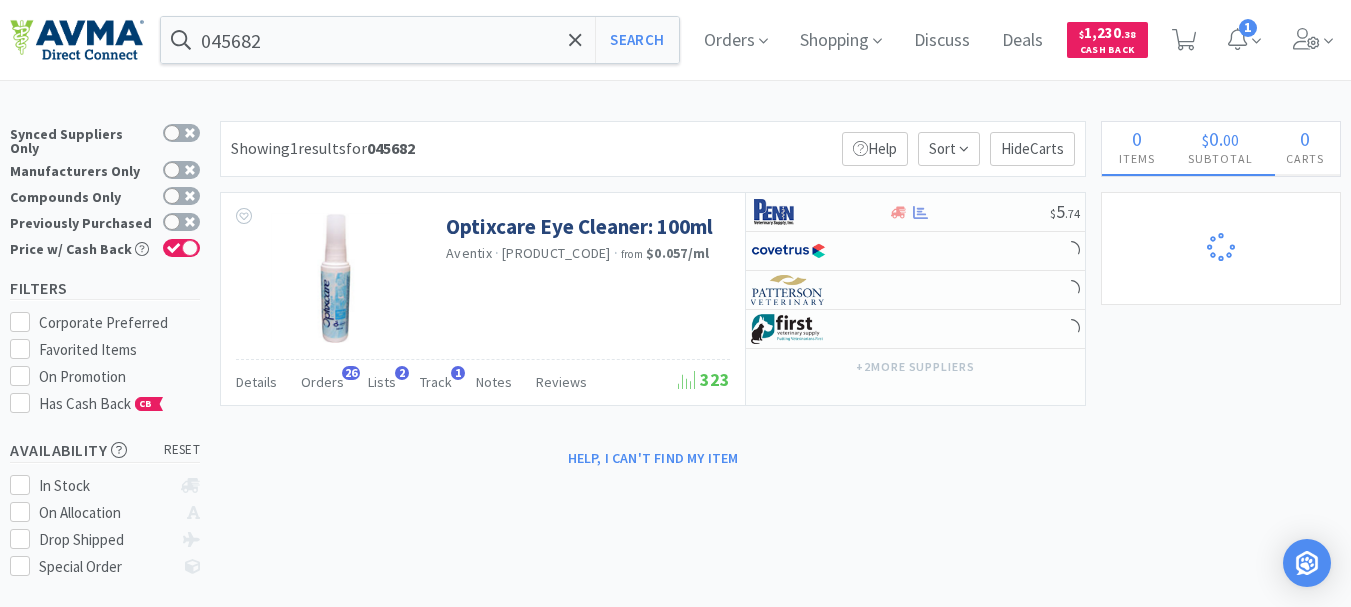 select on "1" 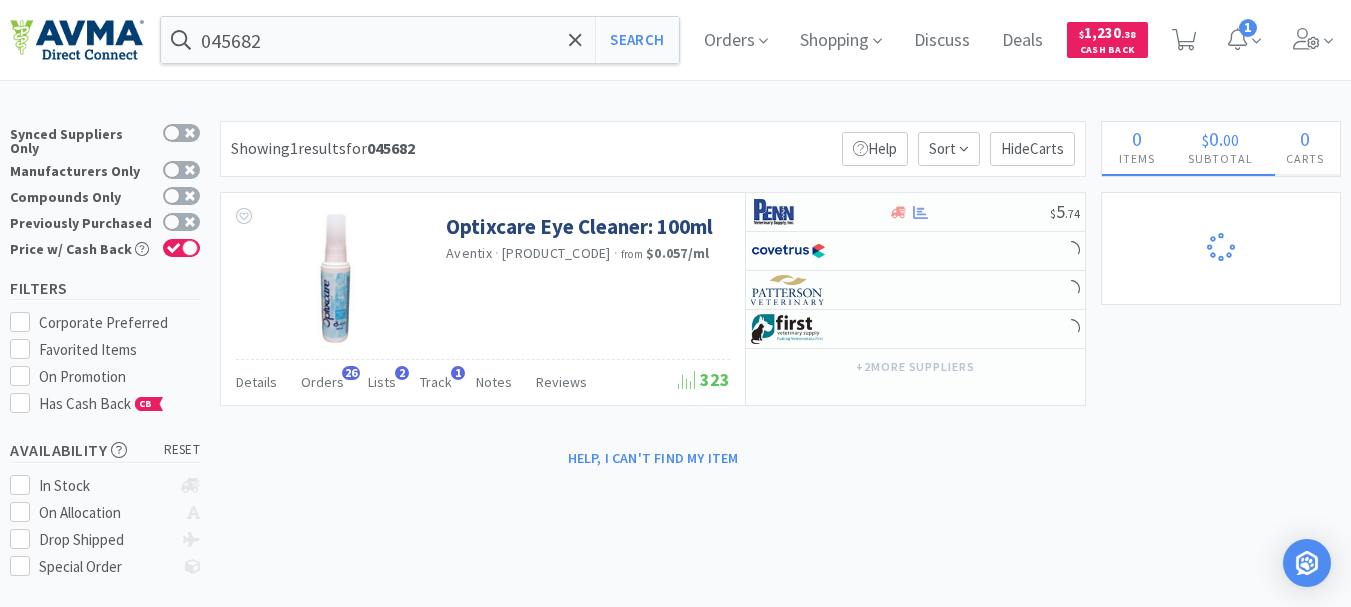 select on "1" 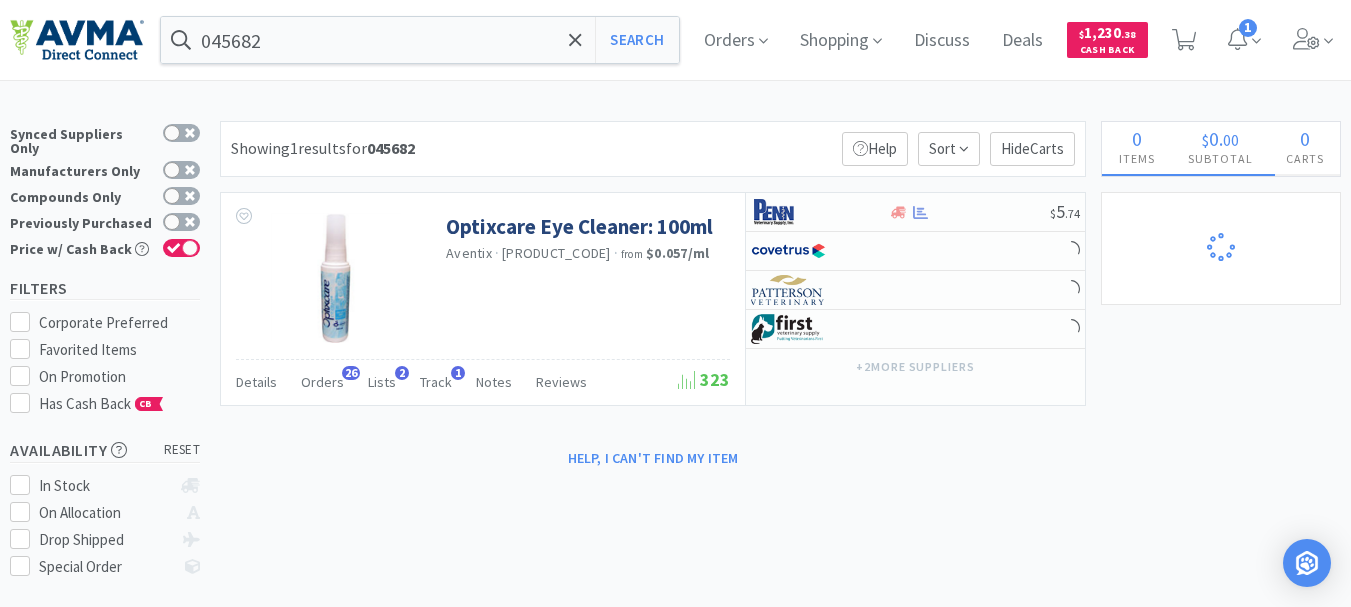 select on "2" 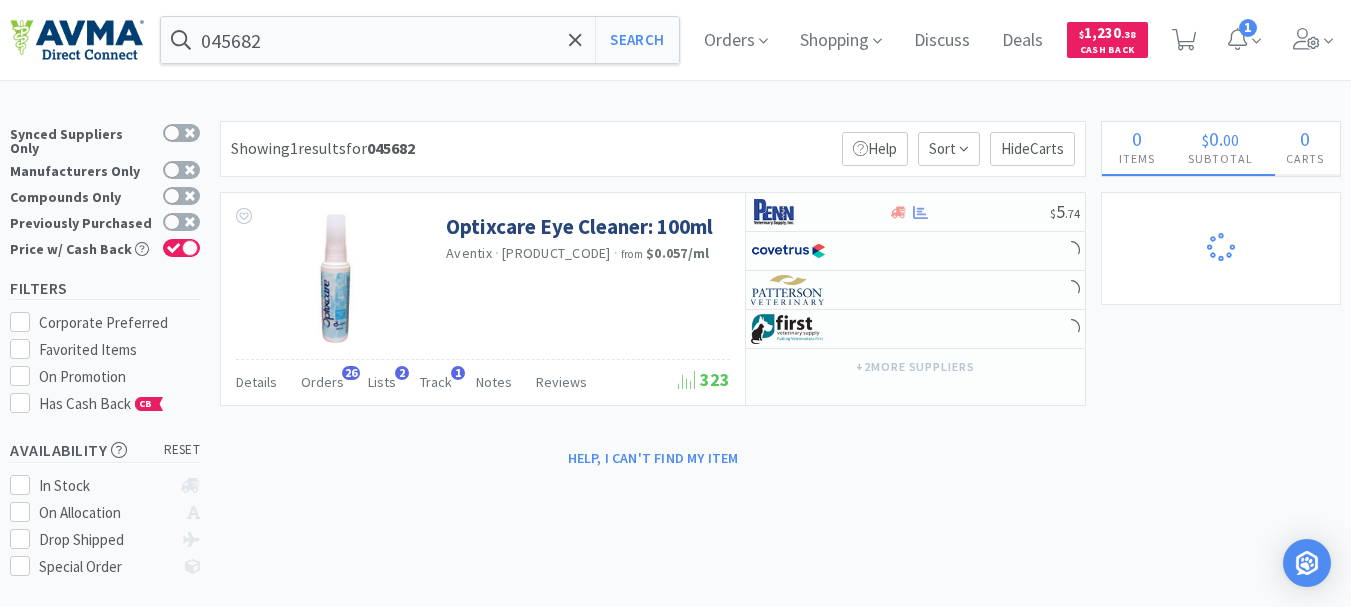 select on "1" 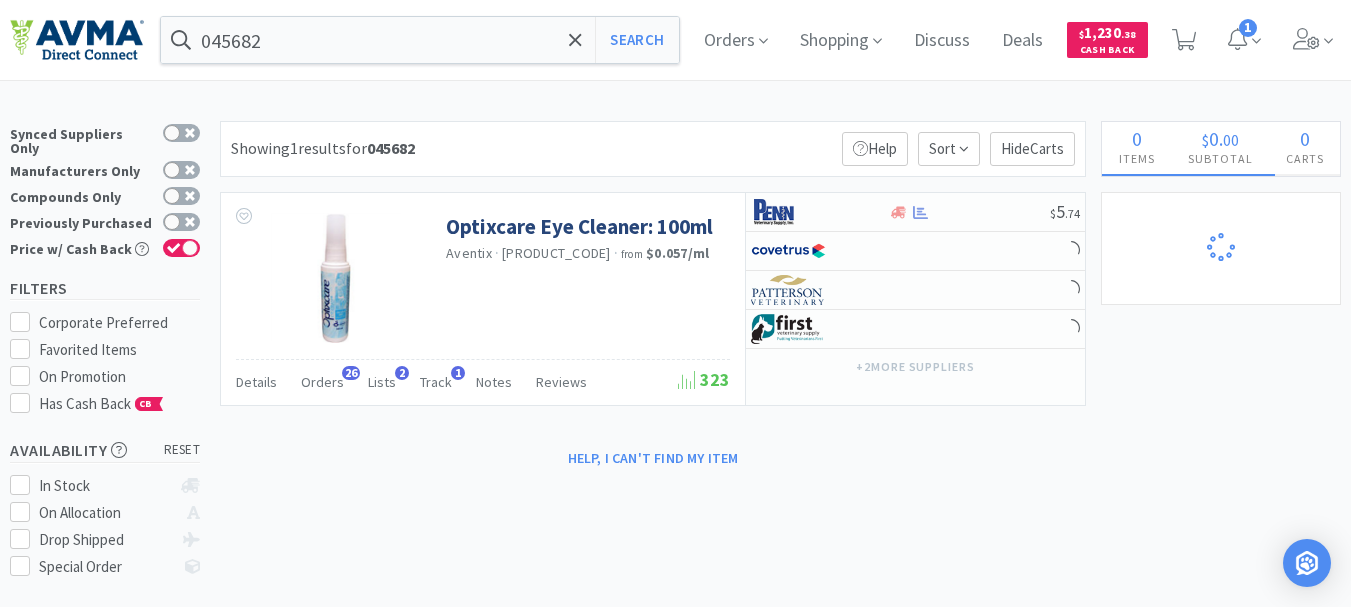 select on "3" 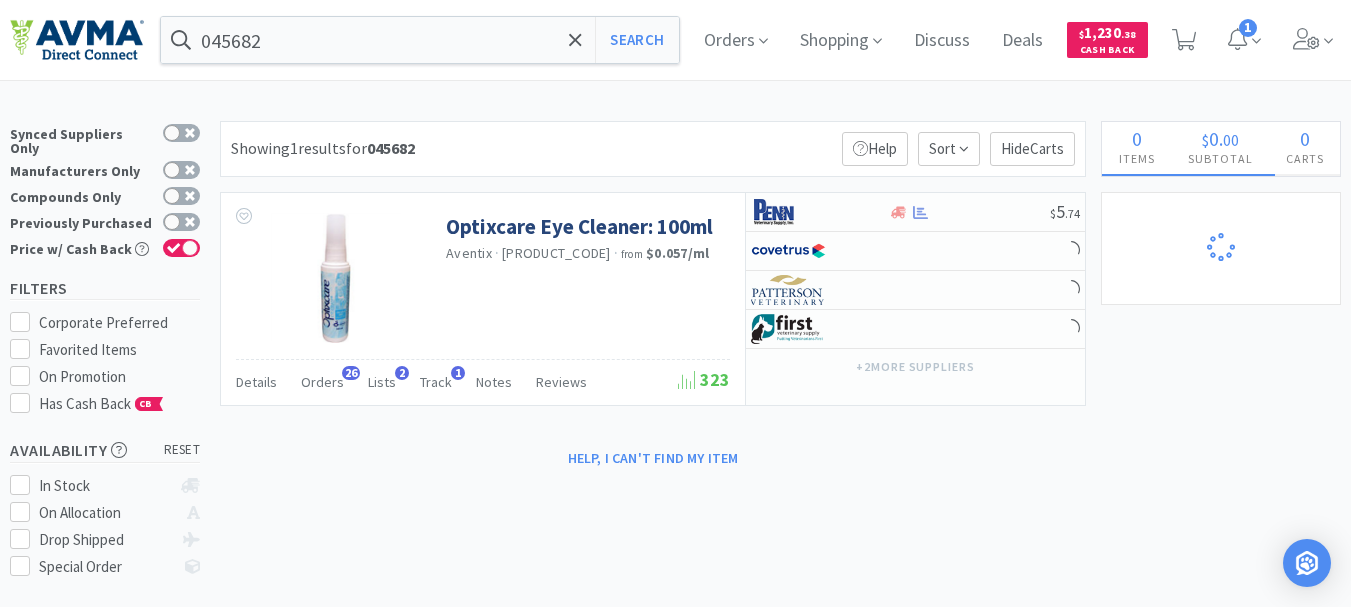 select on "1" 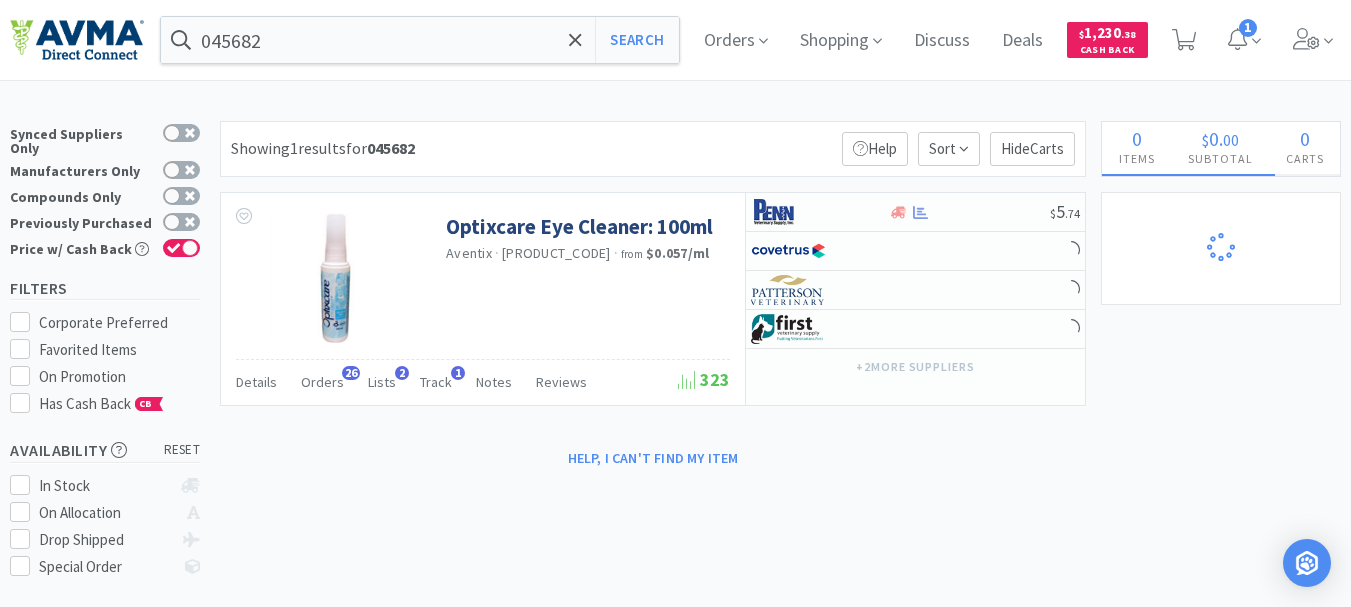 select on "1" 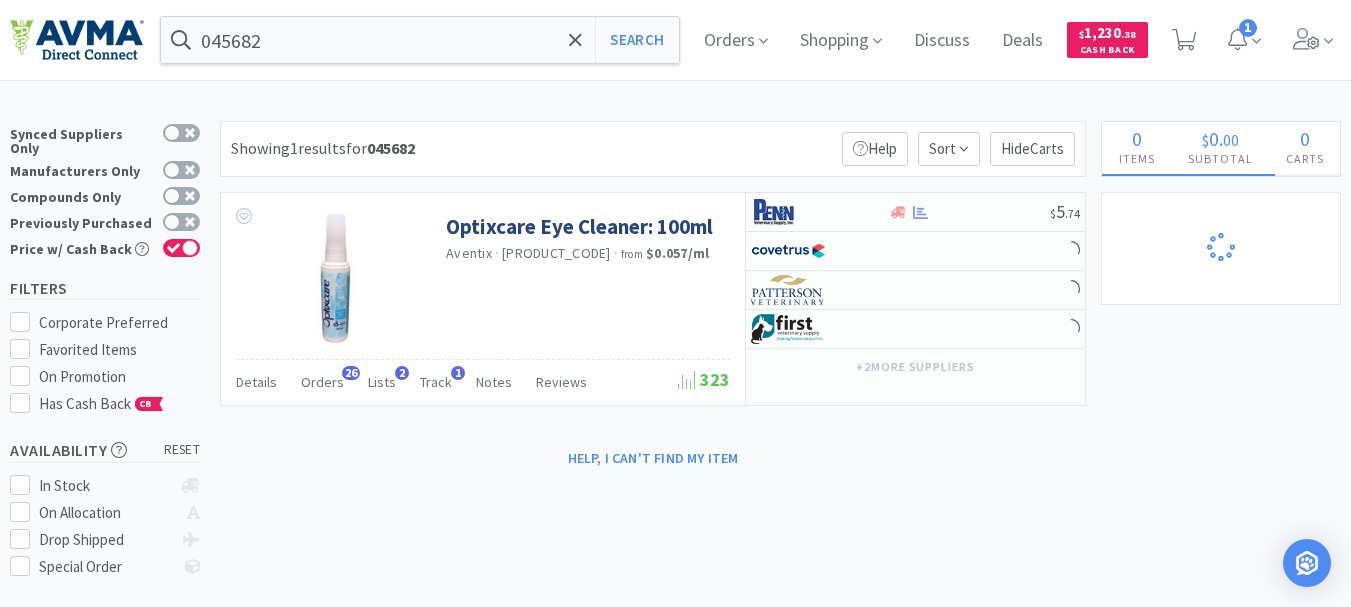 select on "2" 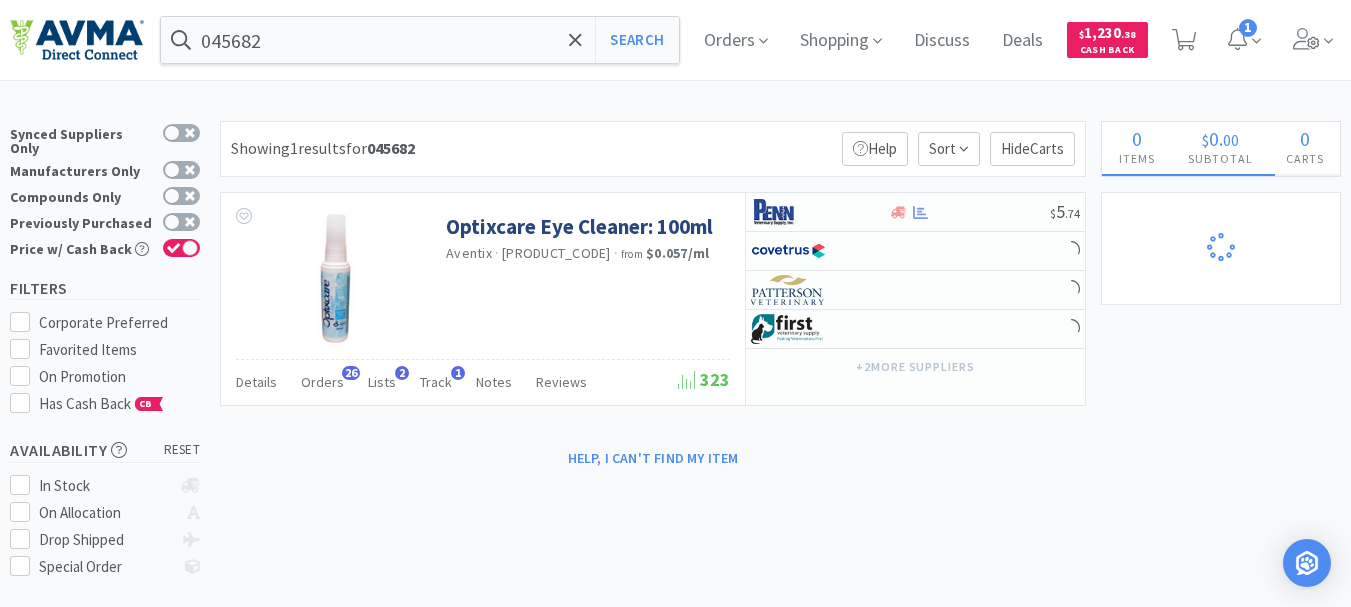 select on "1" 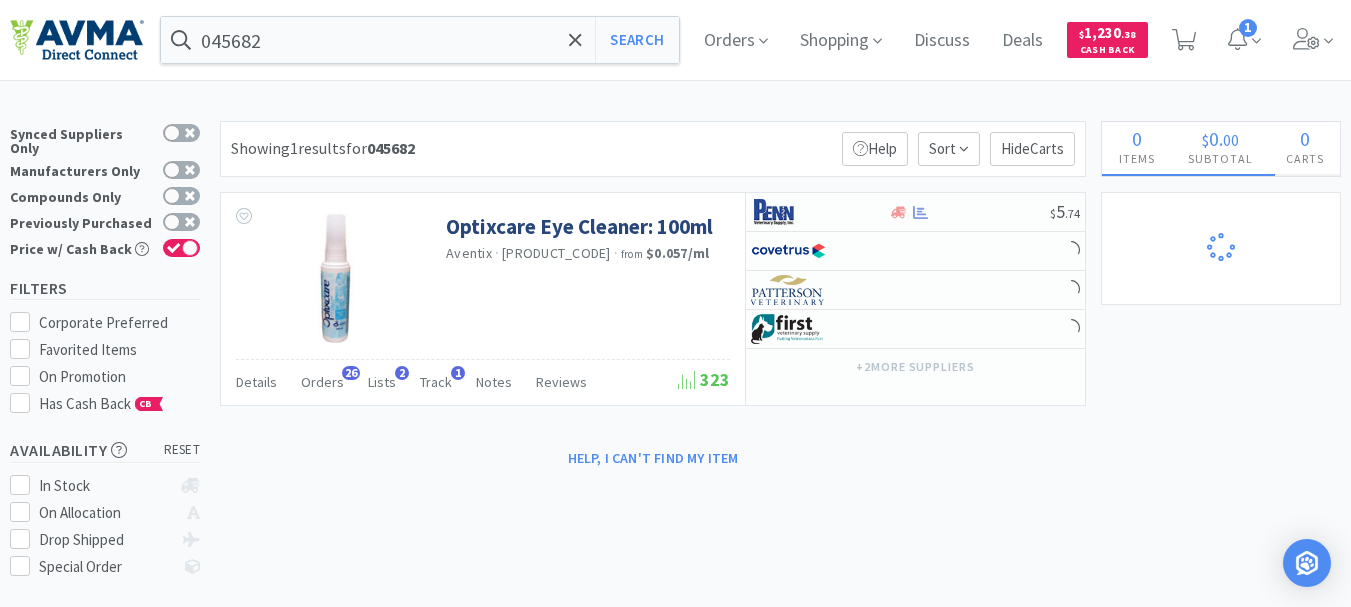 select on "3" 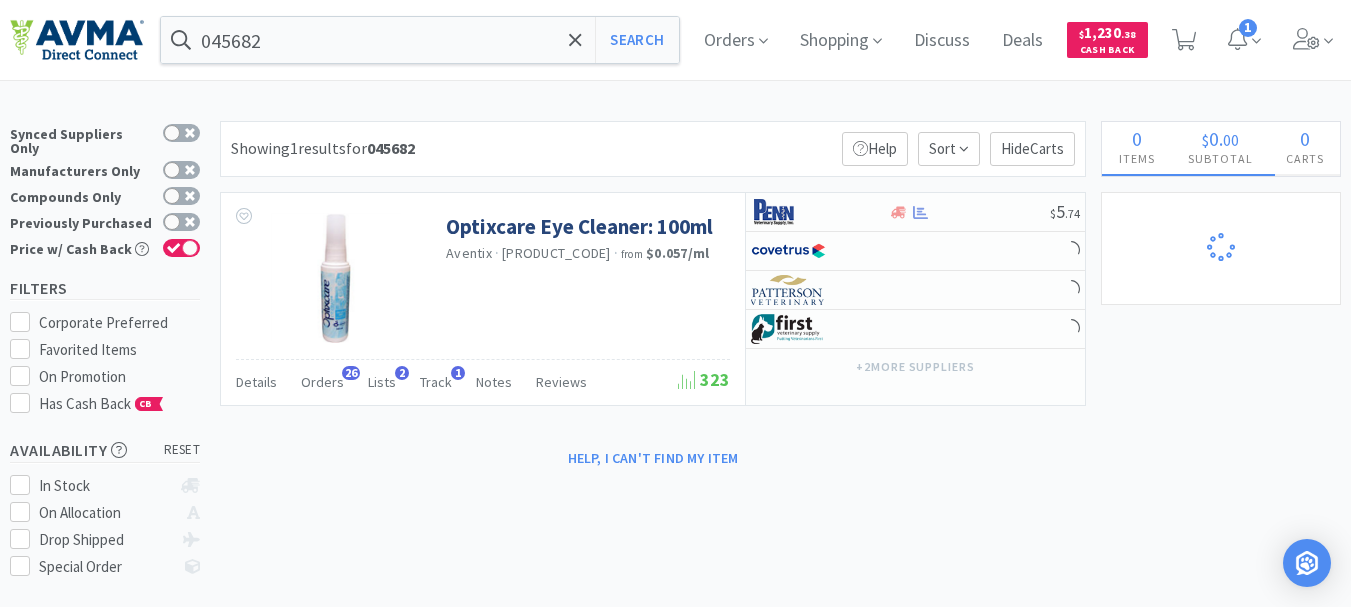 select on "1" 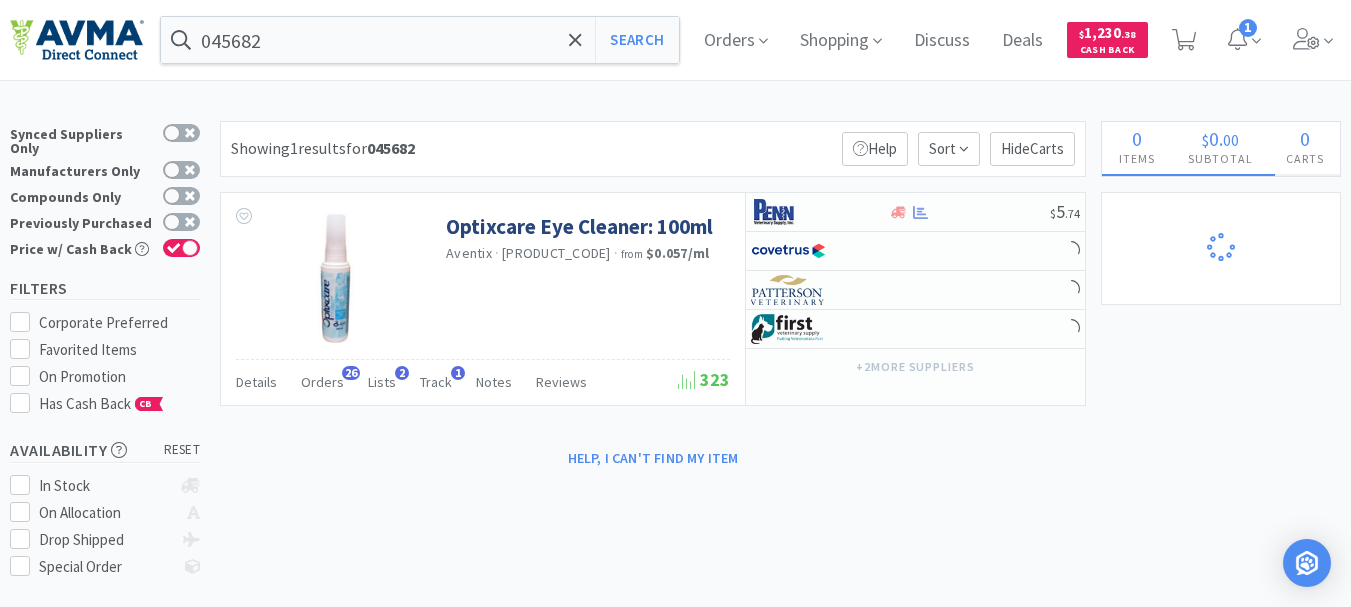 select on "2" 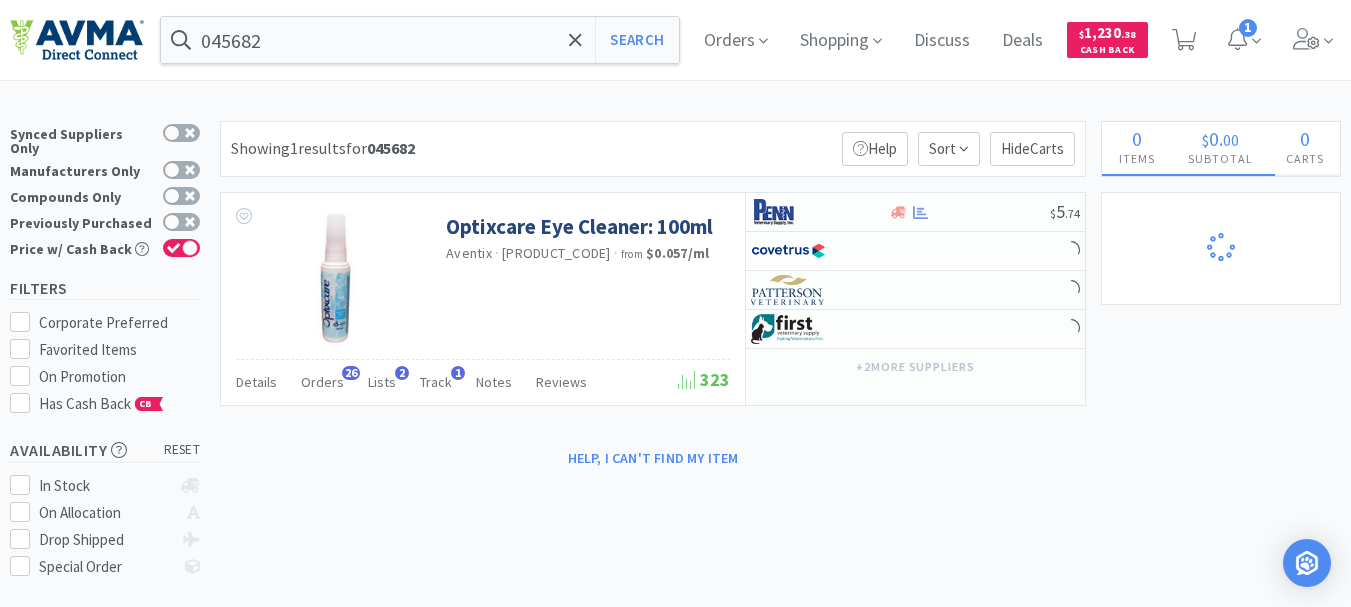 select on "2" 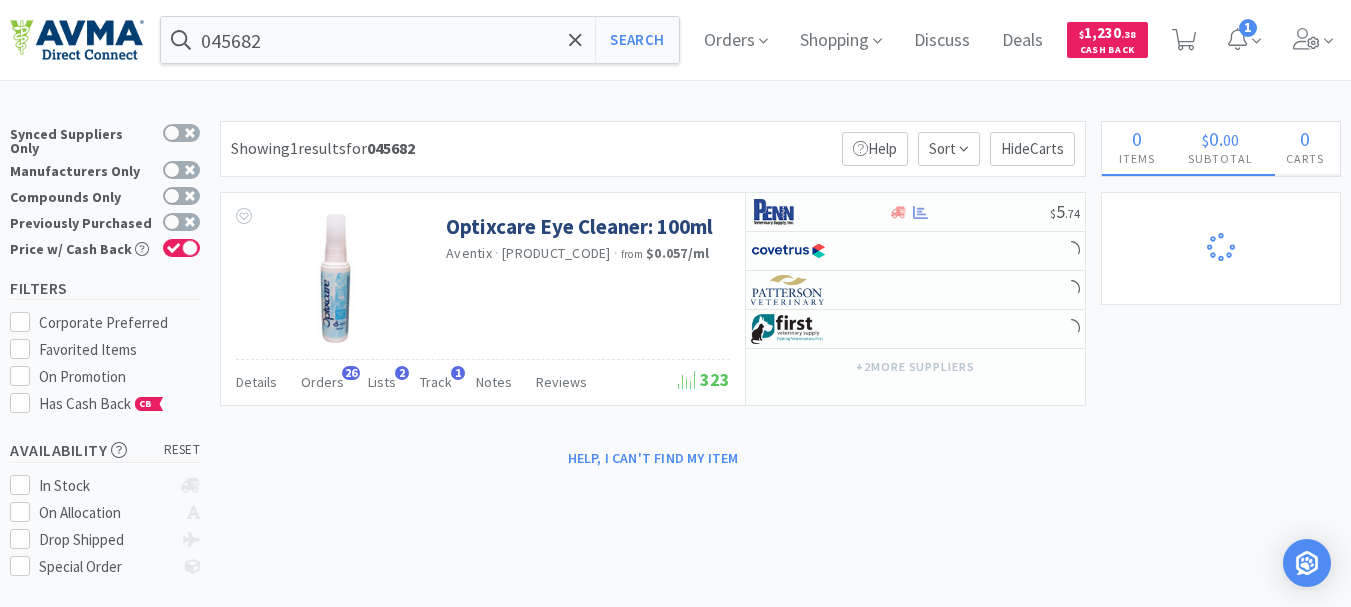 select on "1" 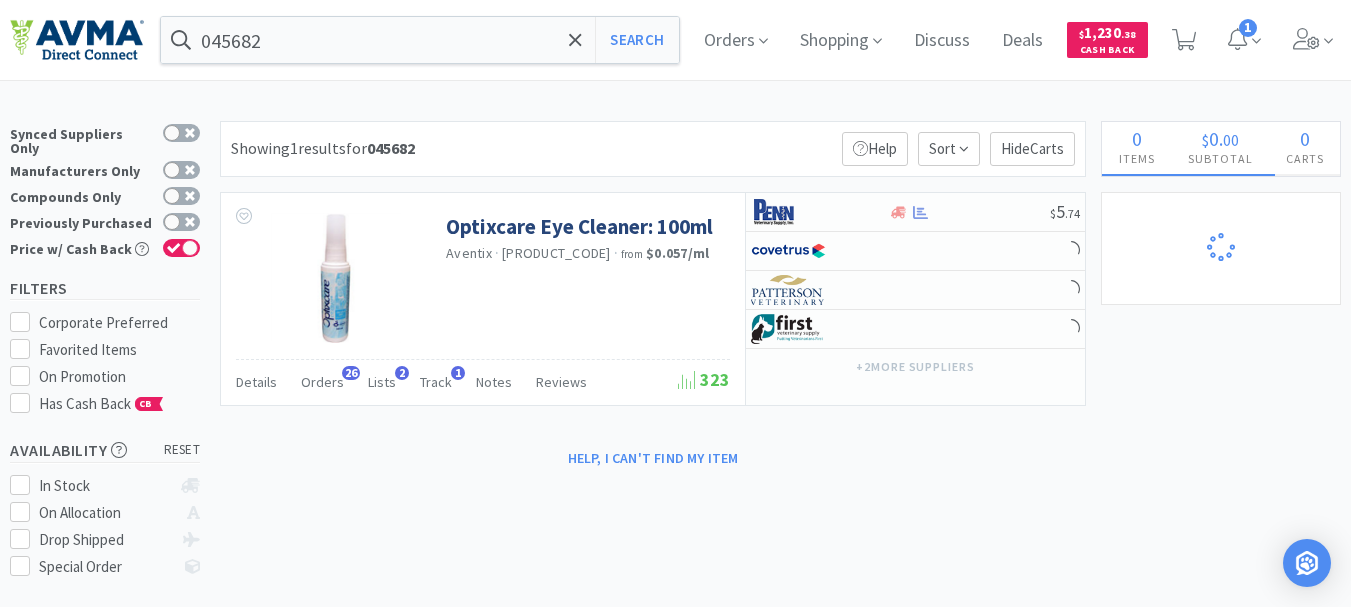 select on "1" 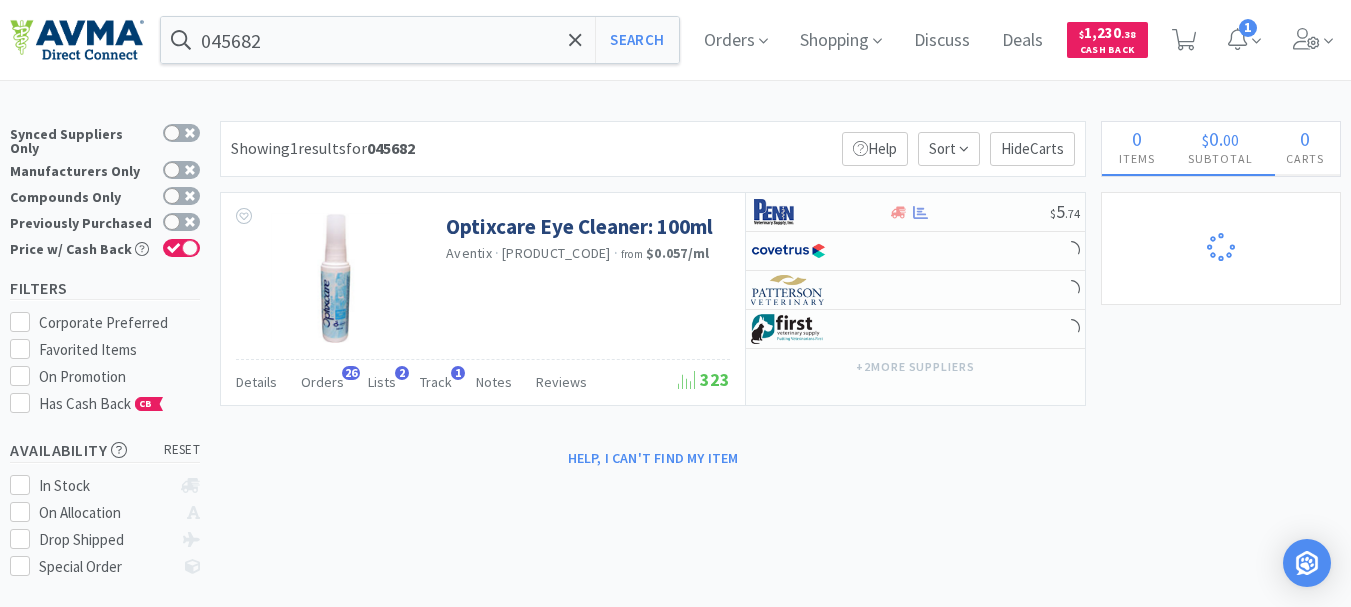 select on "5" 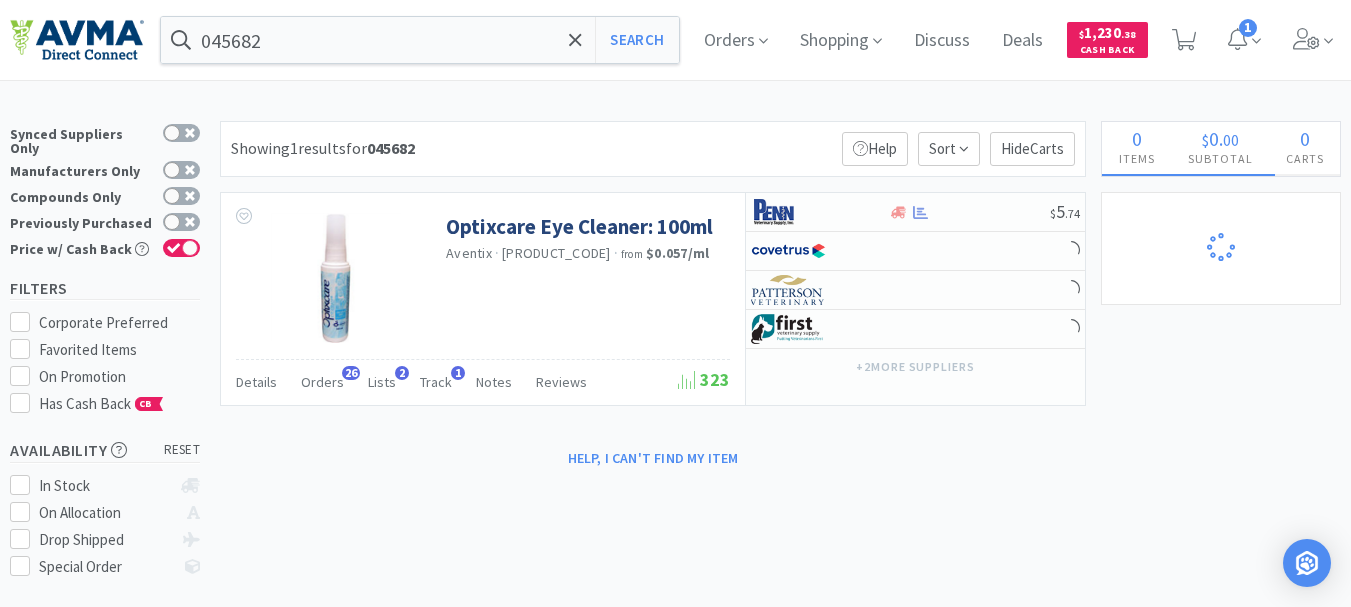 select on "1" 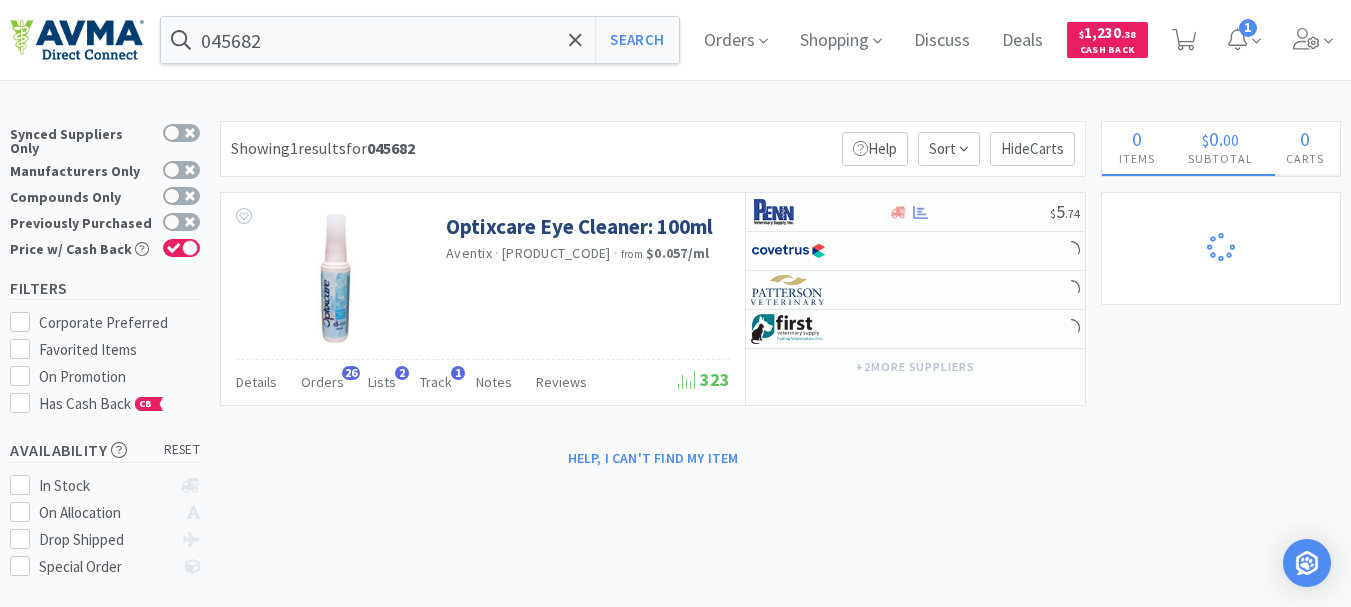 select on "1" 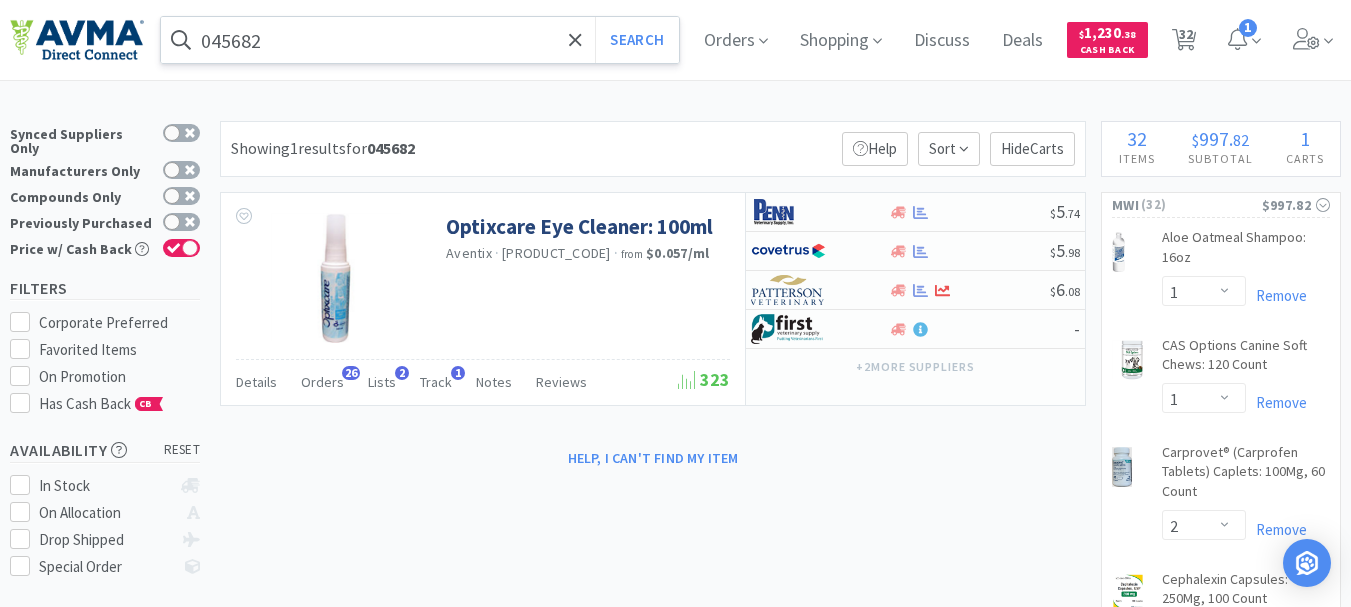 click on "045682" at bounding box center (420, 40) 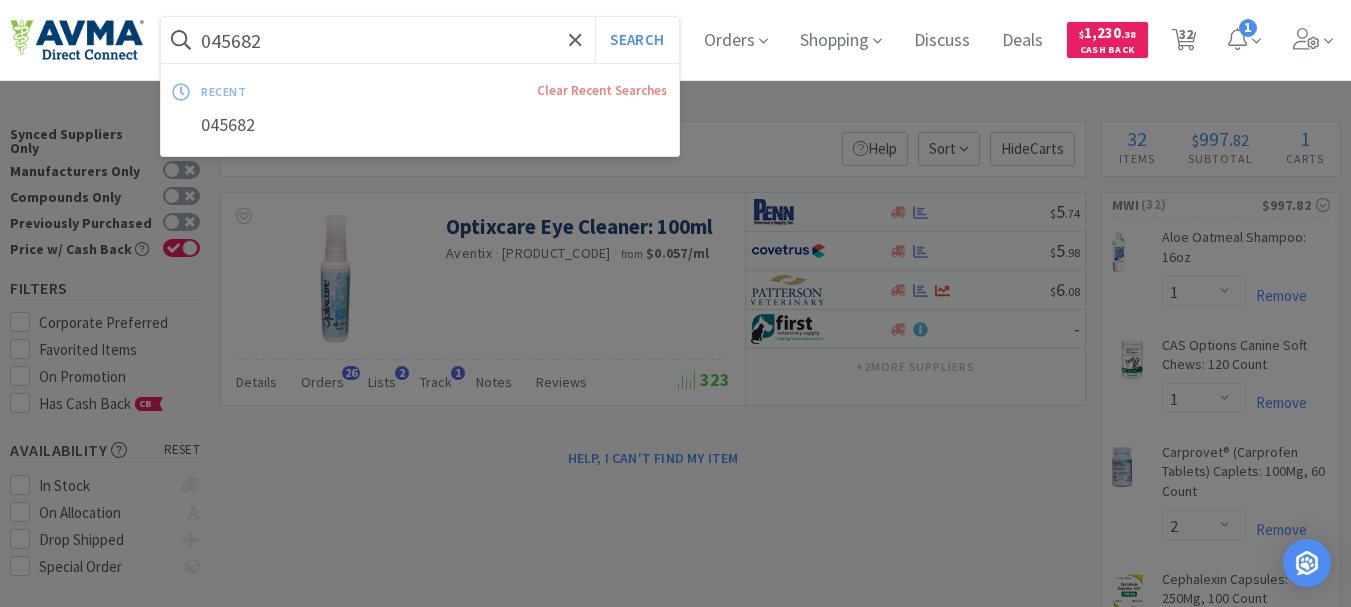paste on "32548" 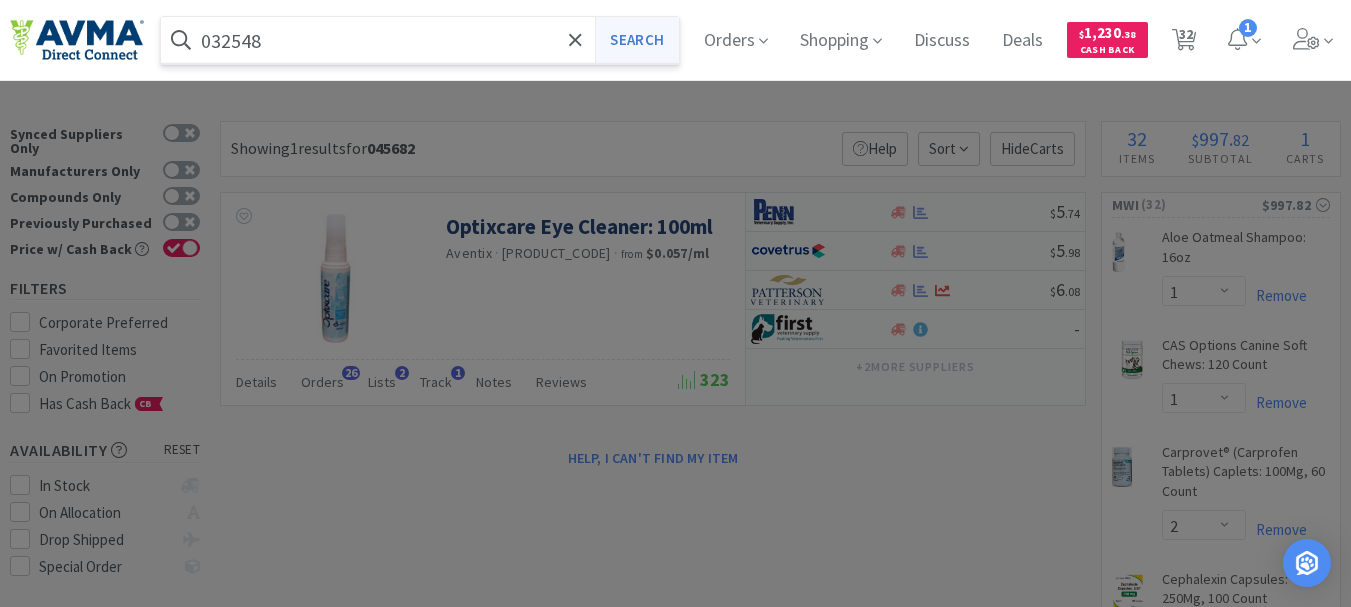click on "Search" at bounding box center [636, 40] 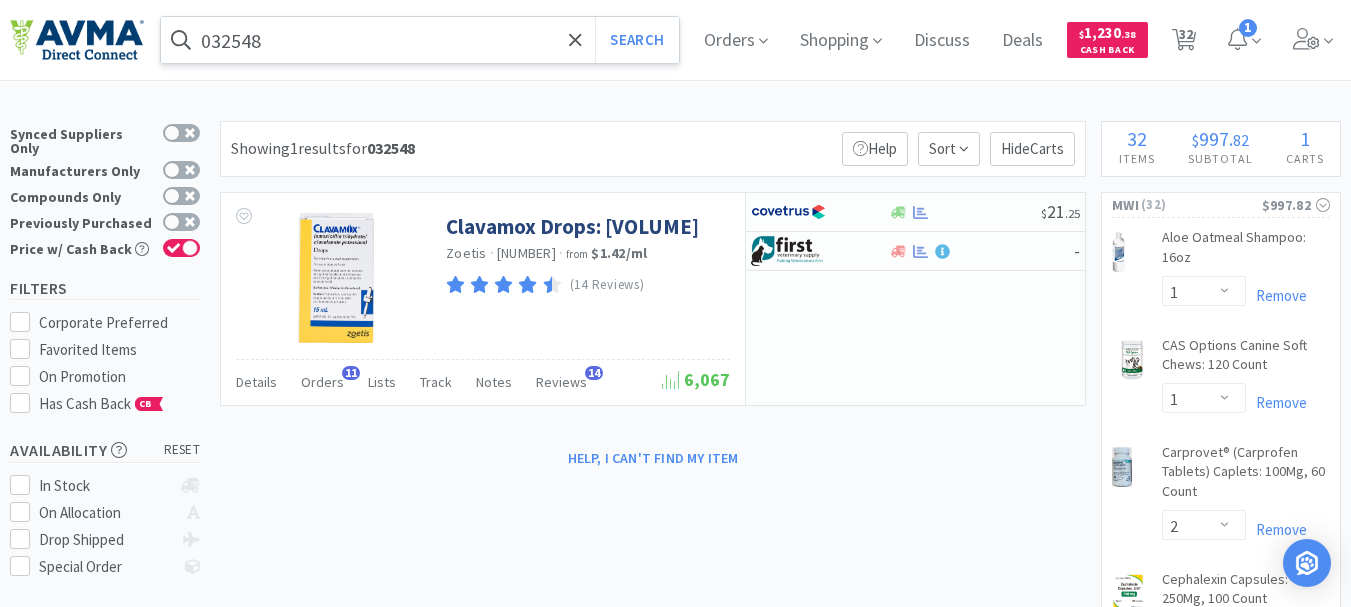 click on "032548" at bounding box center (420, 40) 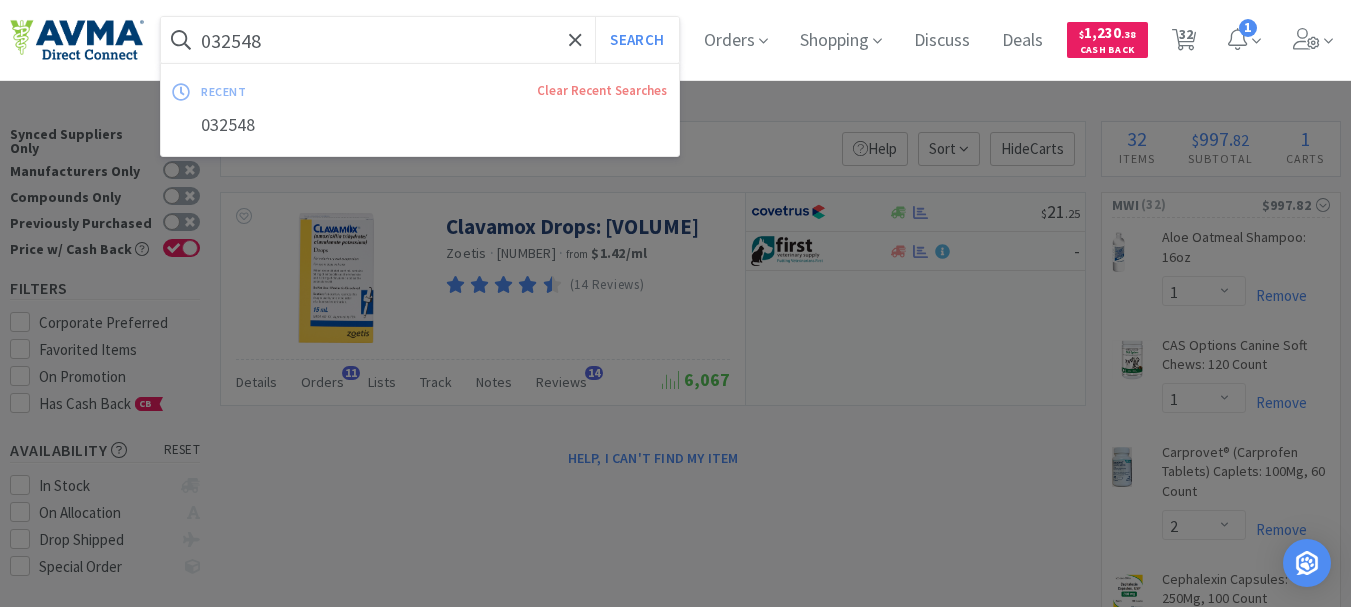 paste on "20642" 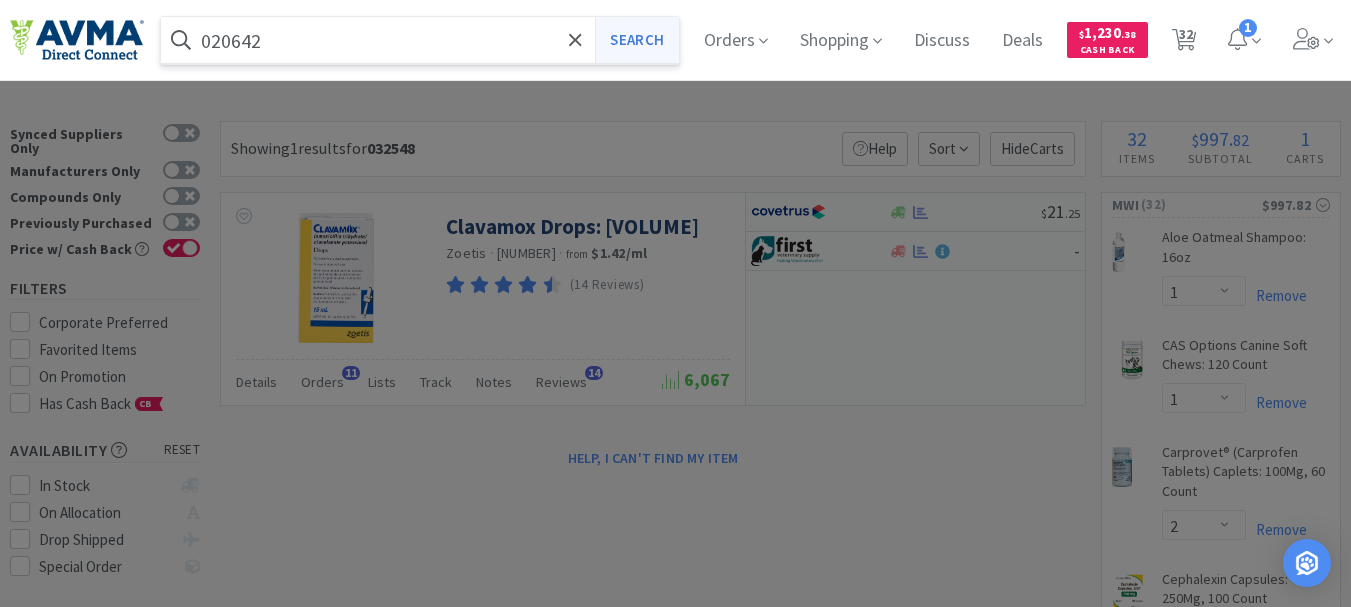 click on "Search" at bounding box center (636, 40) 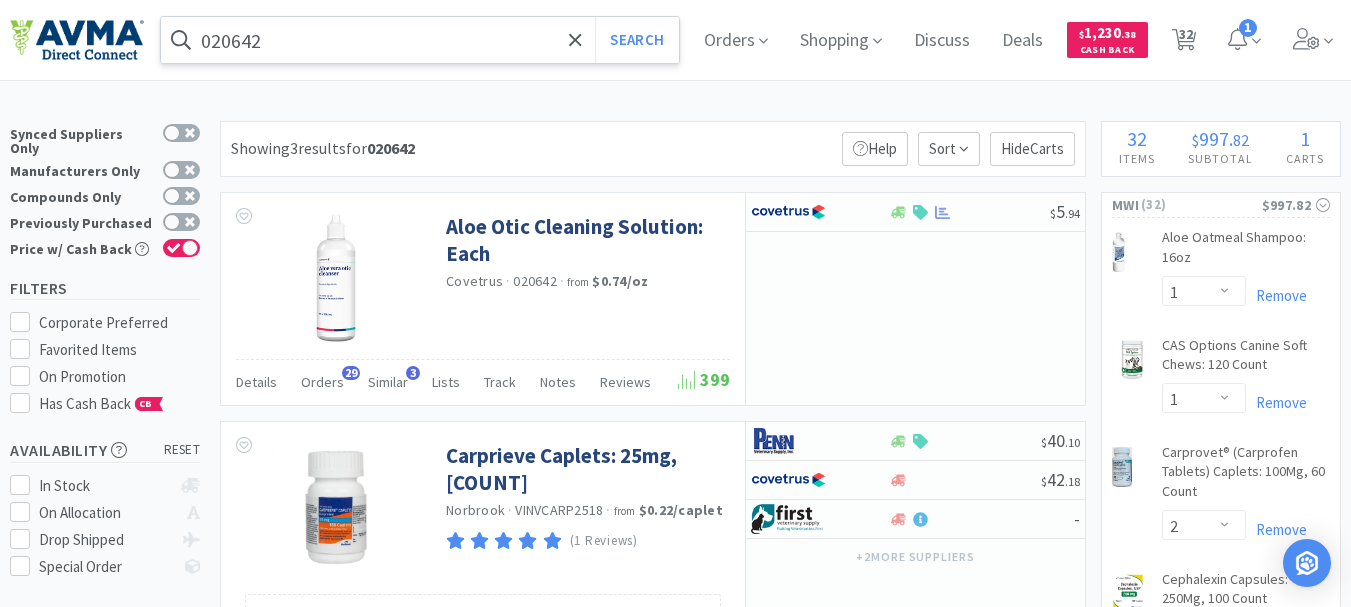 click on "020642" at bounding box center [420, 40] 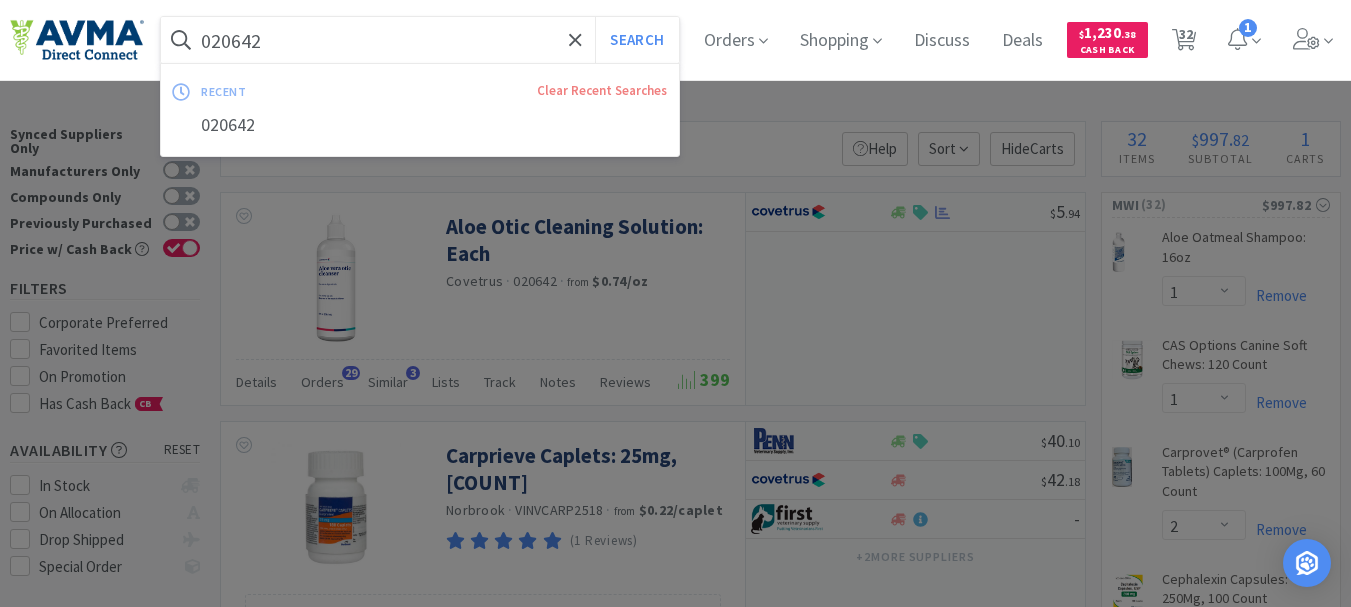 paste on "33641" 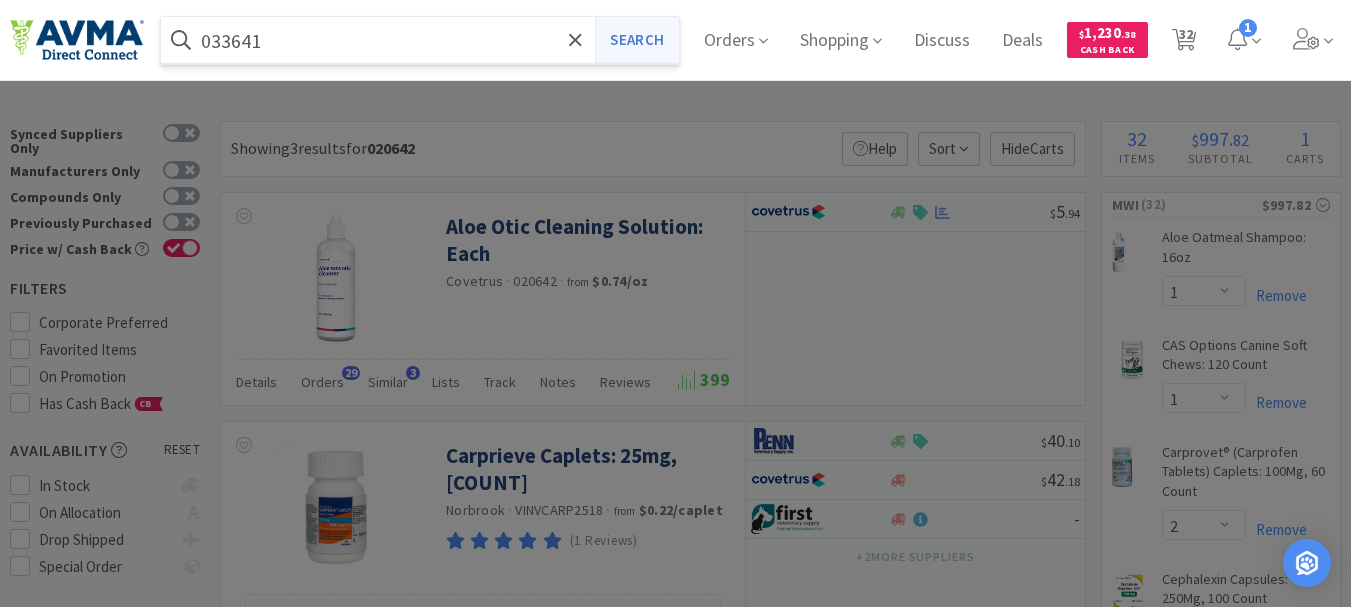 click on "Search" at bounding box center (636, 40) 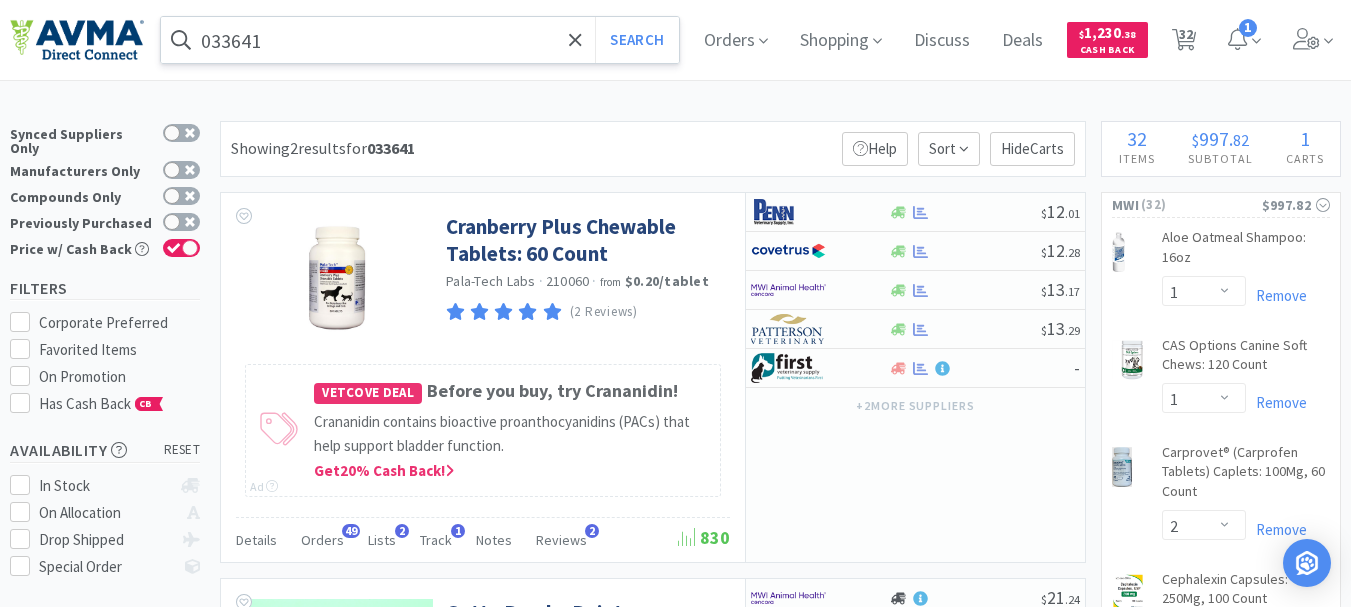 click on "033641" at bounding box center (420, 40) 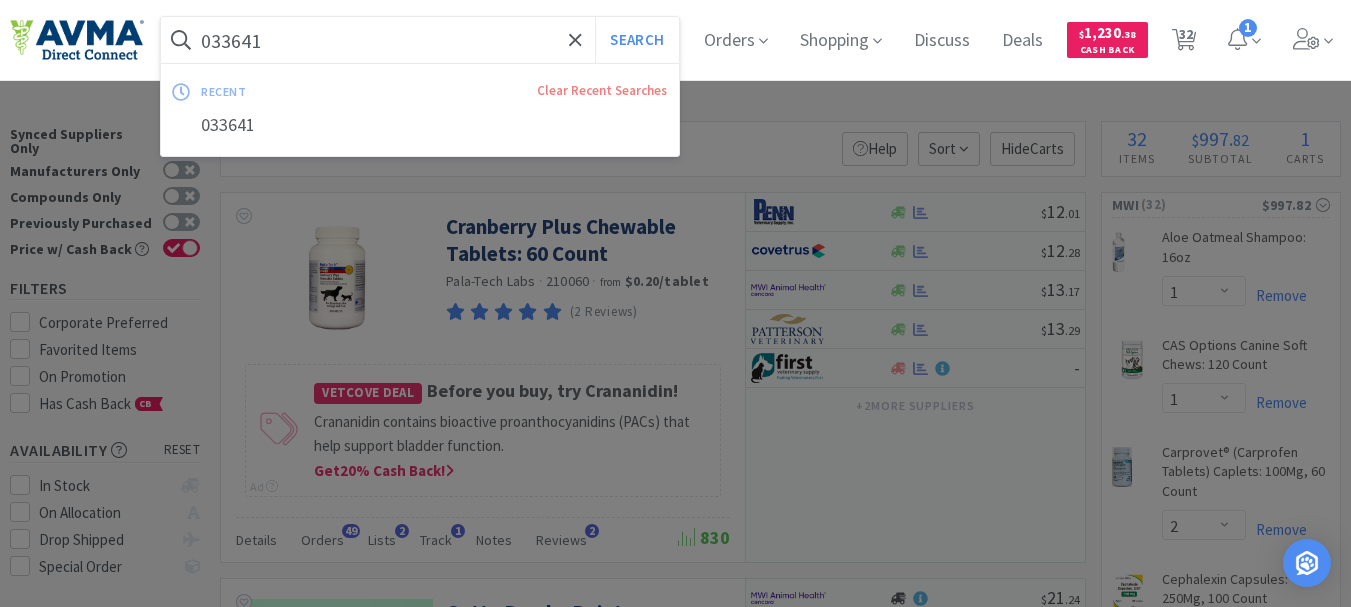 paste on "45684" 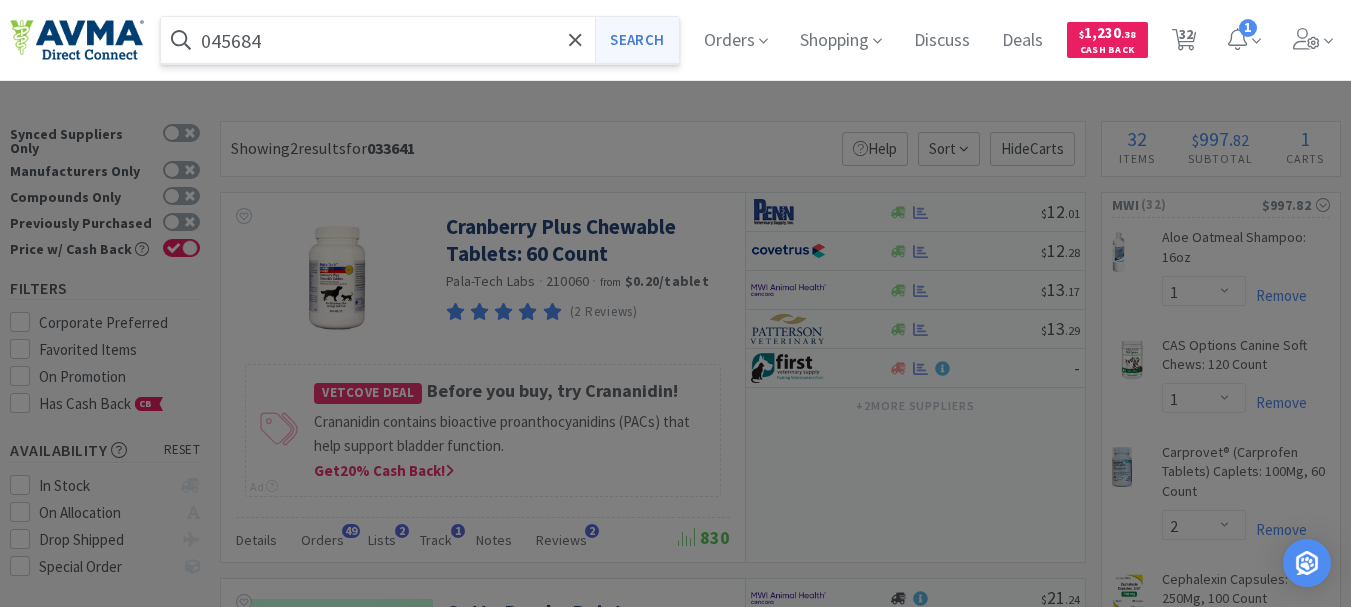 click on "Search" at bounding box center [636, 40] 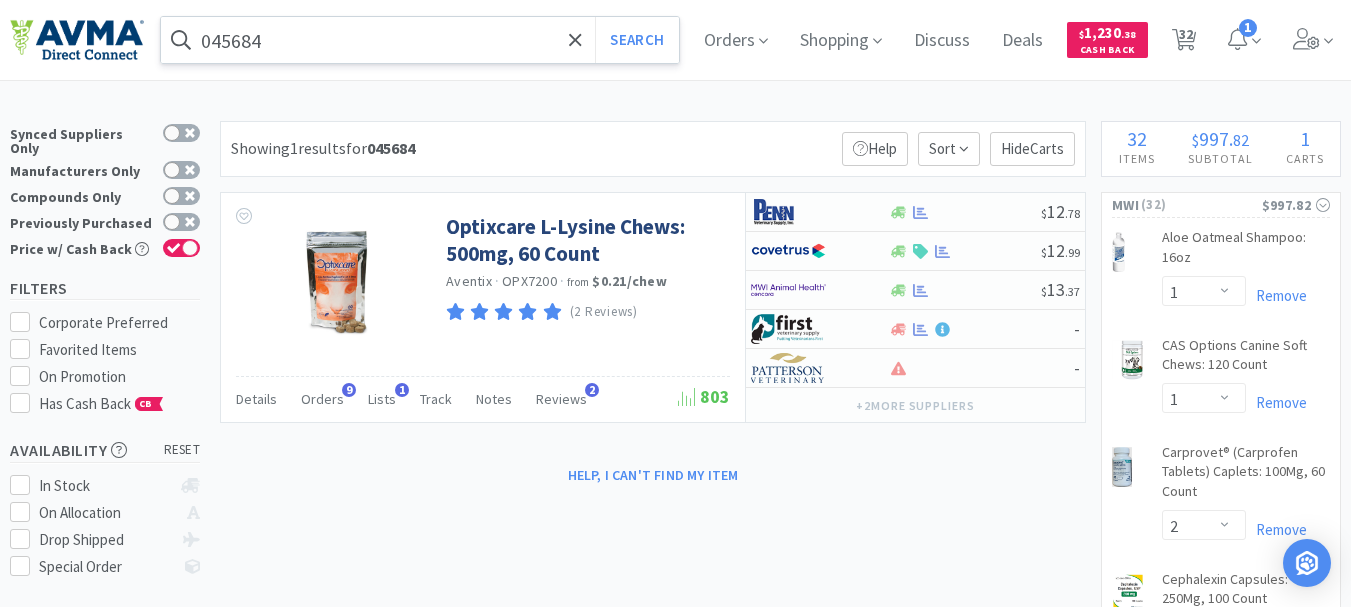 click on "045684" at bounding box center (420, 40) 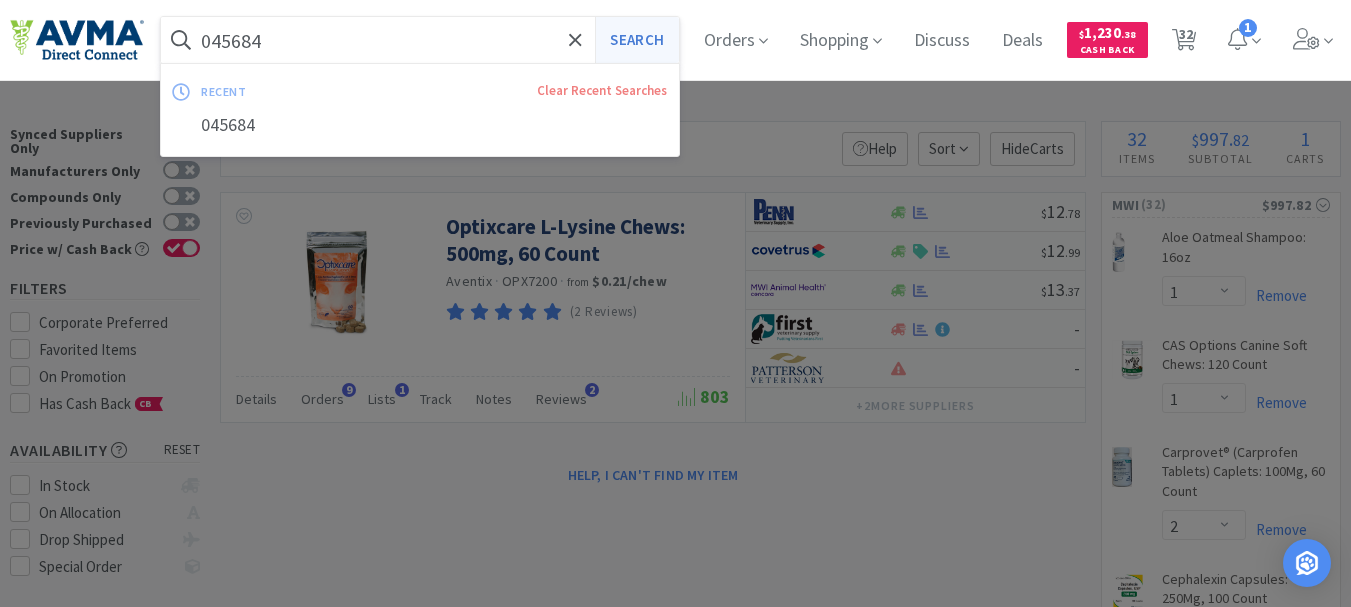 click on "Search" at bounding box center (636, 40) 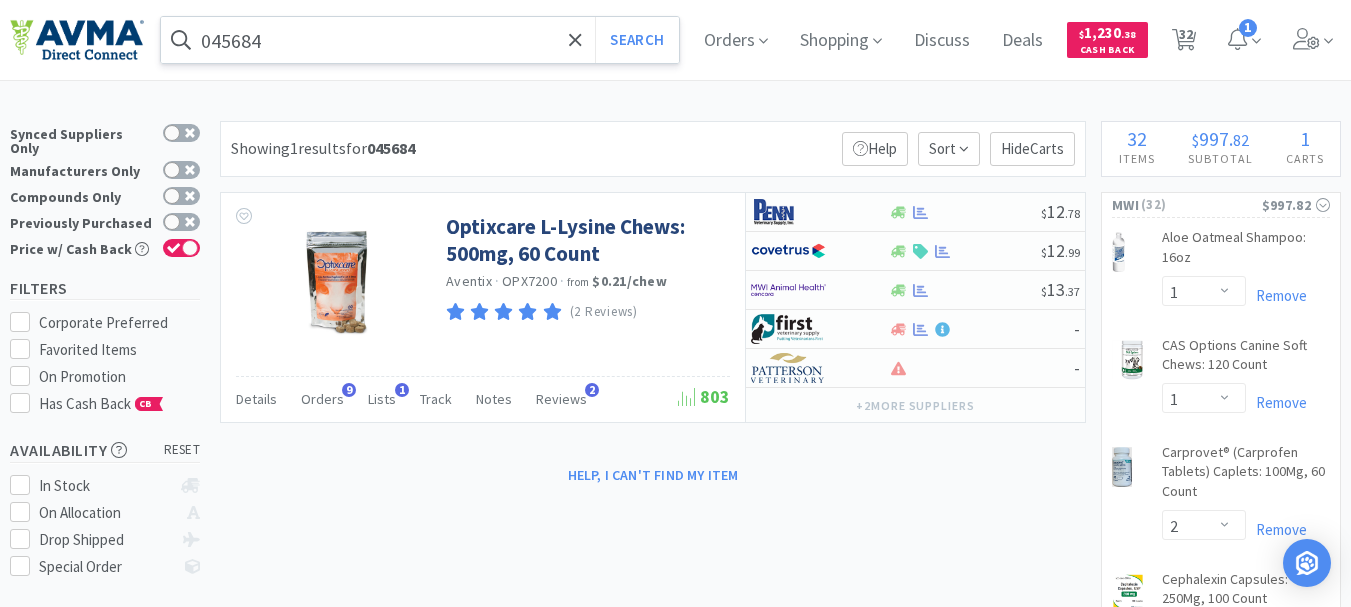 click on "045684" at bounding box center [420, 40] 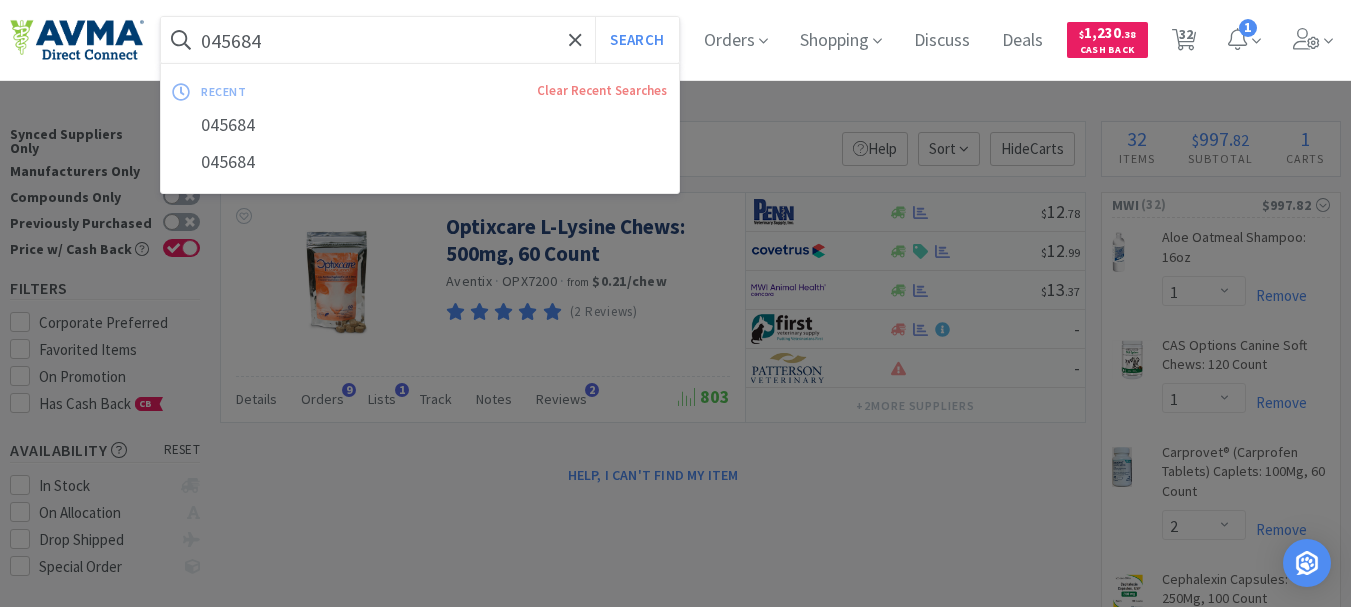 paste on "73099" 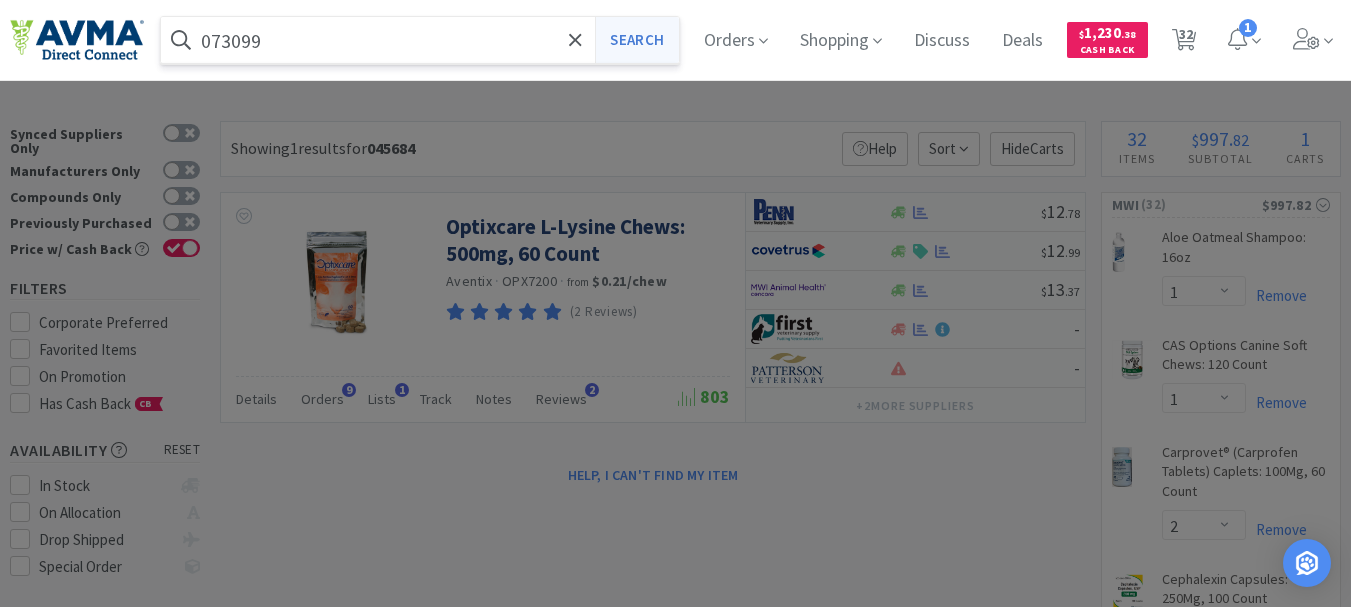 click on "Search" at bounding box center (636, 40) 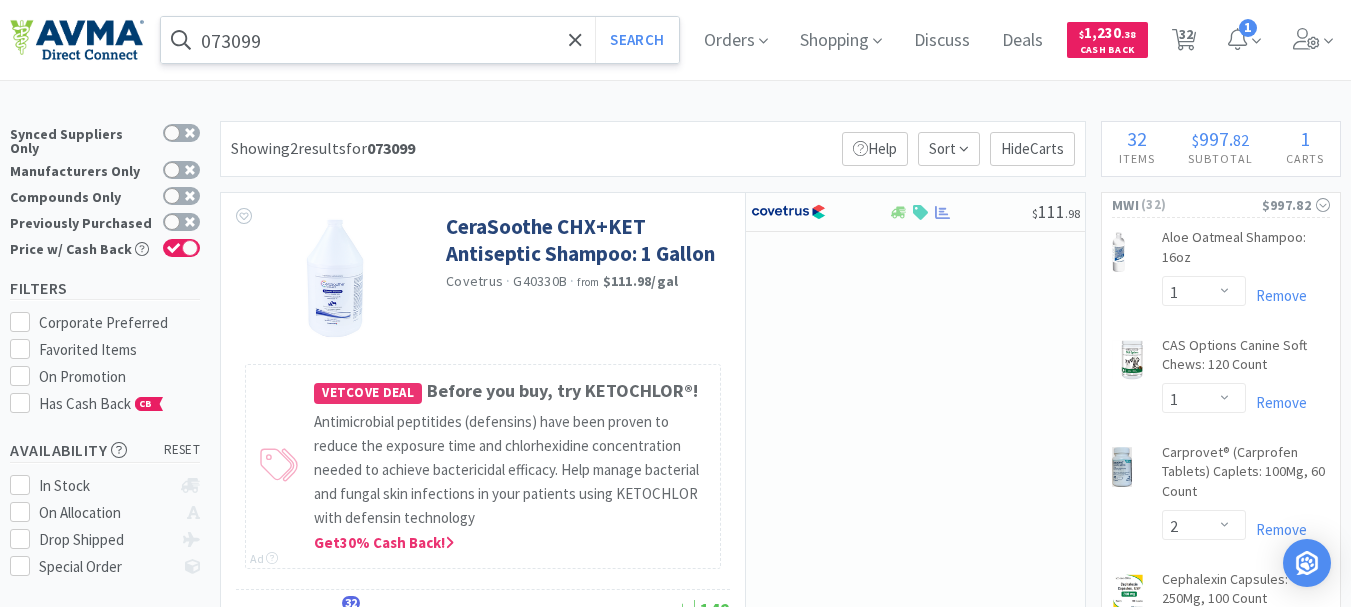 click on "073099" at bounding box center (420, 40) 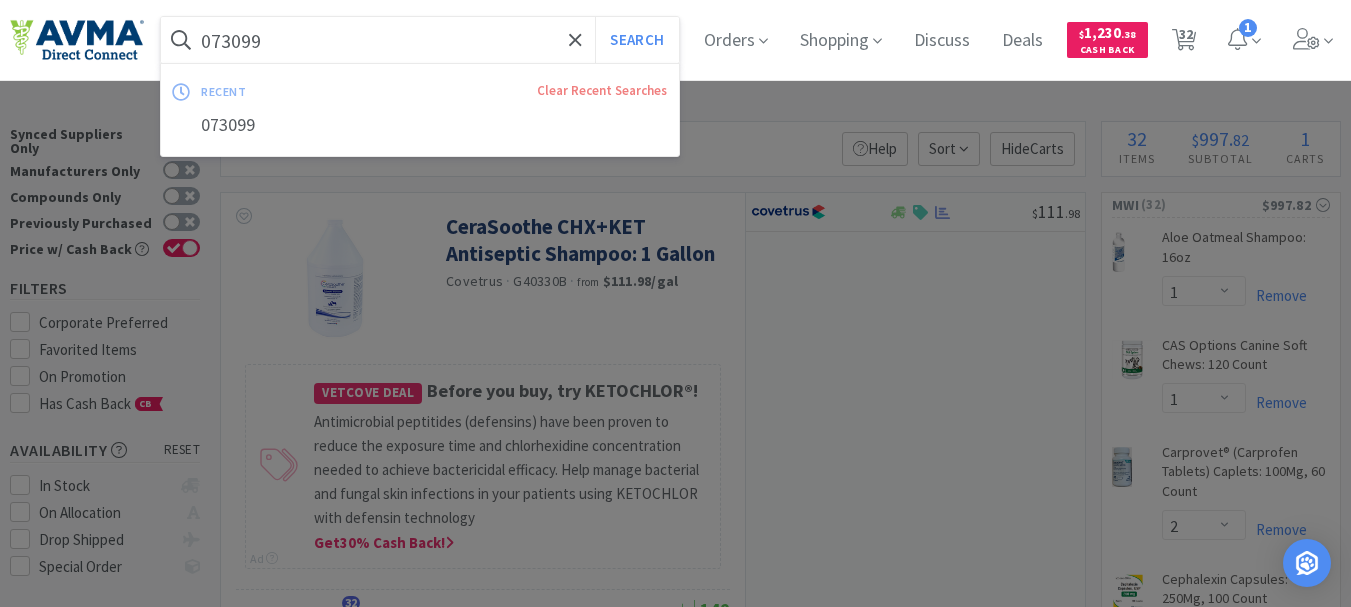 paste on "58596" 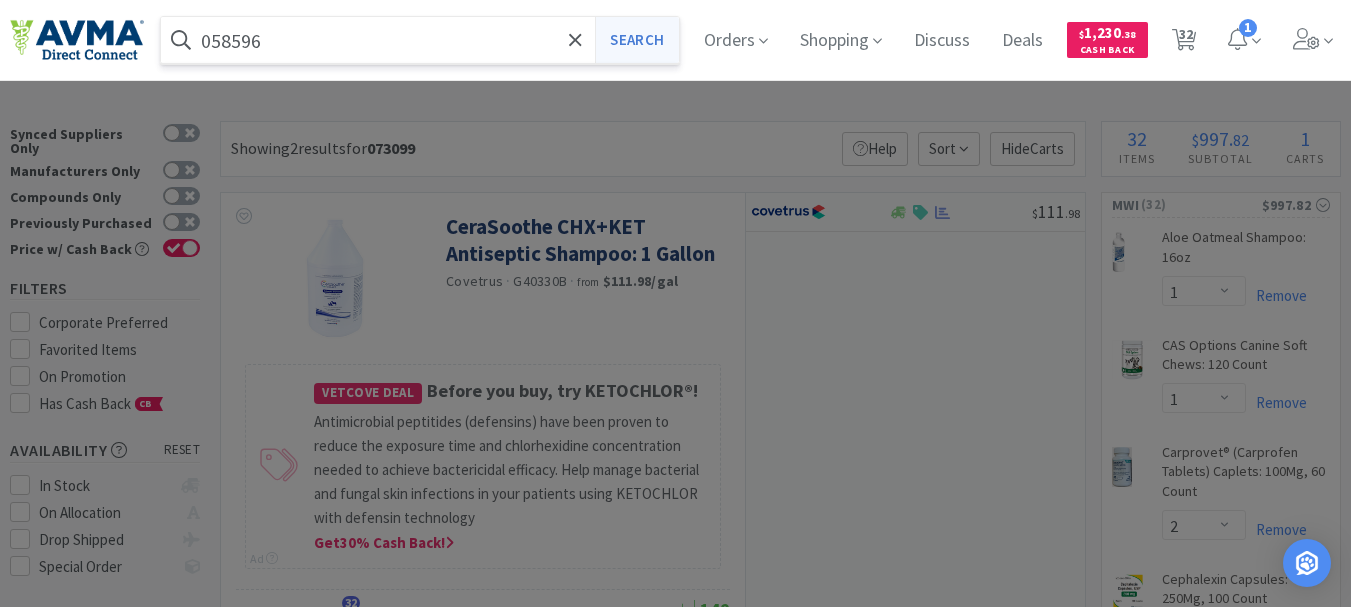 click on "Search" at bounding box center [636, 40] 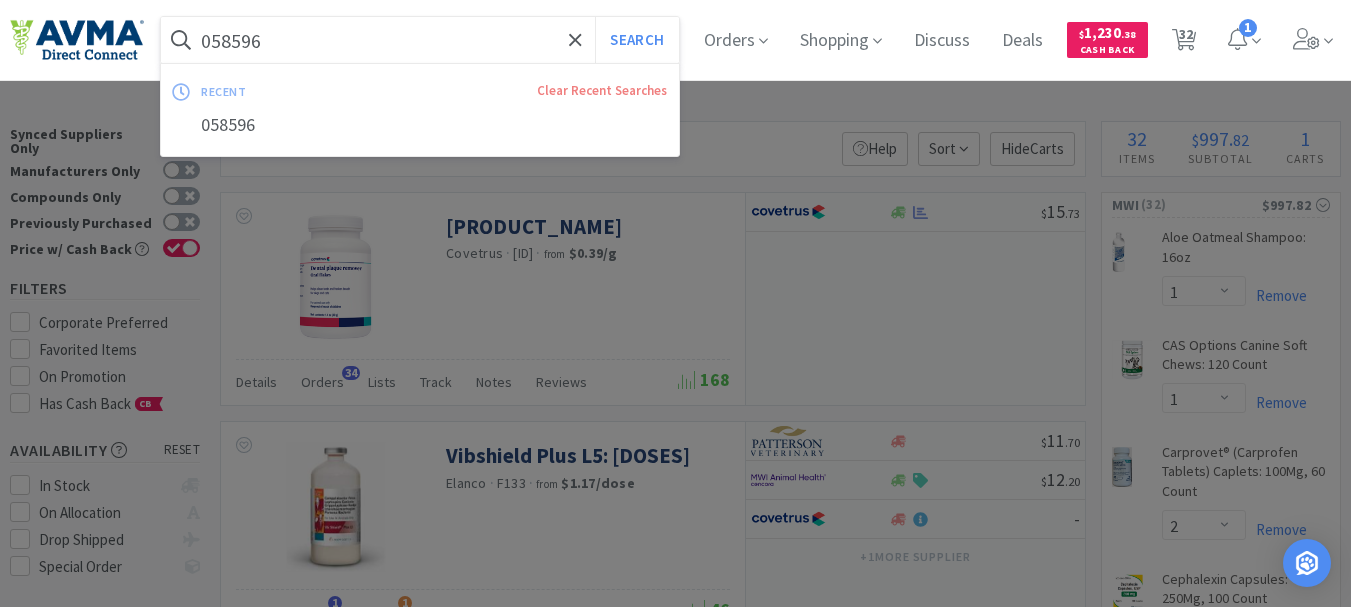 click on "058596" at bounding box center (420, 40) 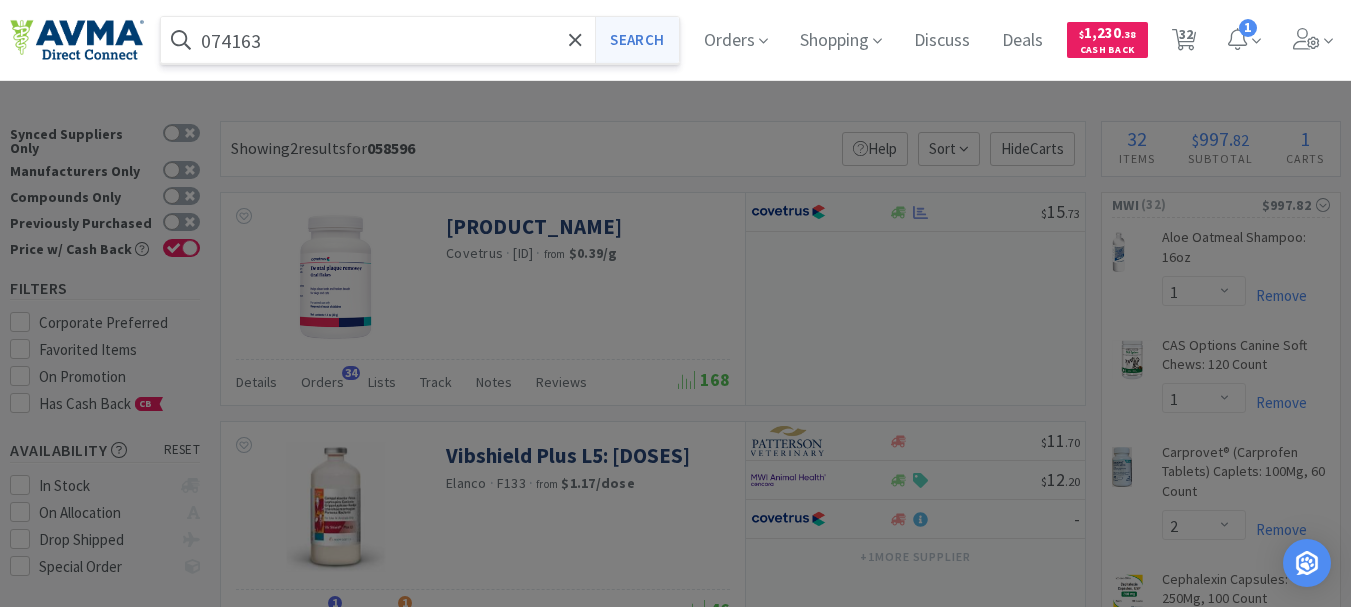 click on "Search" at bounding box center [636, 40] 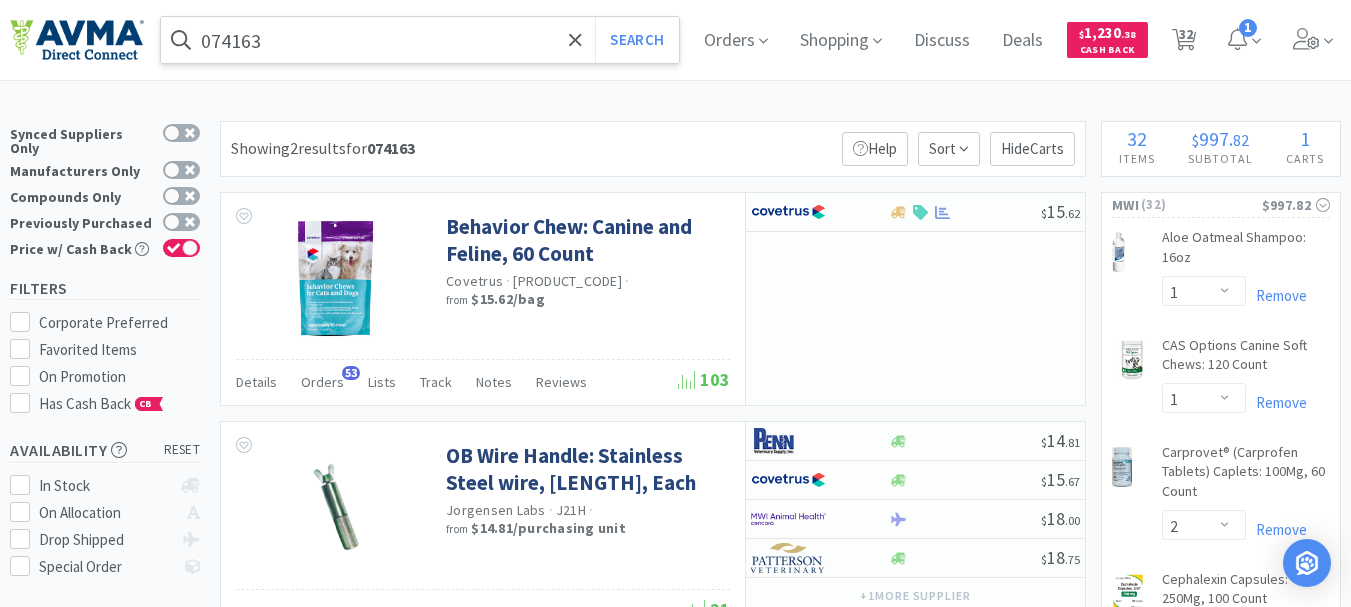 click on "074163" at bounding box center (420, 40) 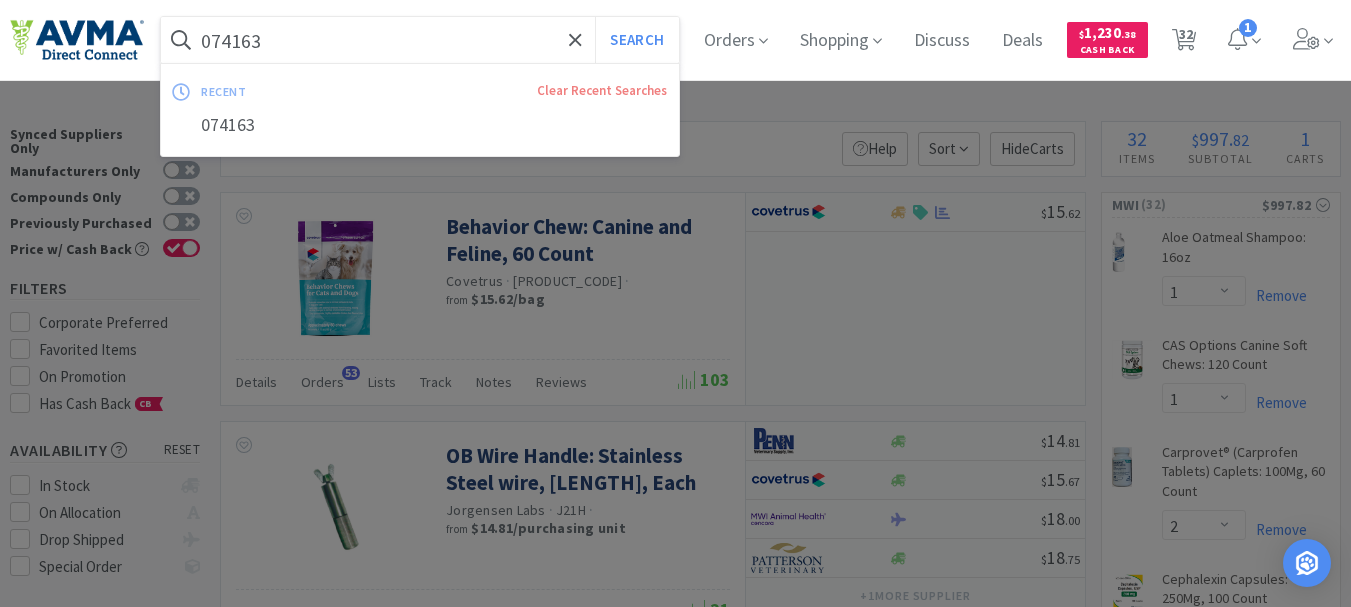 paste on "2769" 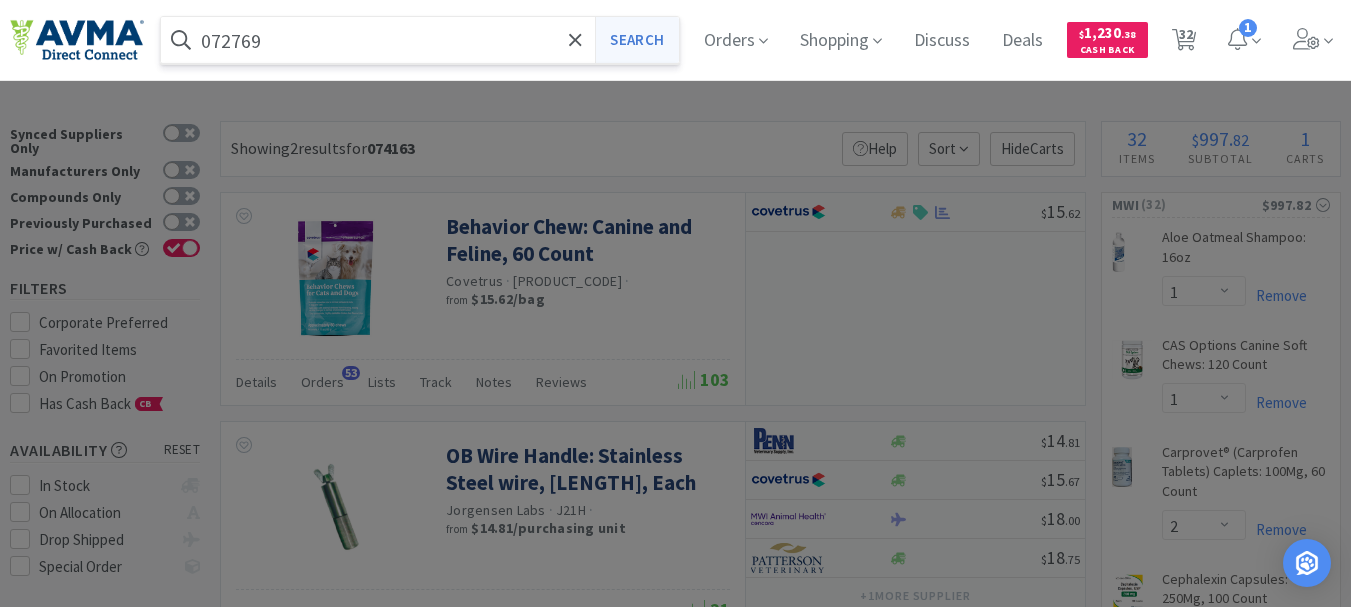 click on "Search" at bounding box center [636, 40] 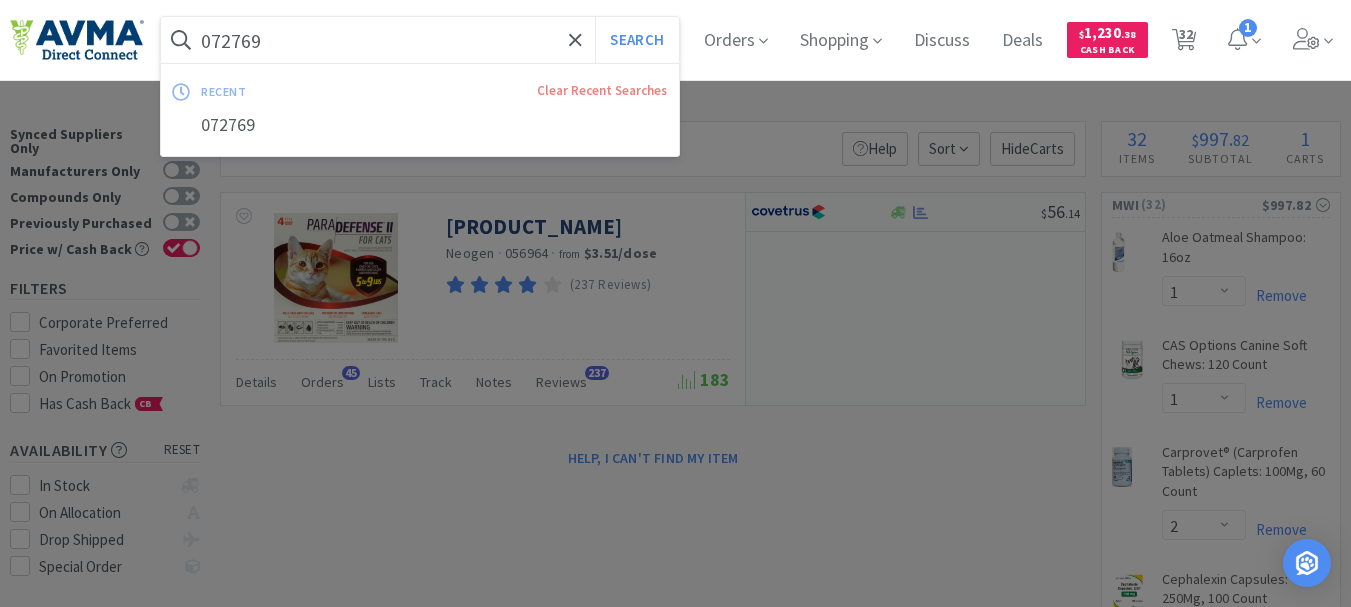 click on "072769" at bounding box center [420, 40] 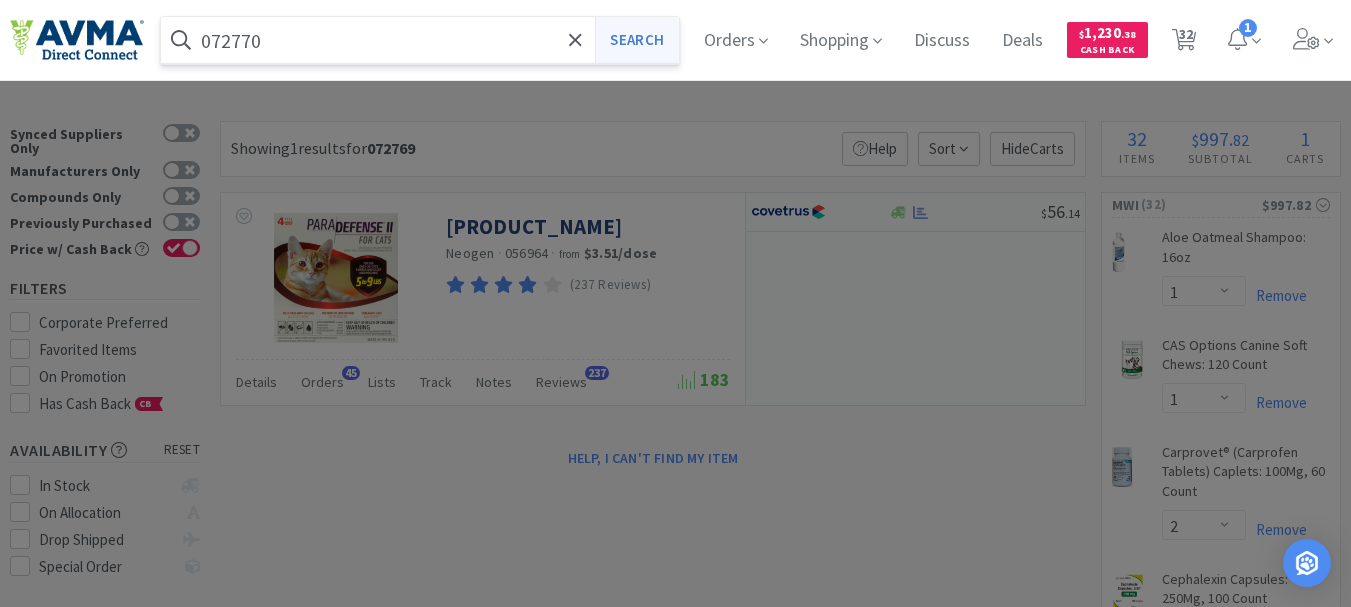 click on "Search" at bounding box center [636, 40] 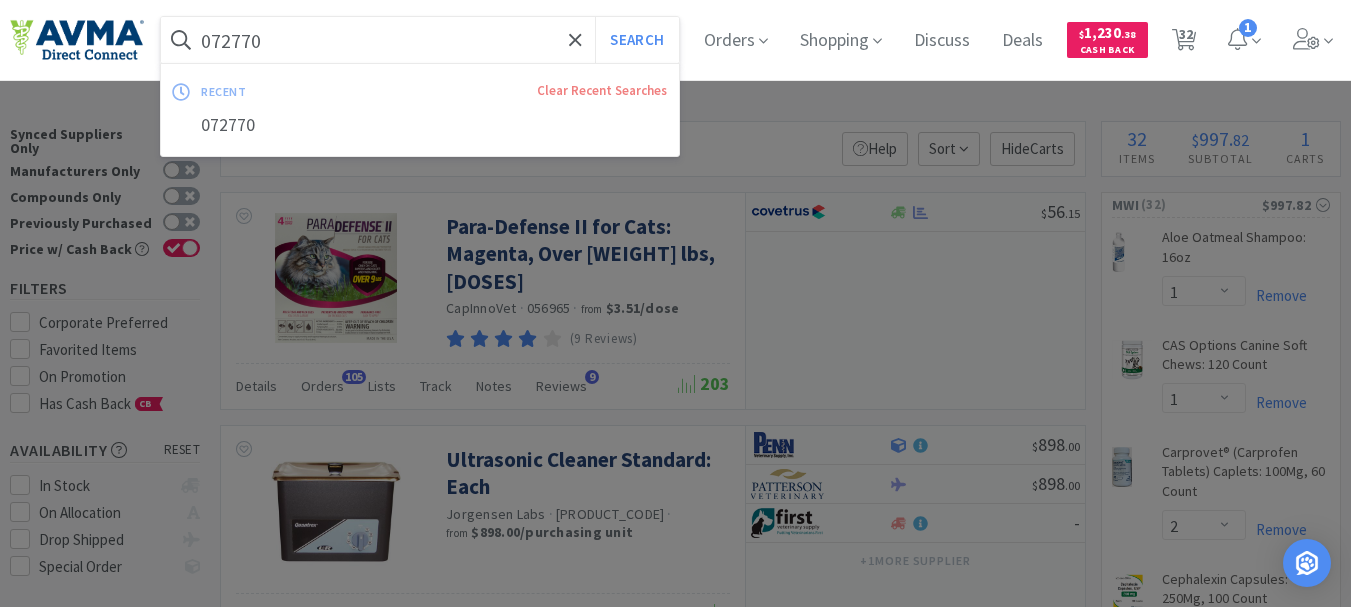 click on "072770" at bounding box center [420, 40] 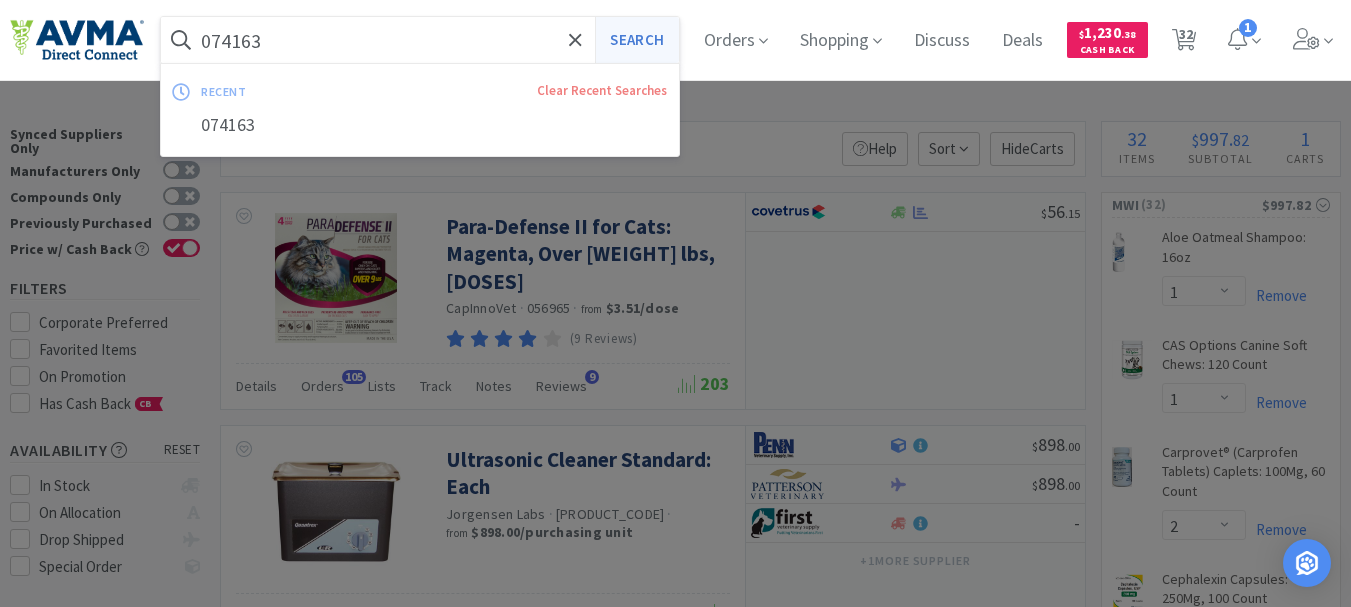 click on "Search" at bounding box center [636, 40] 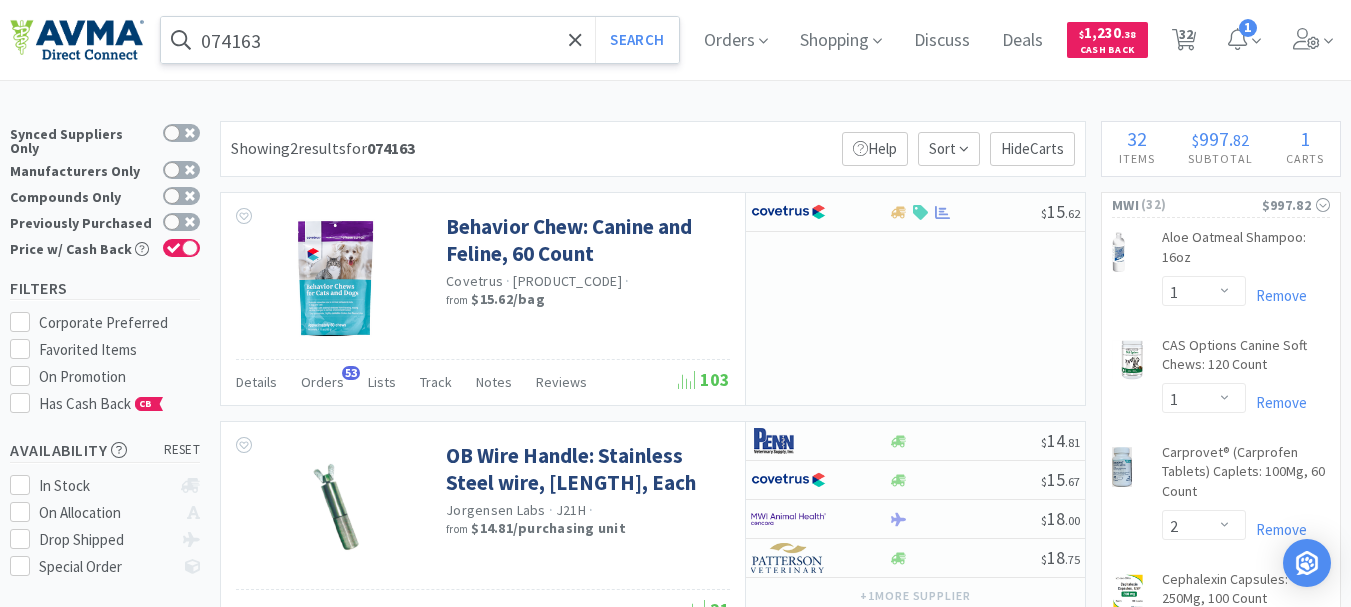 click on "074163" at bounding box center [420, 40] 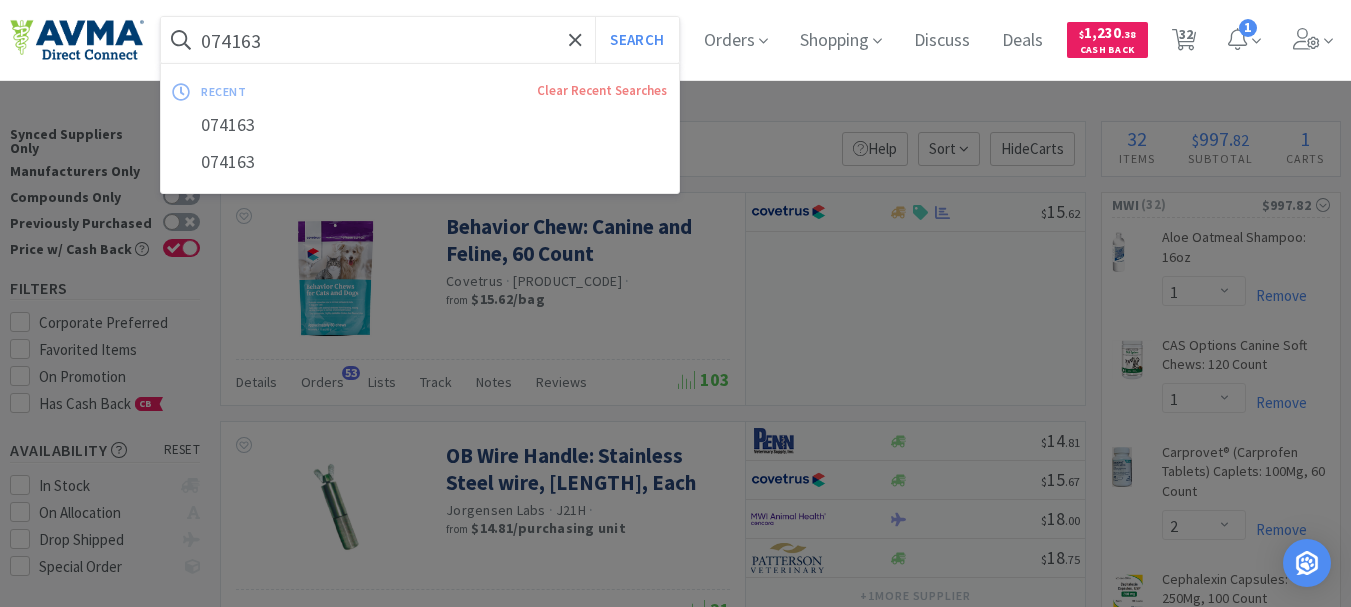 paste on "124134" 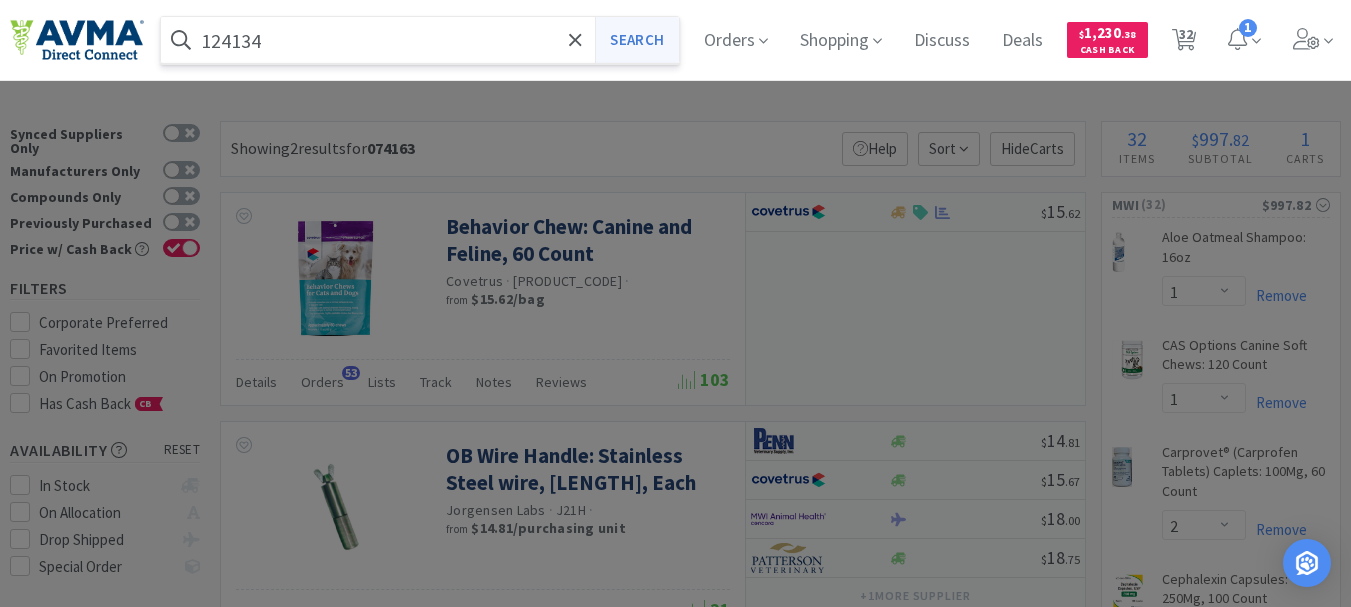click on "Search" at bounding box center [636, 40] 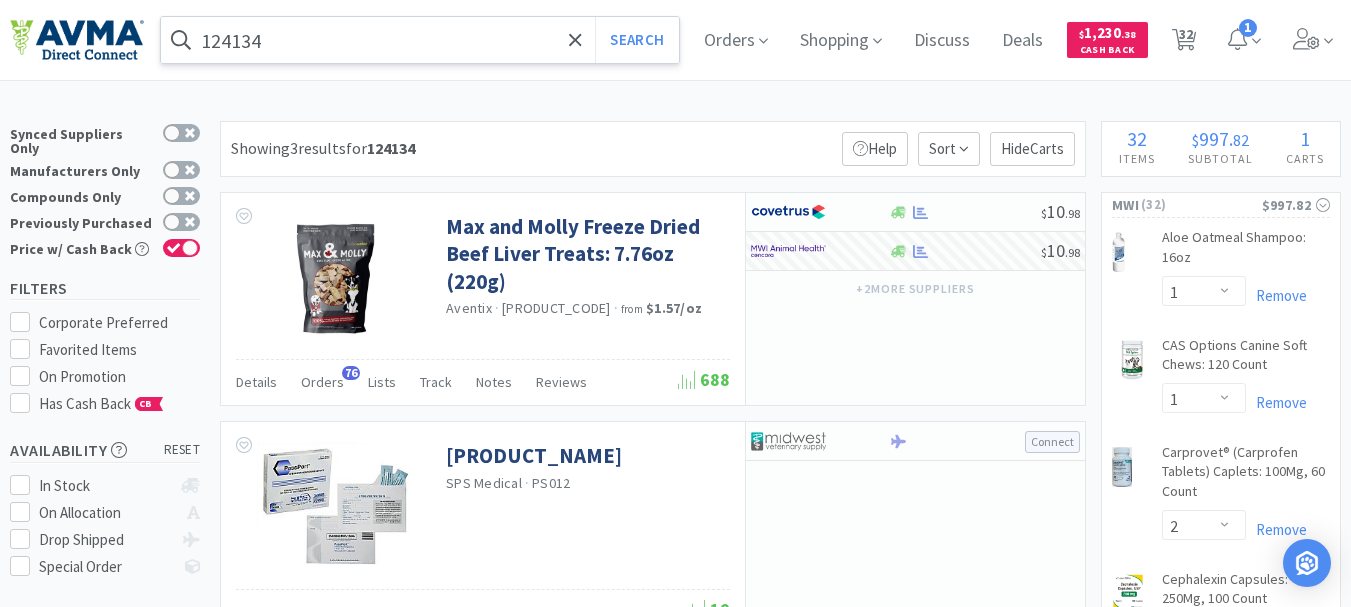 click on "124134" at bounding box center [420, 40] 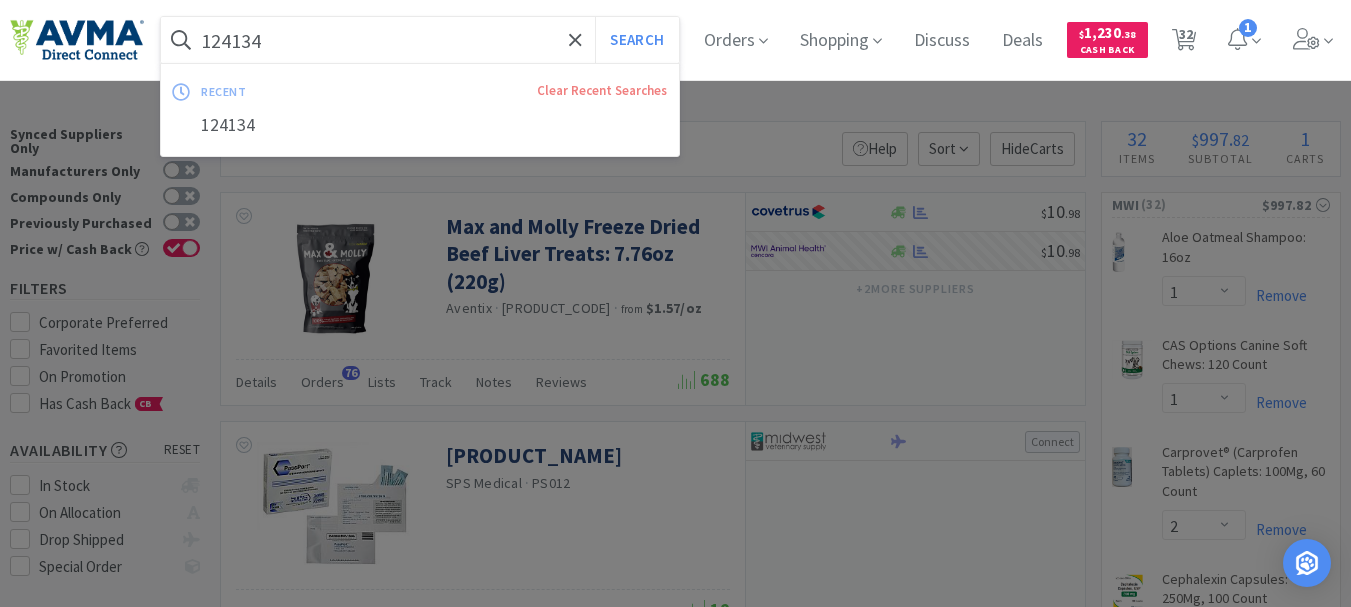 paste on "[NUMBER]" 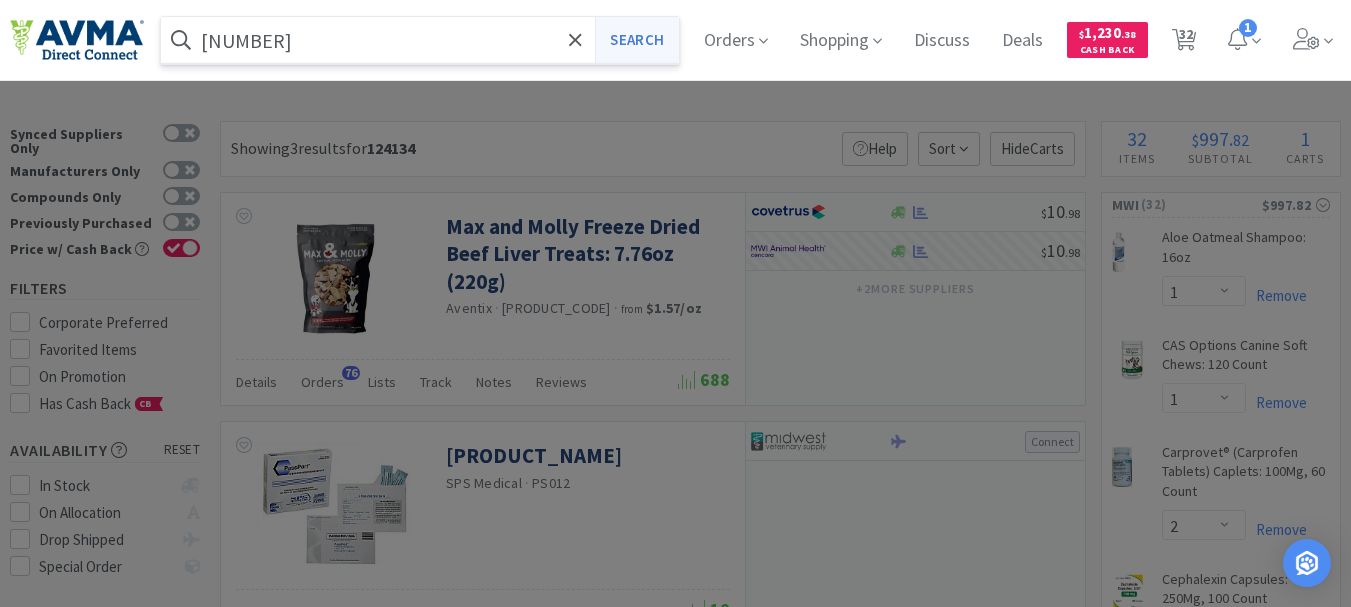click on "Search" at bounding box center [636, 40] 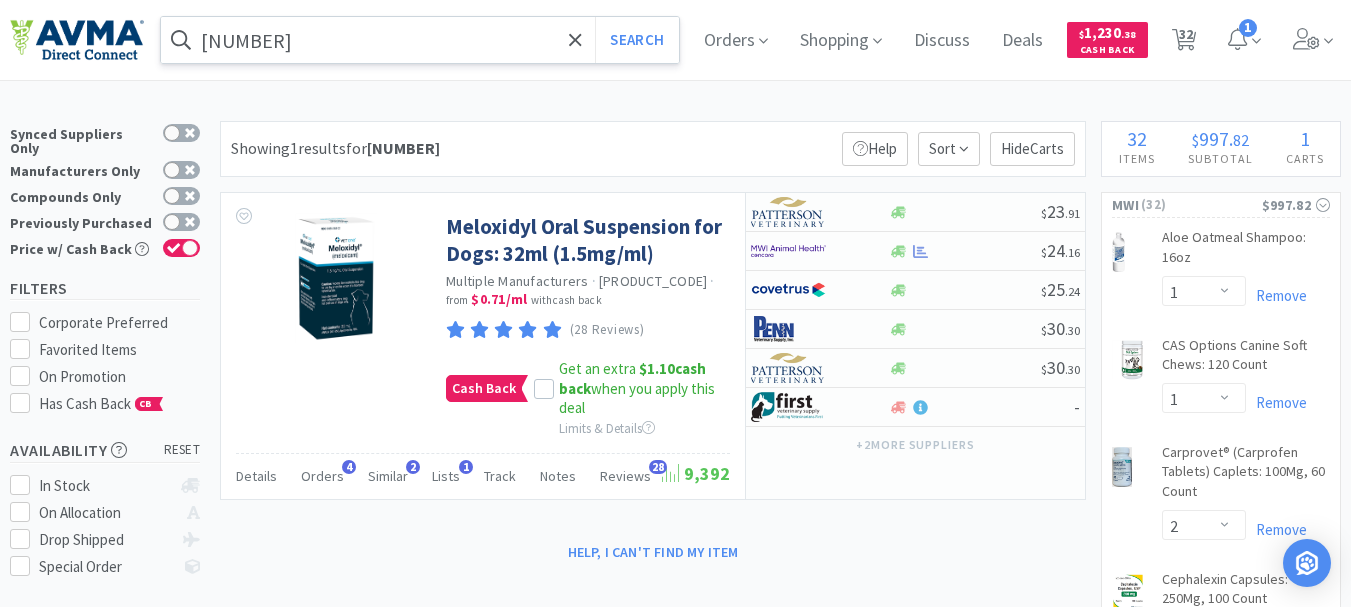 click on "[NUMBER]" at bounding box center [420, 40] 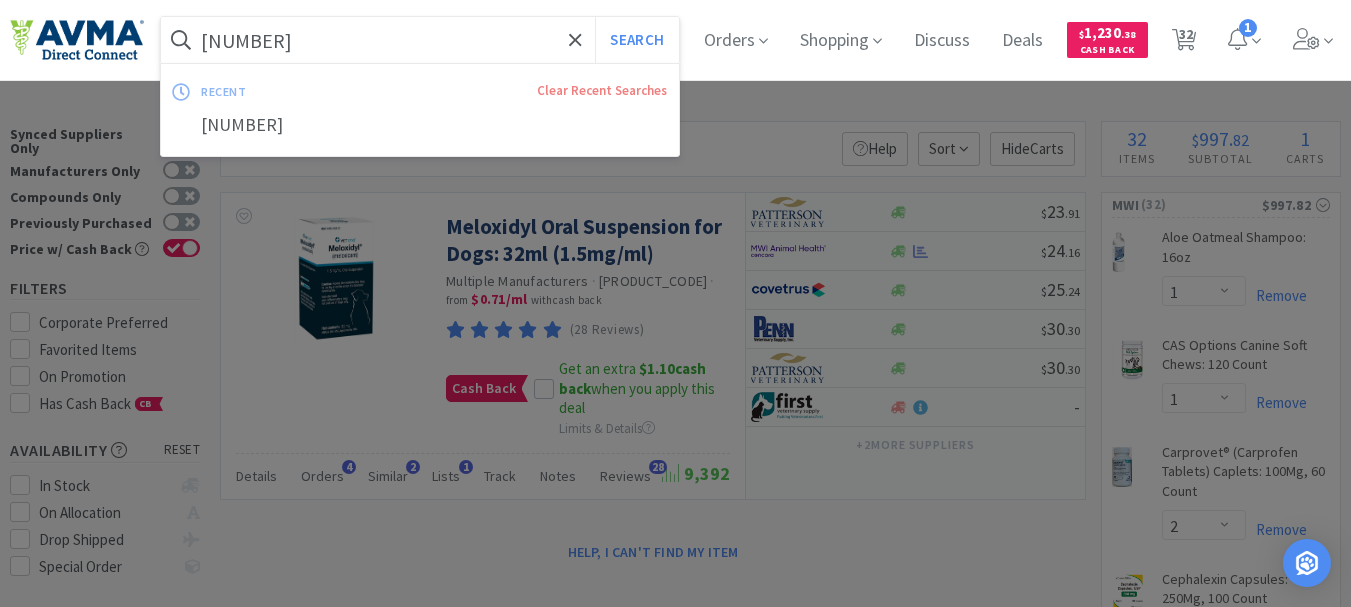 paste on "[PRODUCT_CODE]" 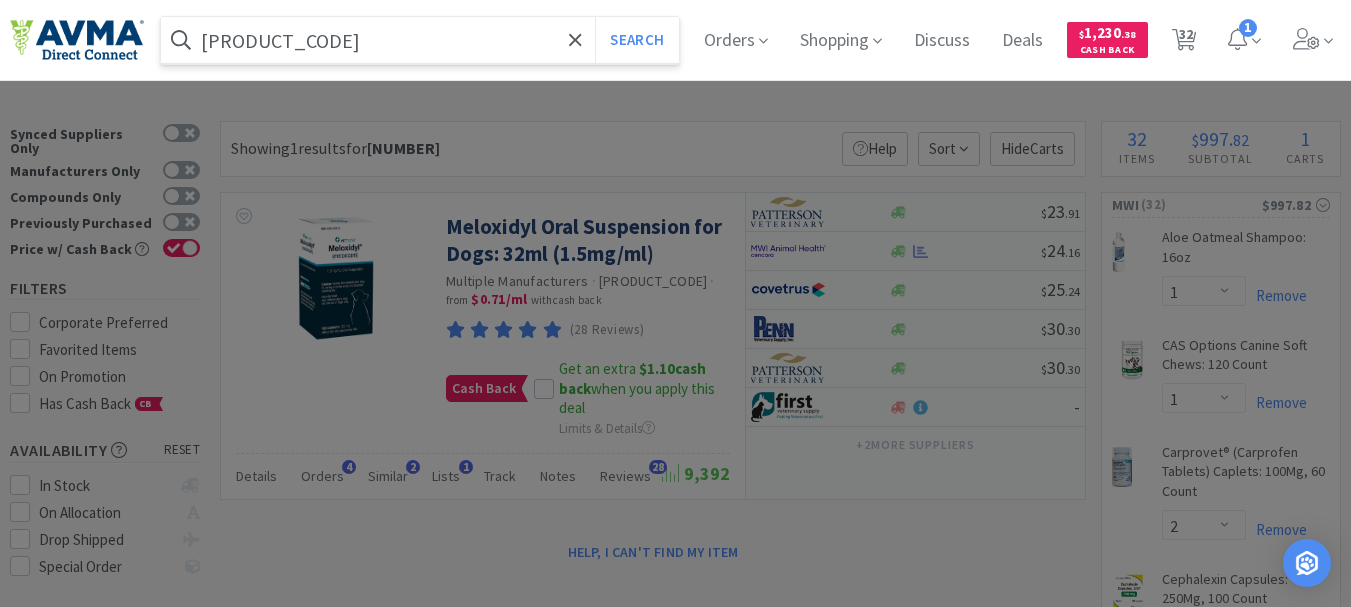 type on "[PRODUCT_CODE]" 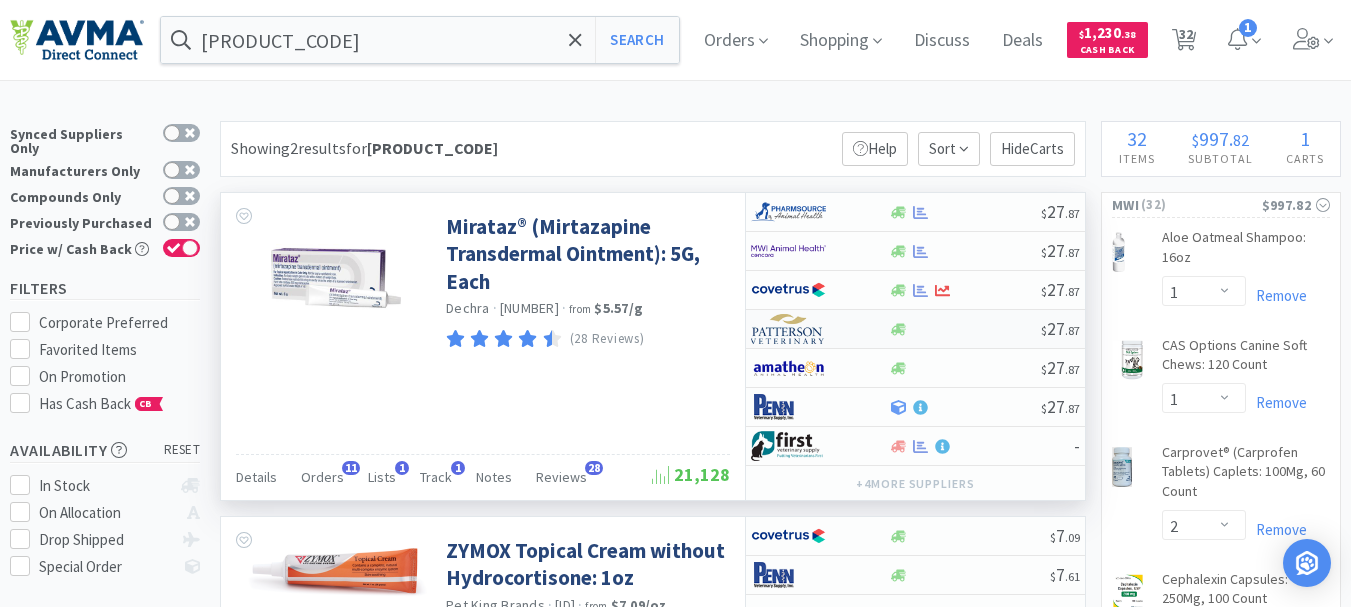 click at bounding box center (788, 329) 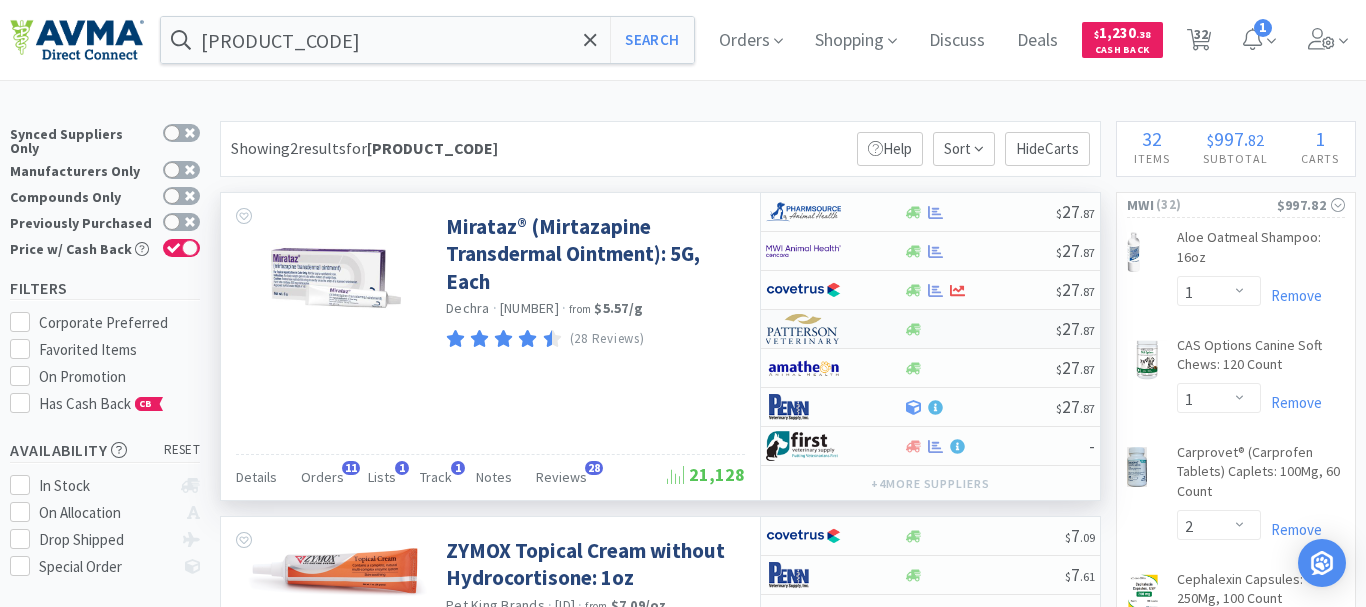 select on "1" 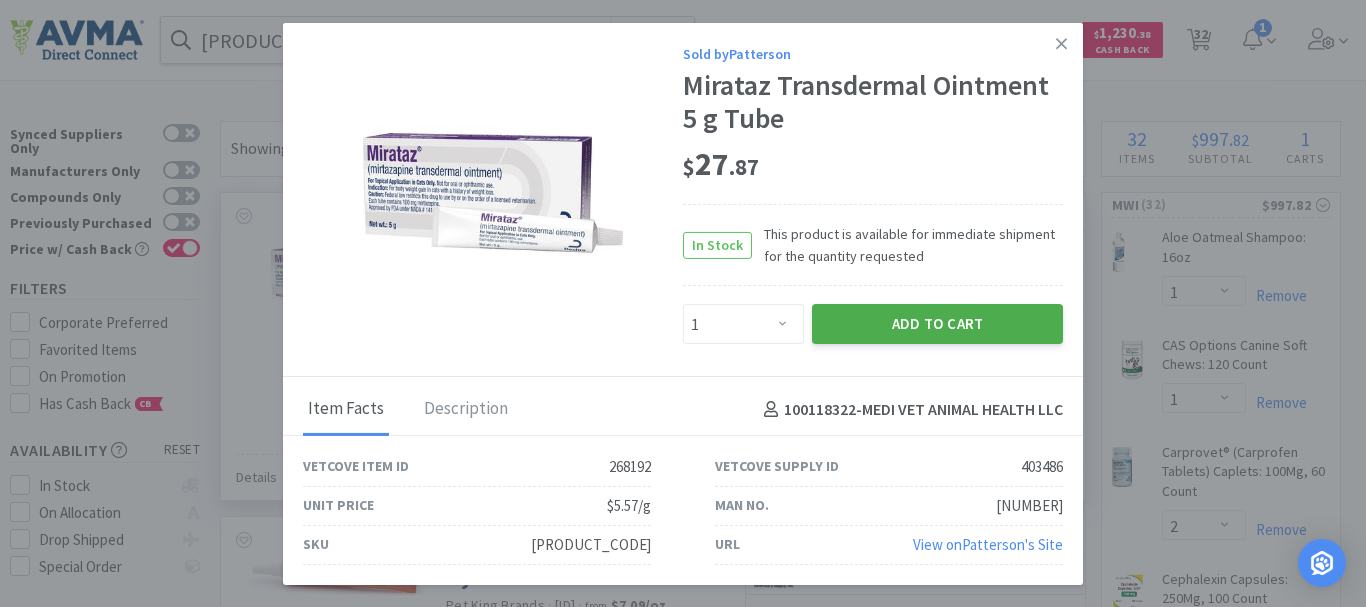 click on "Add to Cart" at bounding box center [937, 324] 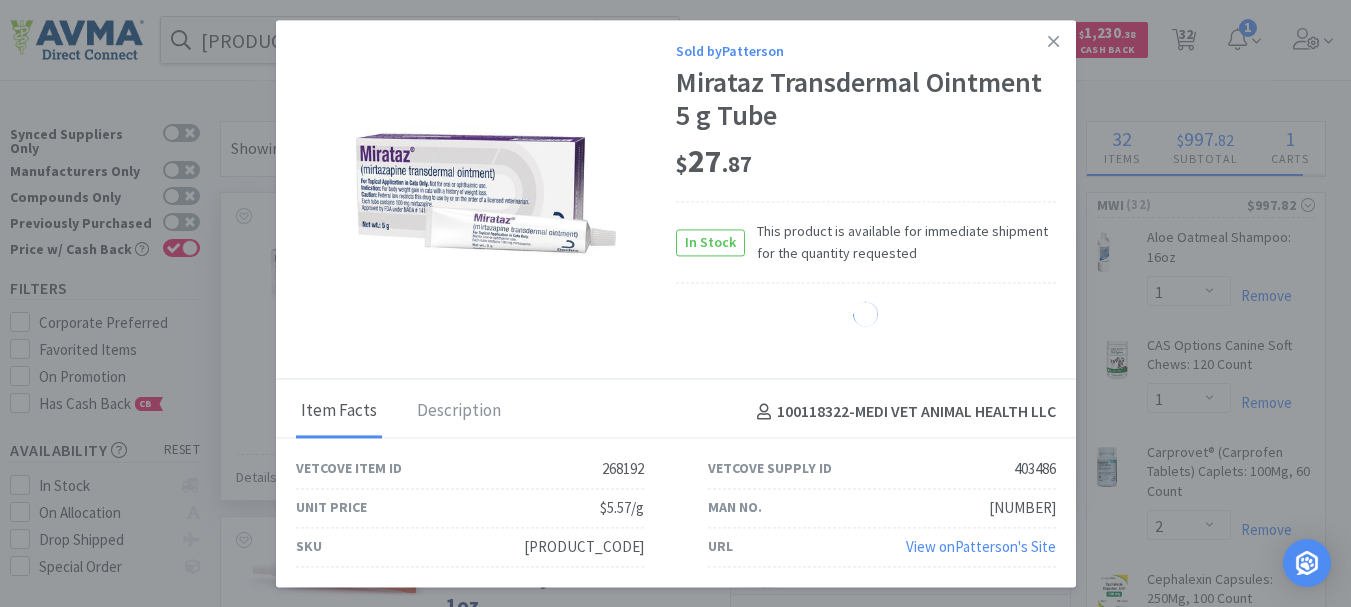 select on "1" 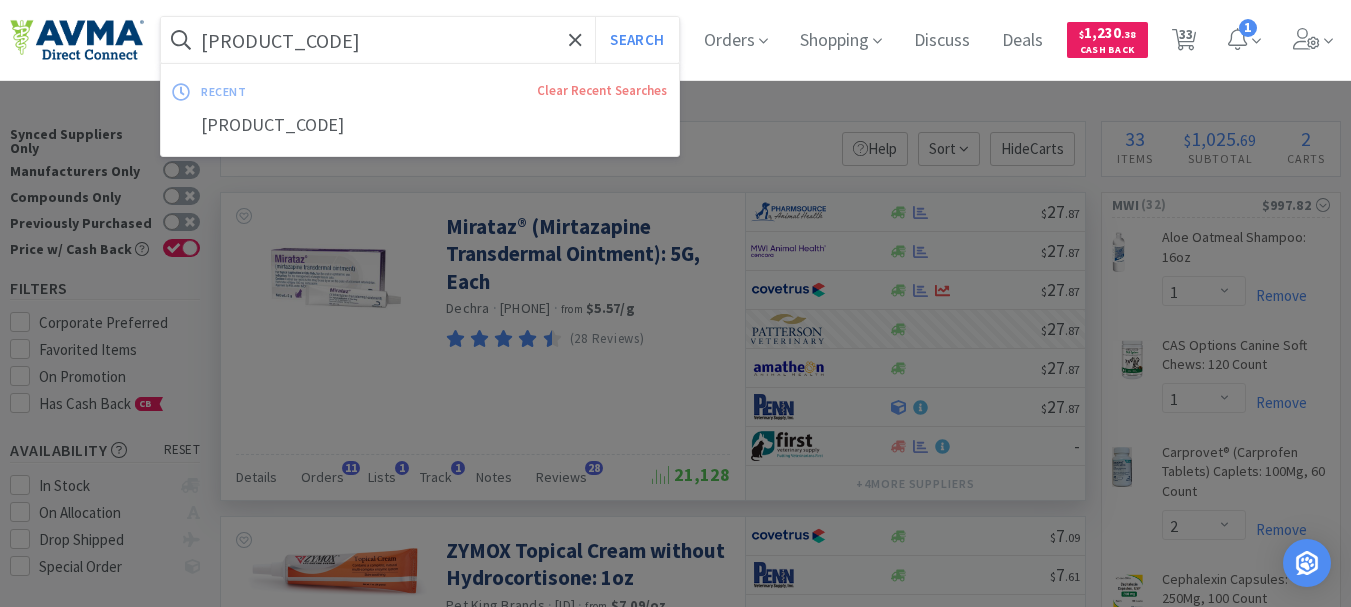 click on "[PRODUCT_CODE]" at bounding box center (420, 40) 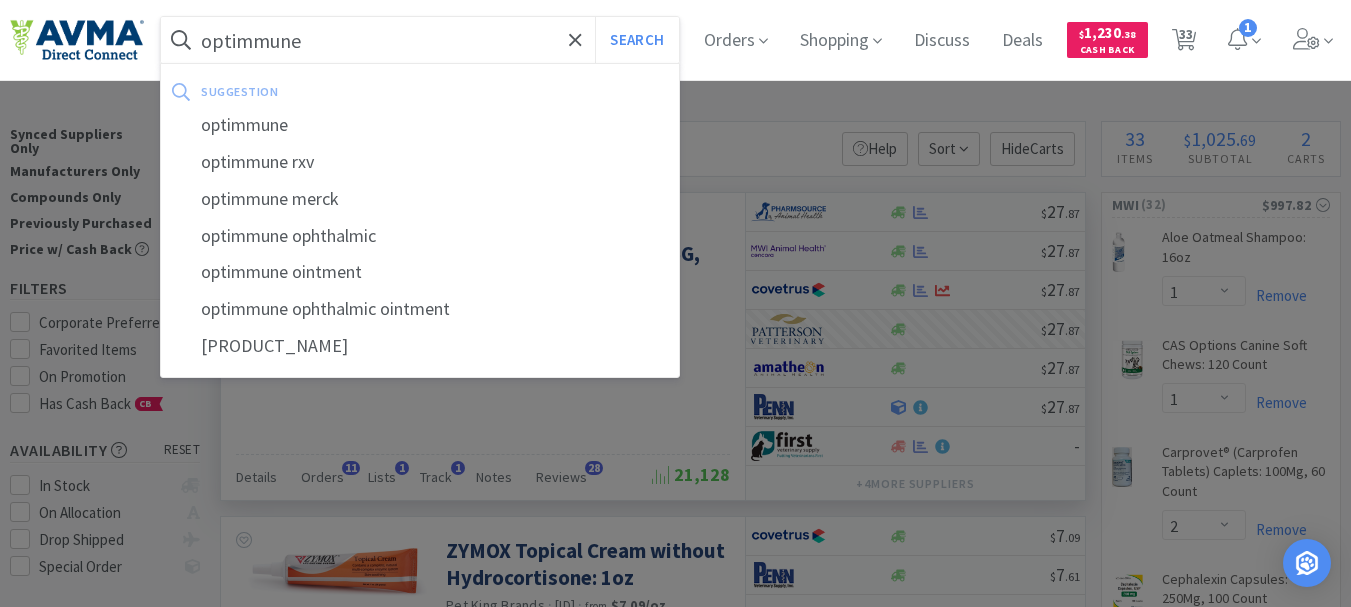 click on "Search" at bounding box center (636, 40) 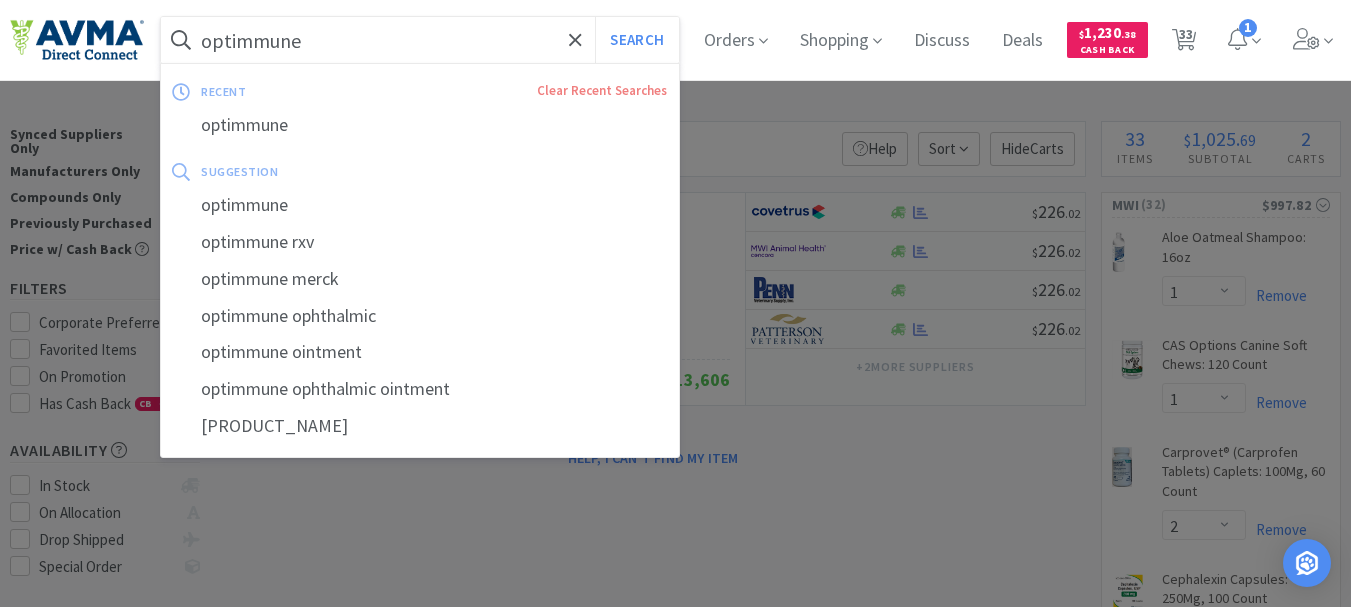 click on "optimmune" at bounding box center (420, 40) 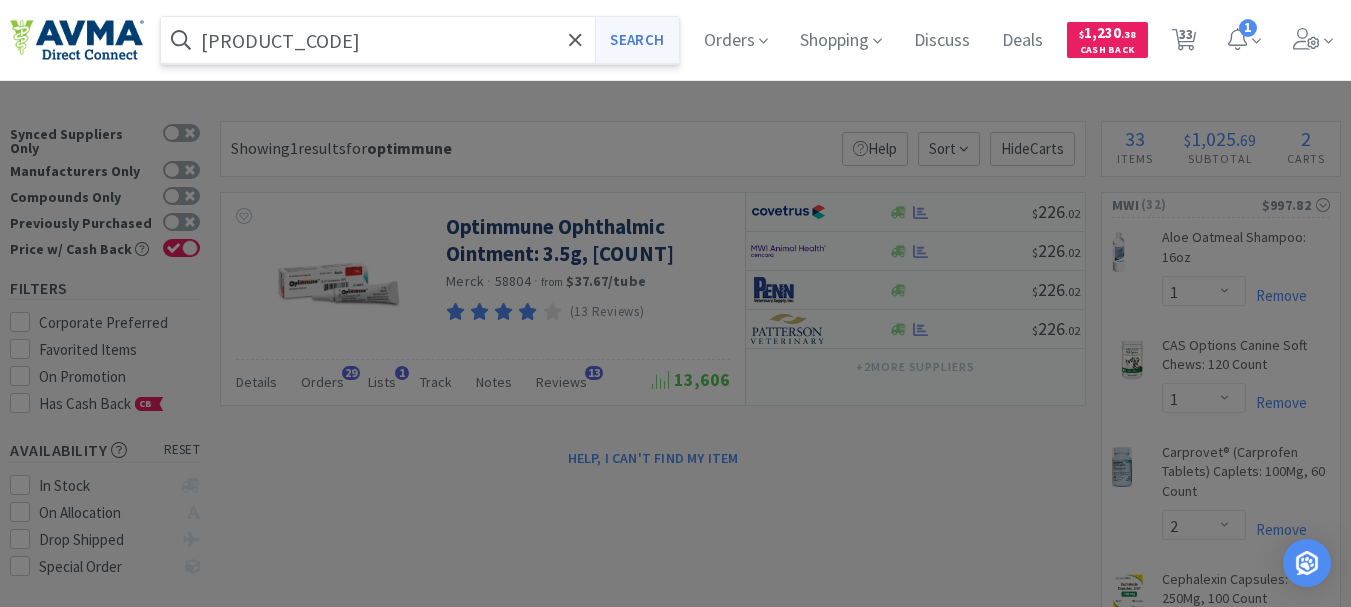 click on "Search" at bounding box center [636, 40] 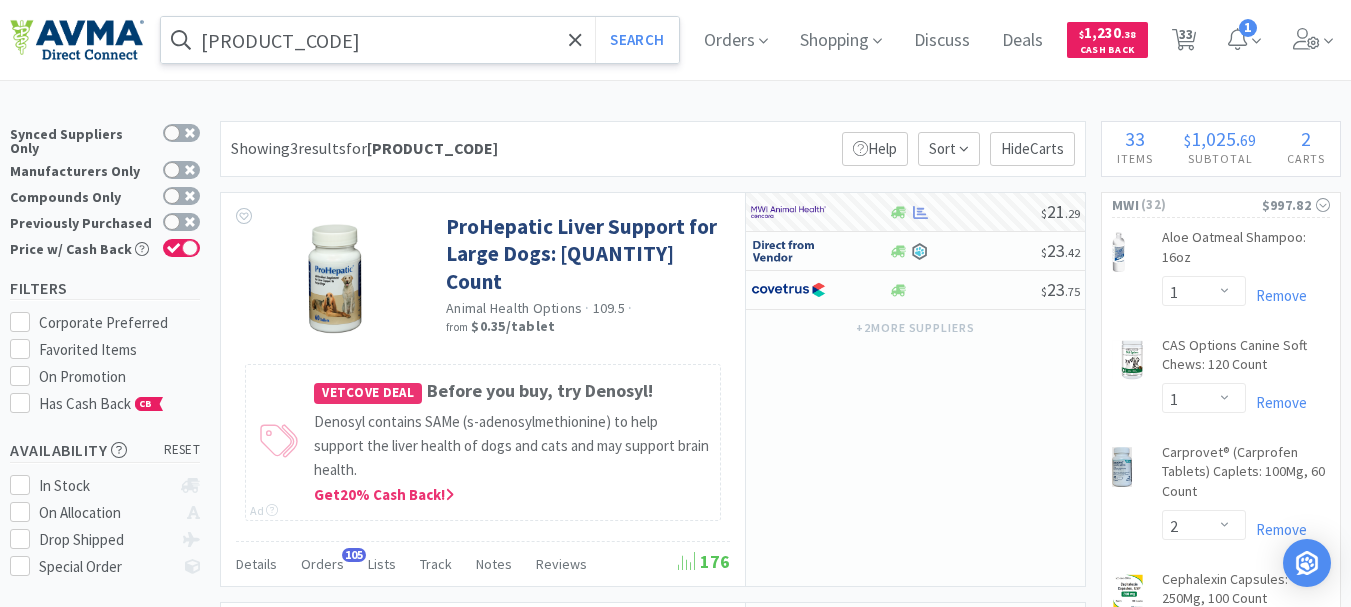 click on "[PRODUCT_CODE]" at bounding box center (420, 40) 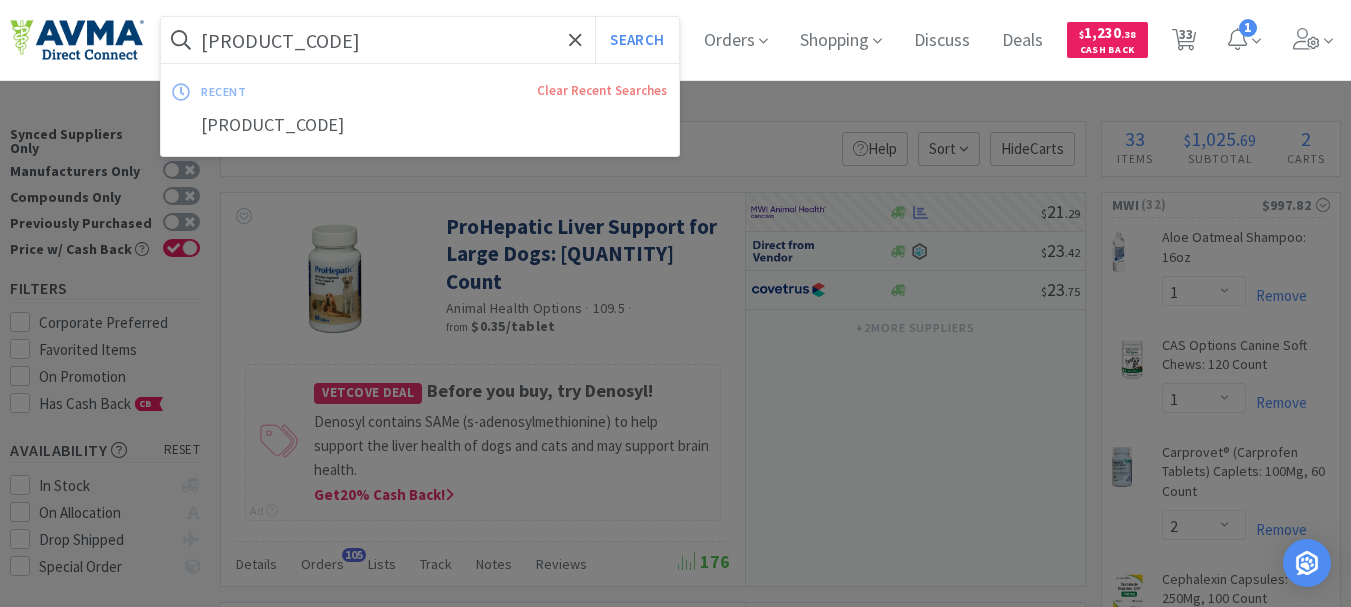 paste on "37118" 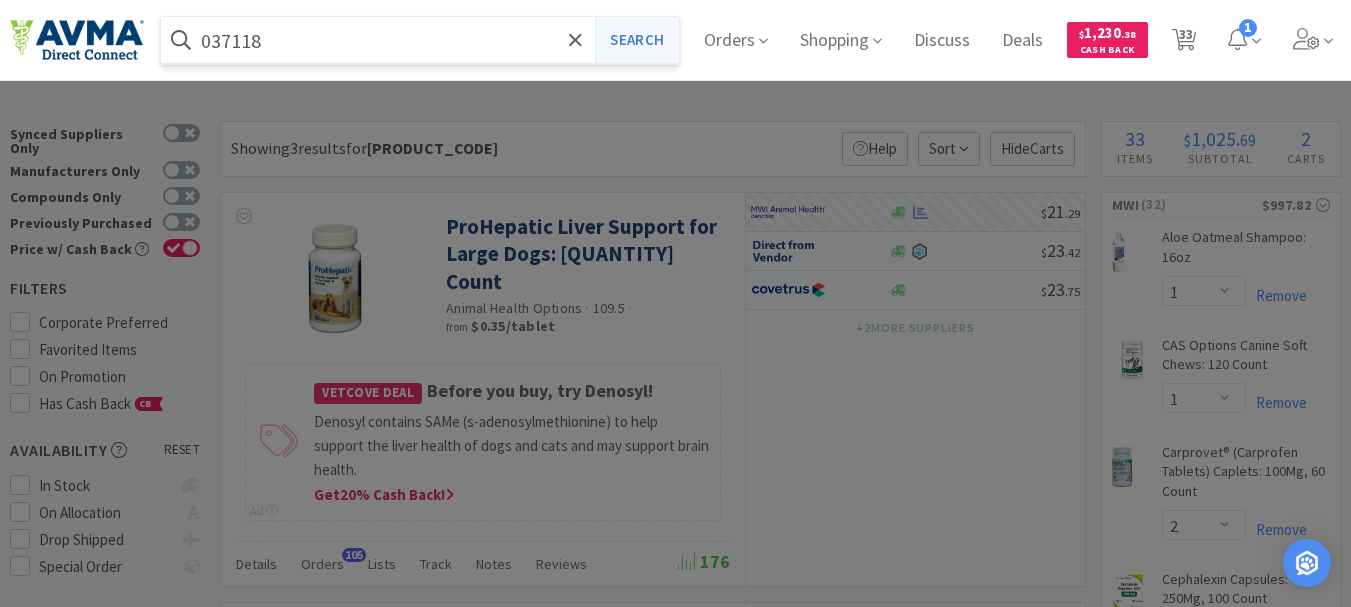 click on "Search" at bounding box center (636, 40) 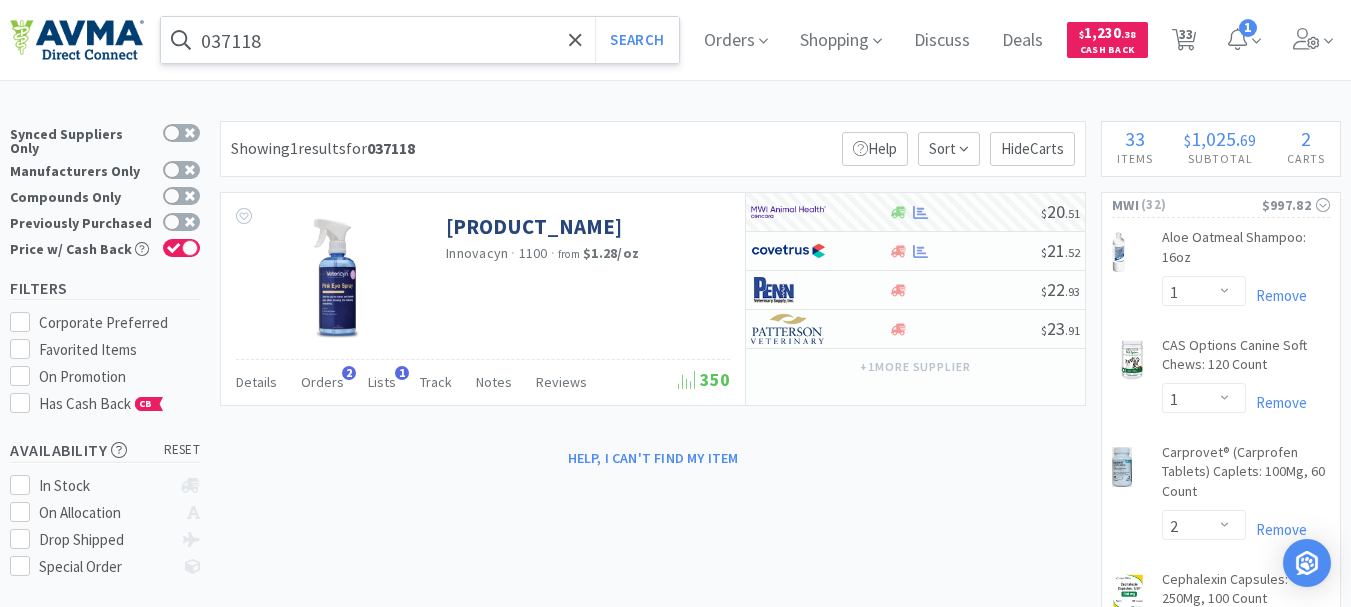 click on "037118" at bounding box center [420, 40] 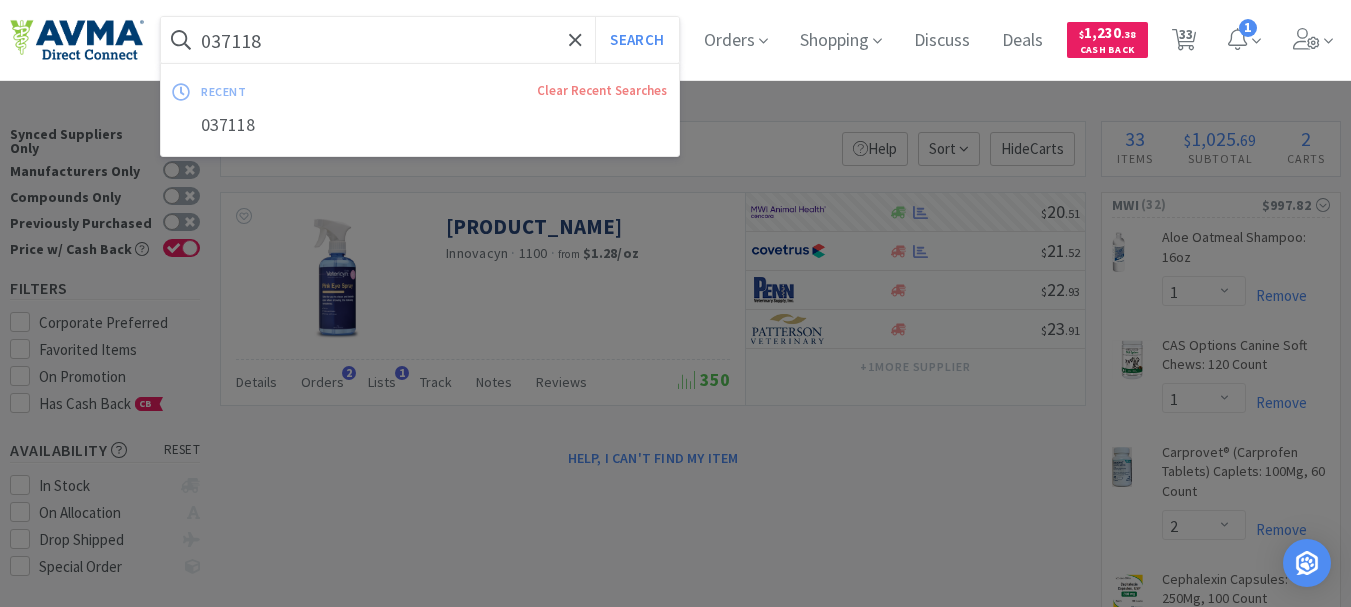 paste on "MWI Veterinary Supply" 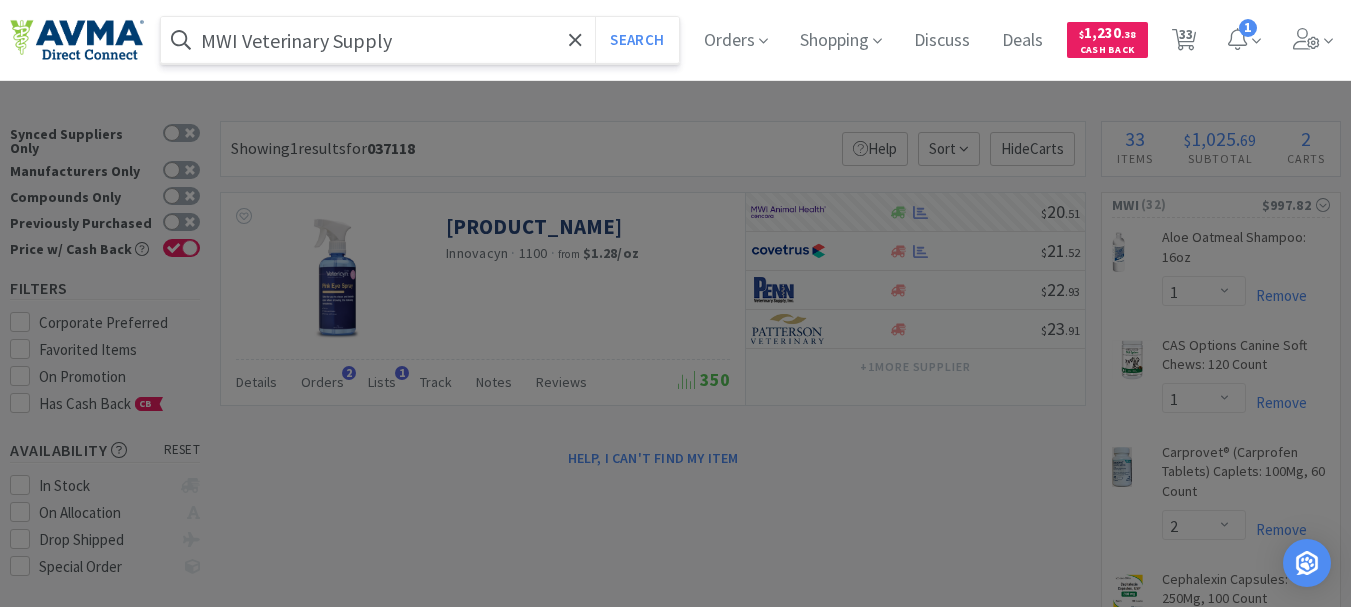 paste on "012741" 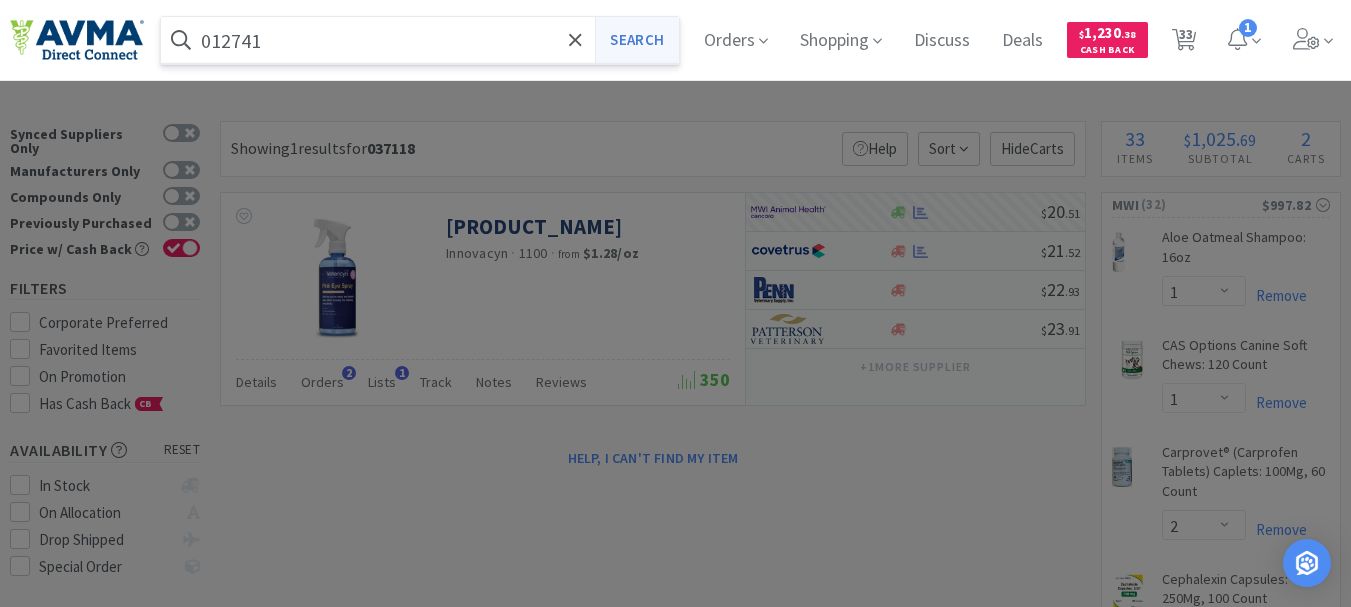 click on "Search" at bounding box center (636, 40) 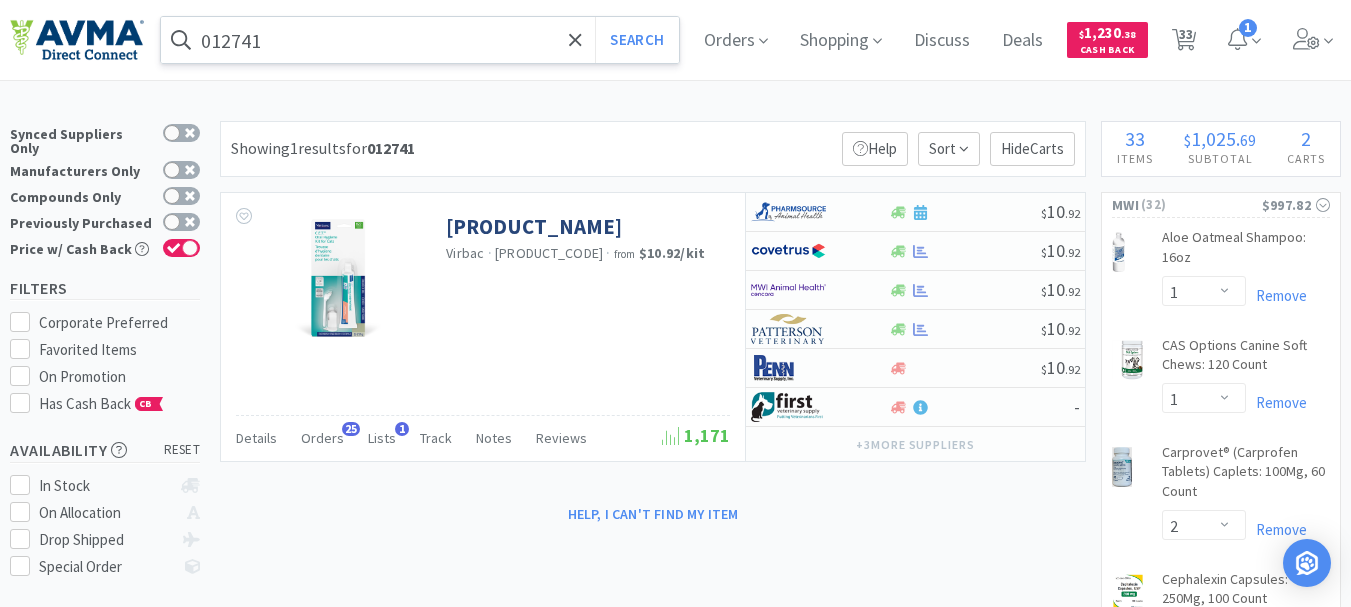 click on "012741" at bounding box center [420, 40] 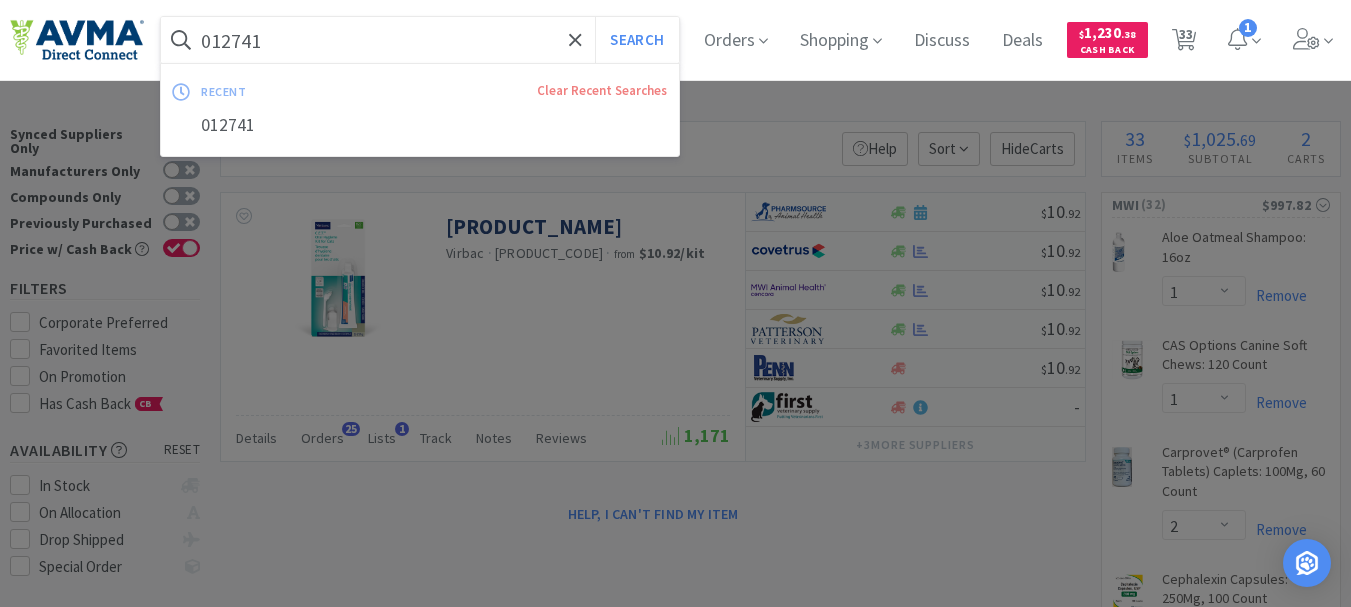 paste on "03976" 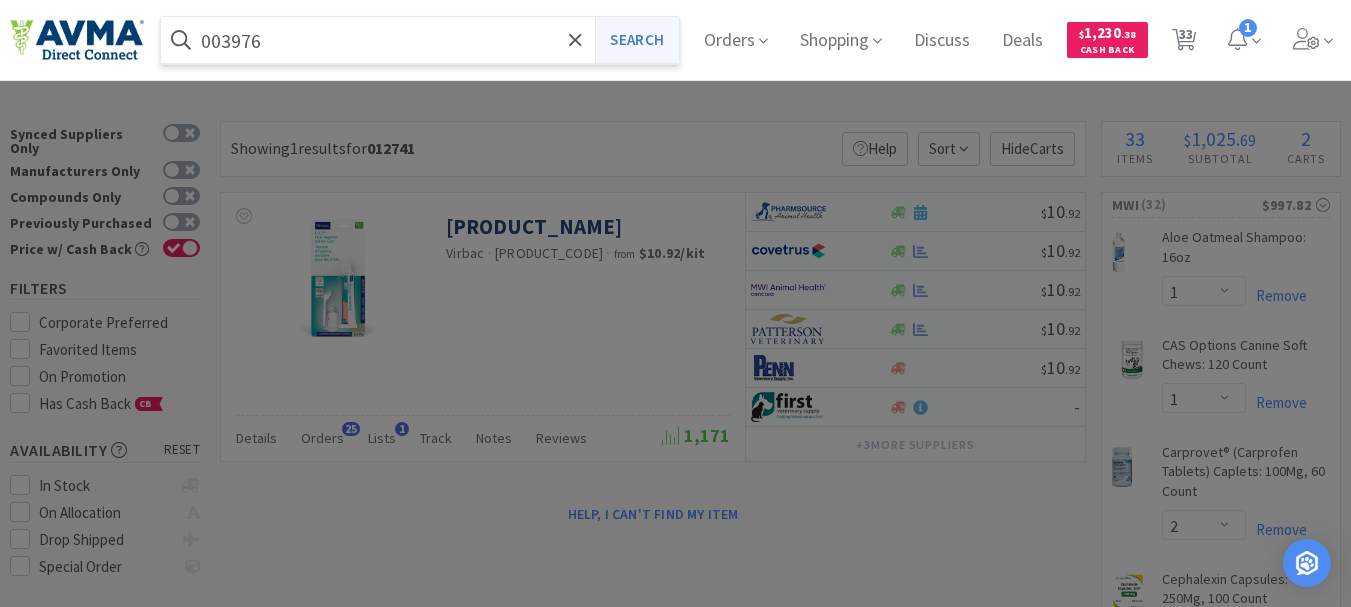 click on "Search" at bounding box center [636, 40] 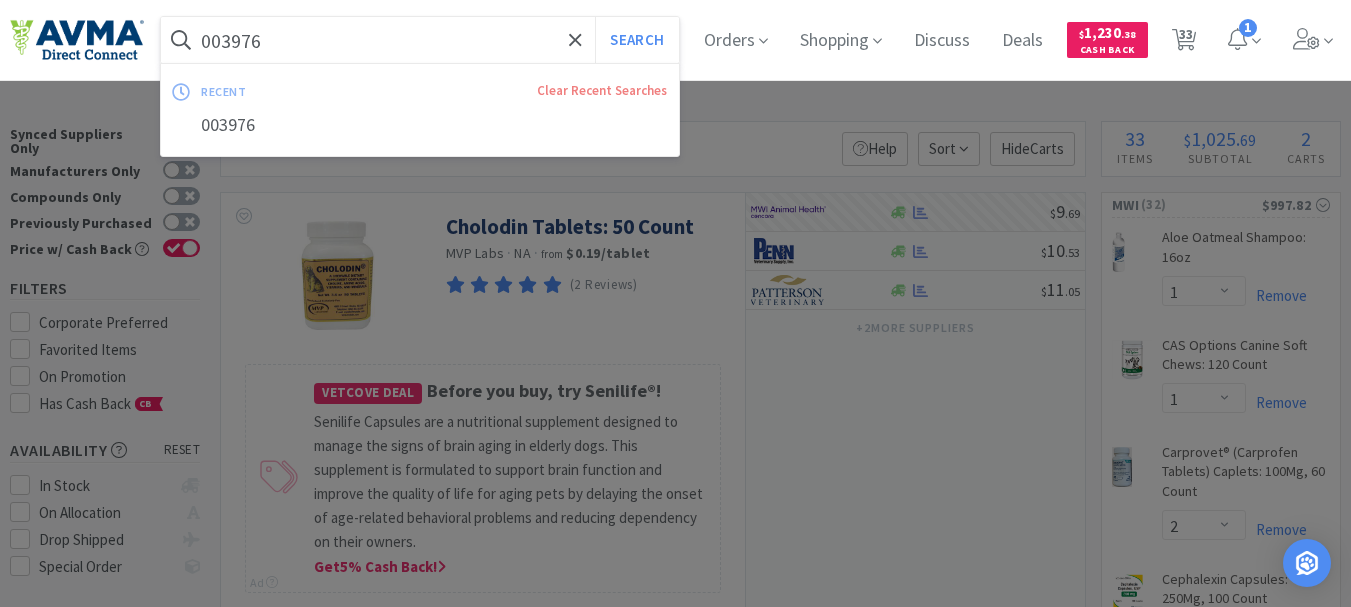 click on "003976" at bounding box center [420, 40] 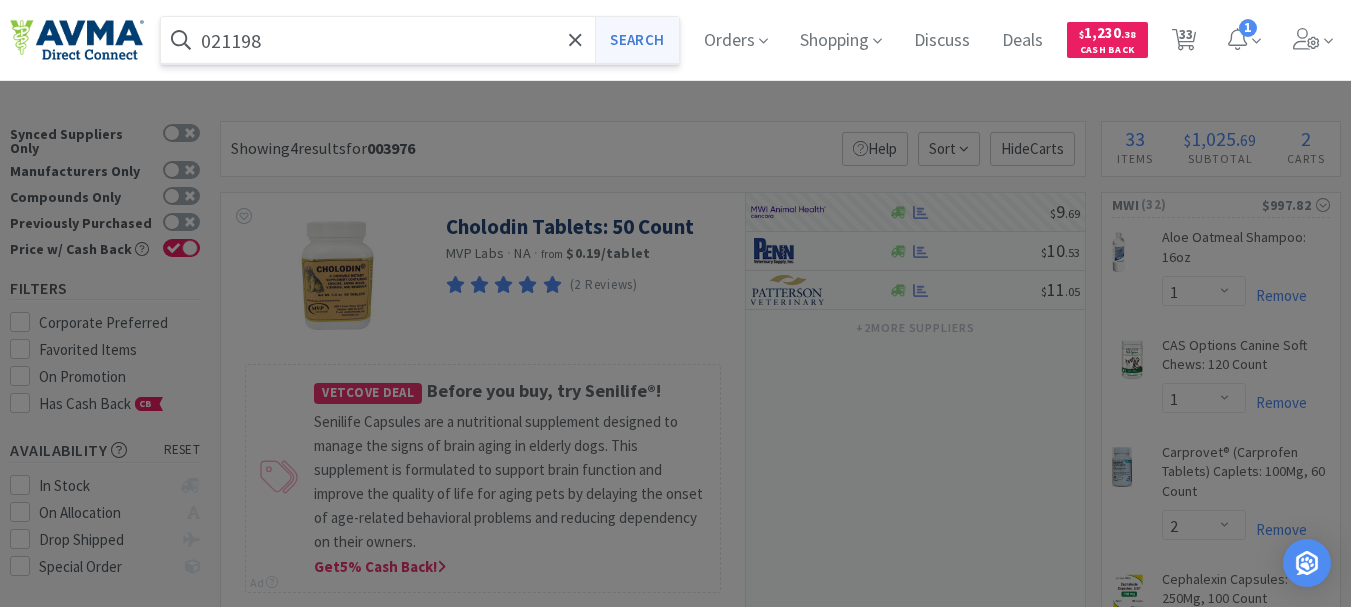 click on "Search" at bounding box center (636, 40) 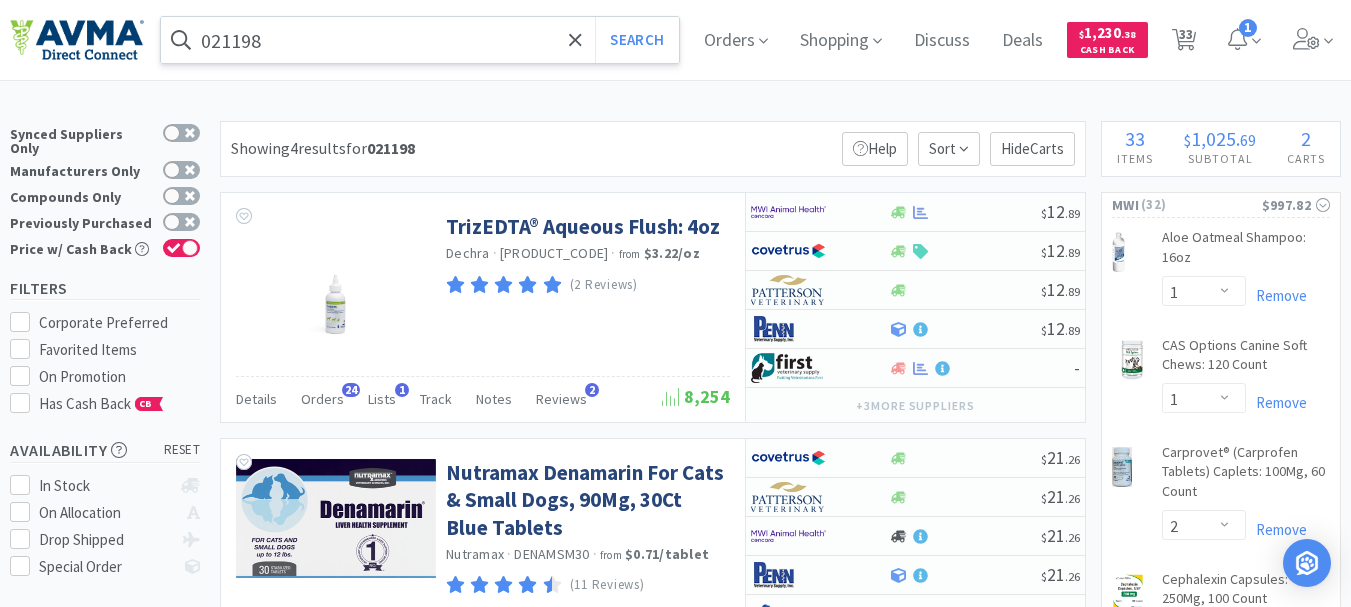 click on "021198" at bounding box center [420, 40] 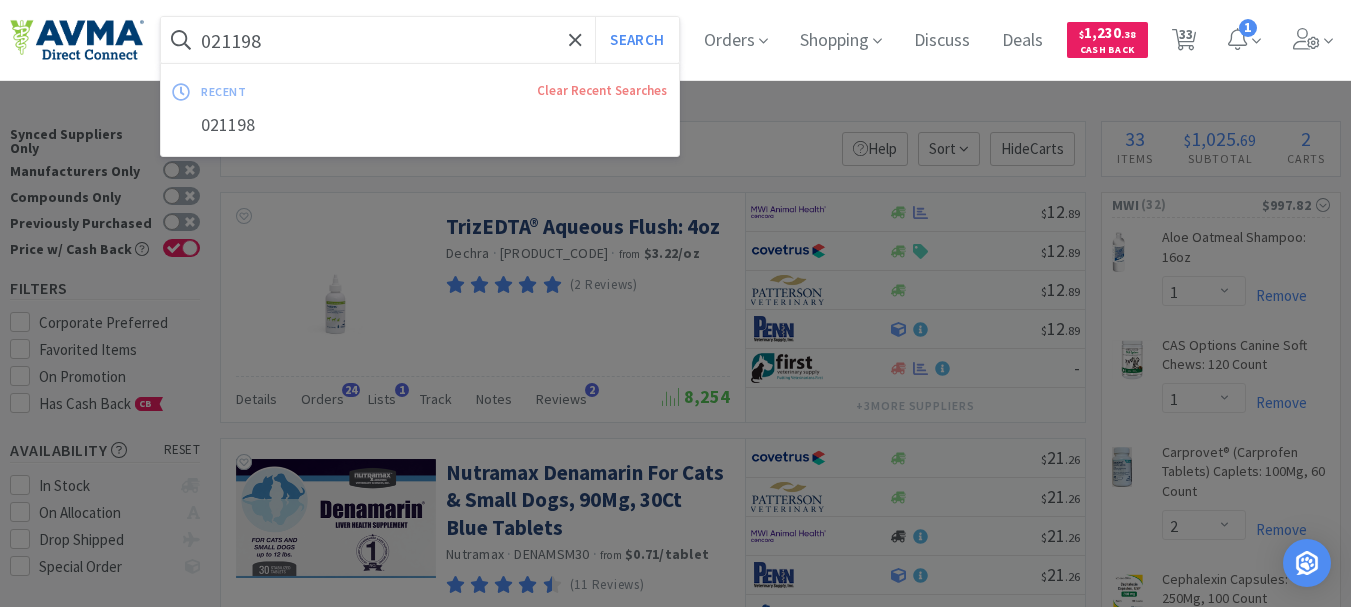 paste on "50123" 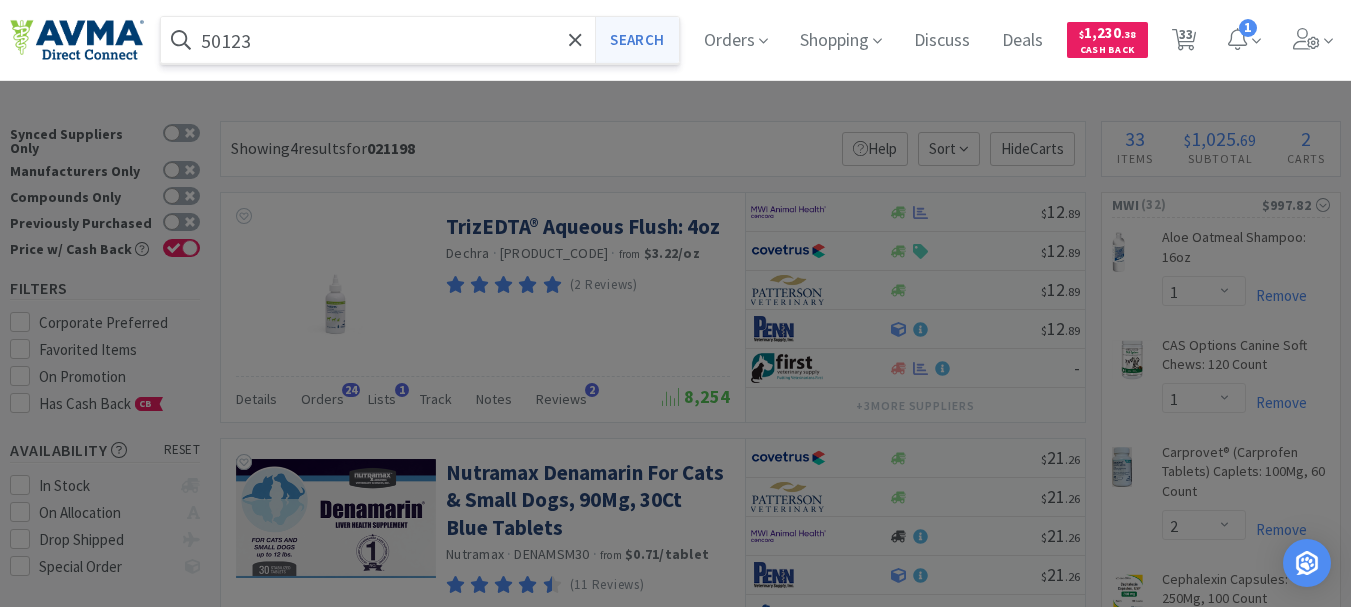 click on "Search" at bounding box center (636, 40) 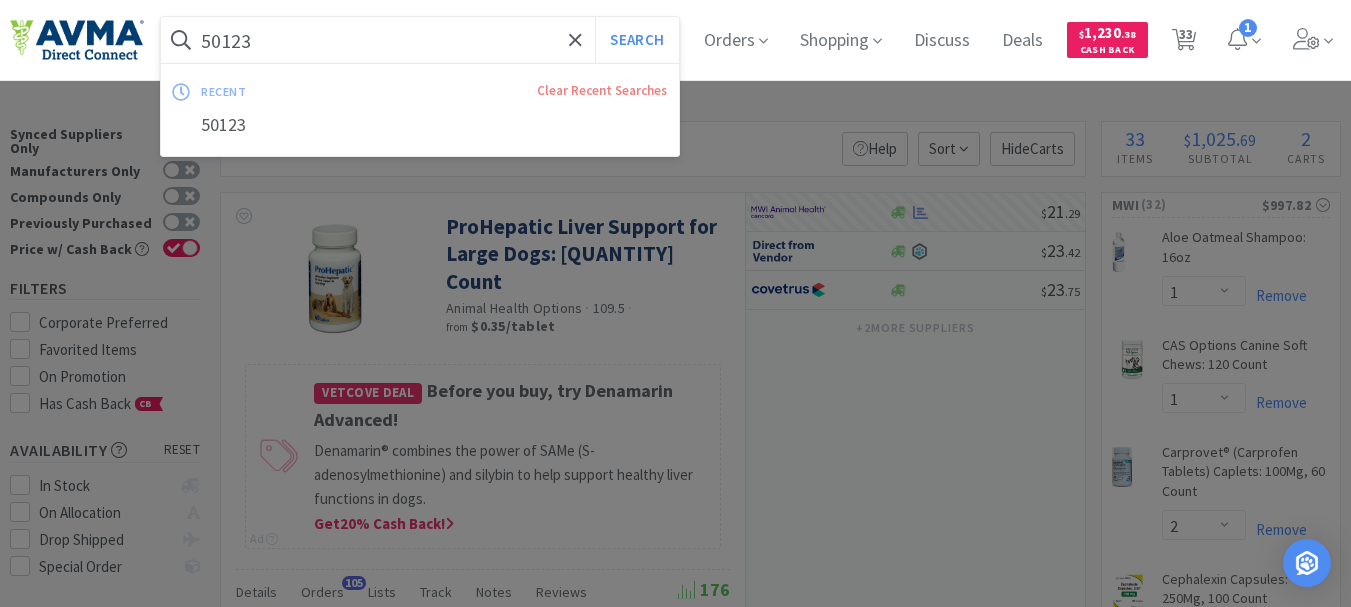 click on "50123" at bounding box center [420, 40] 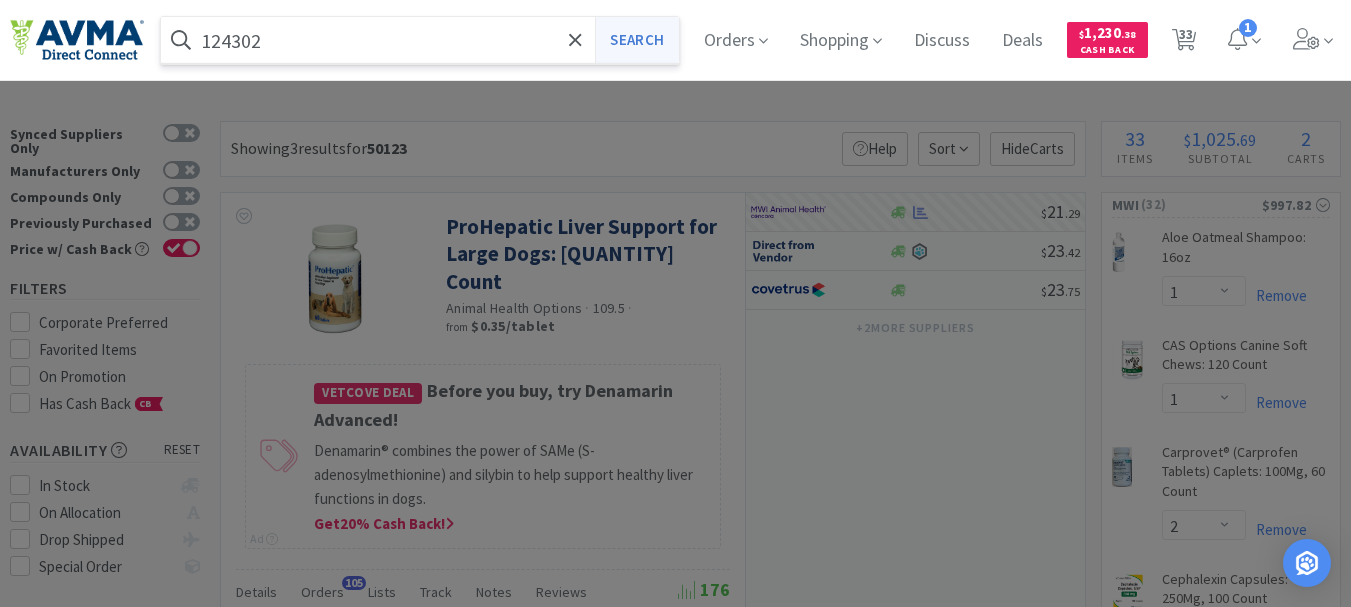 click on "Search" at bounding box center [636, 40] 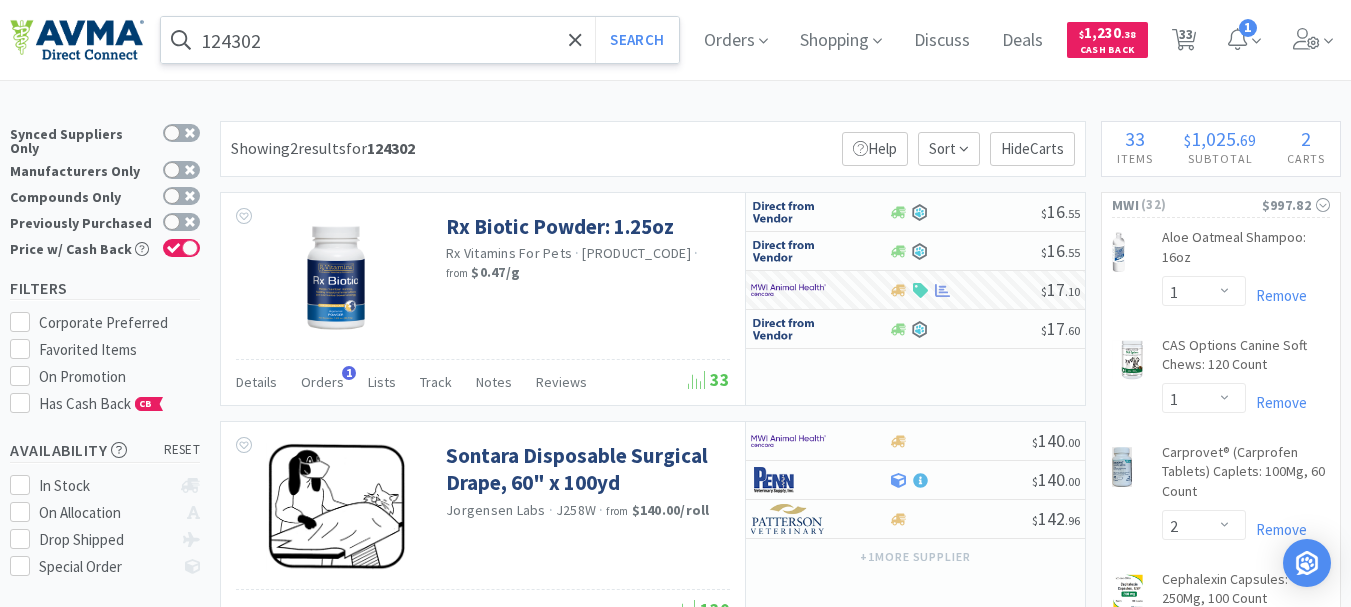 click on "124302" at bounding box center [420, 40] 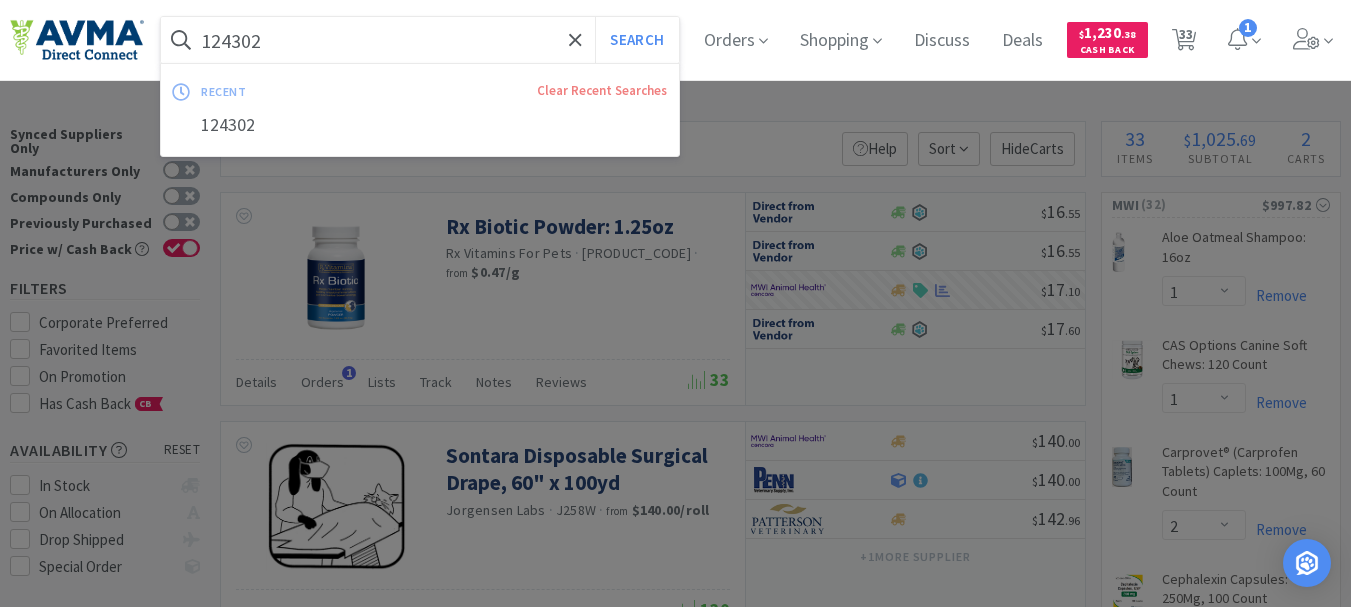 paste on "[PRODUCT_CODE]" 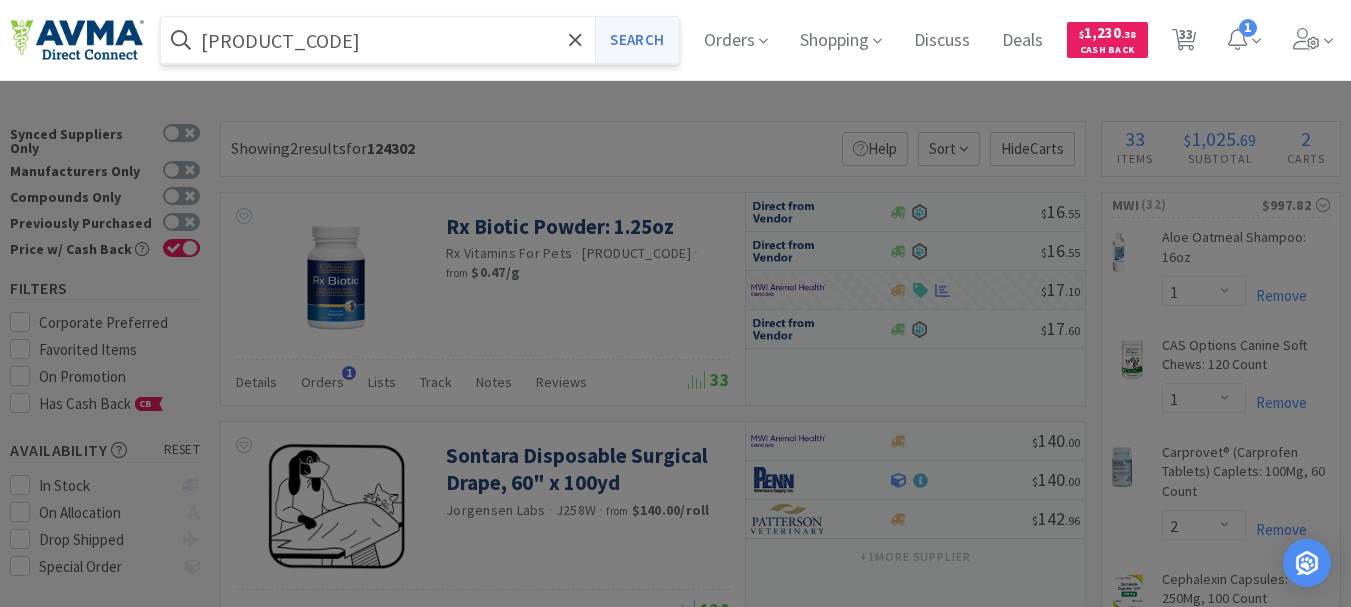 click on "Search" at bounding box center [636, 40] 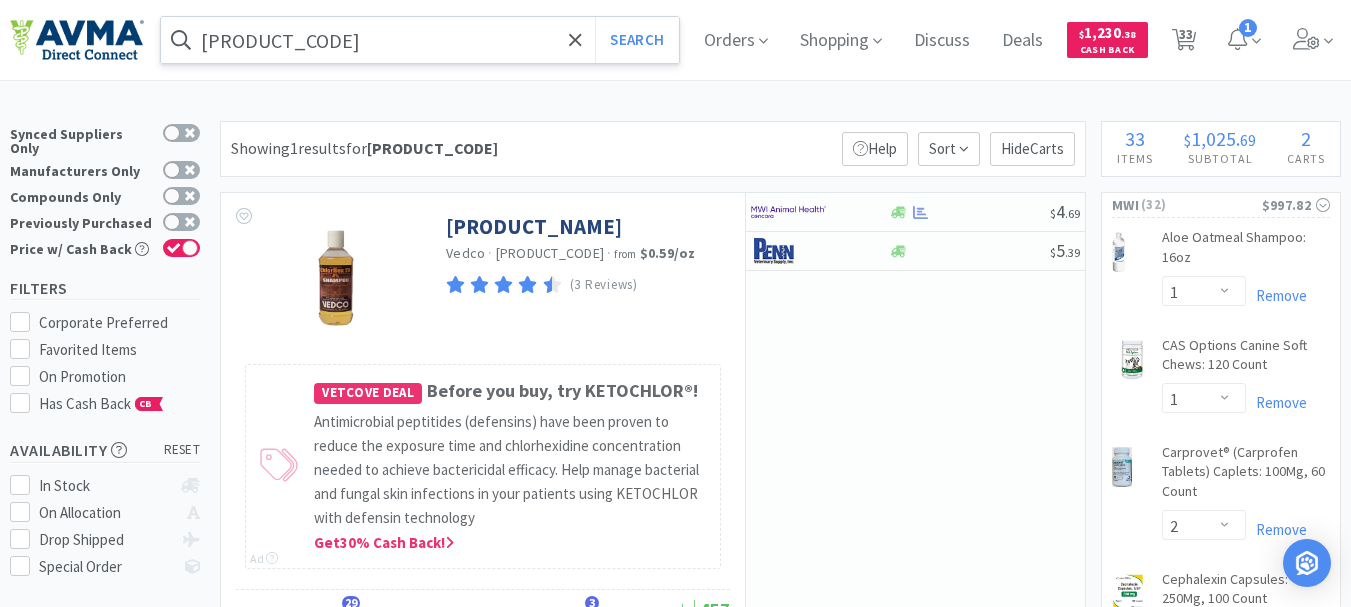click on "[PRODUCT_CODE]" at bounding box center [420, 40] 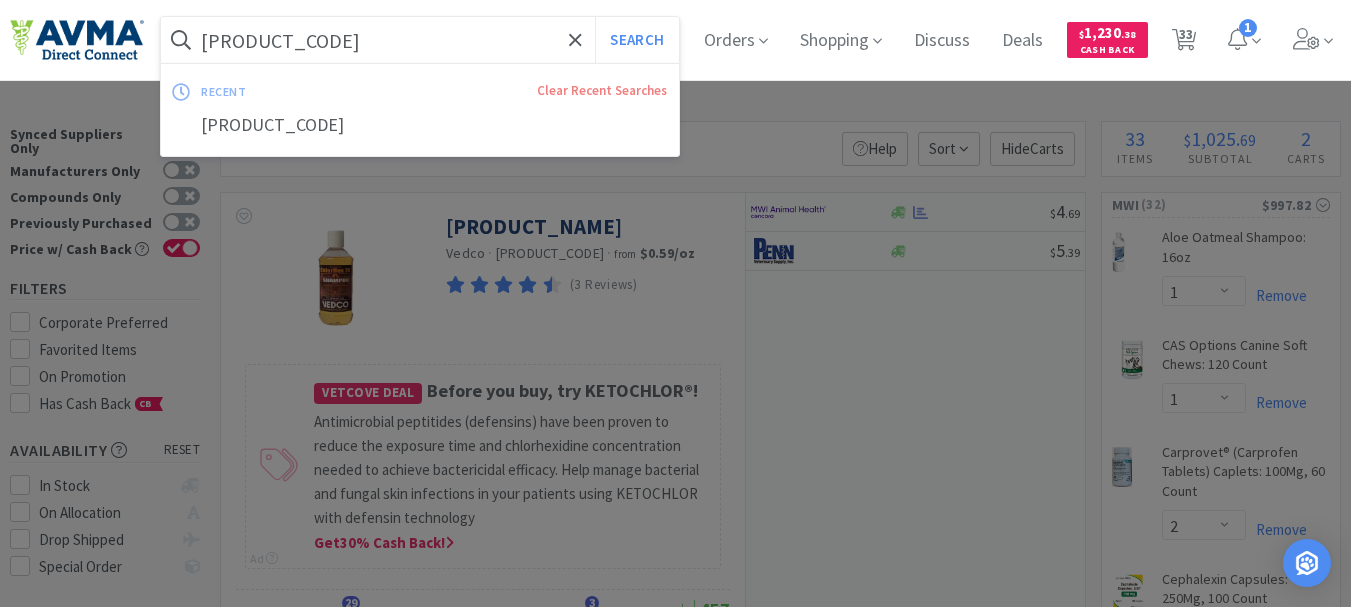 paste on "PVS8920" 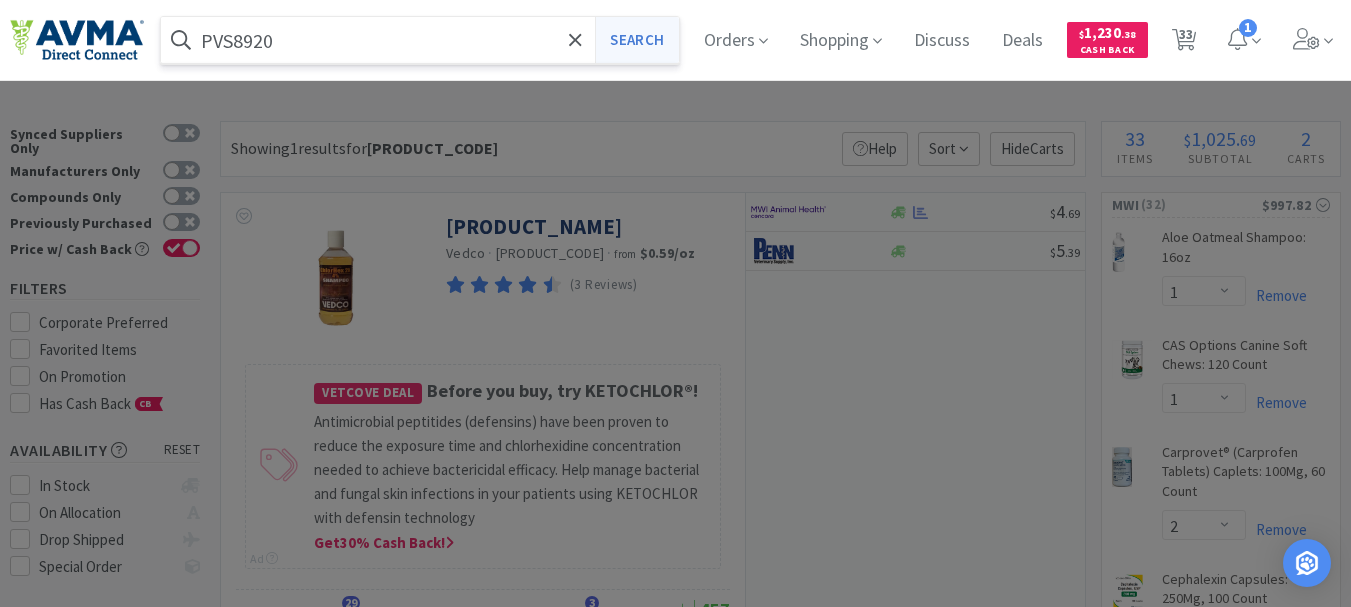 click on "Search" at bounding box center (636, 40) 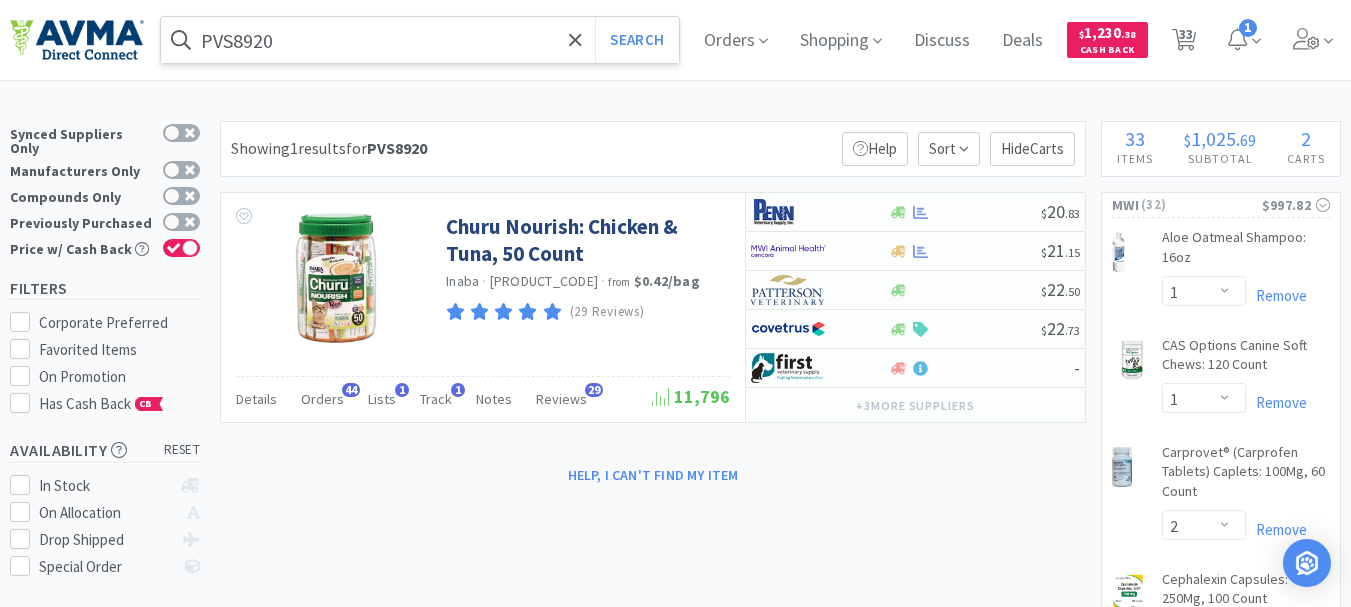 click on "PVS8920" at bounding box center [420, 40] 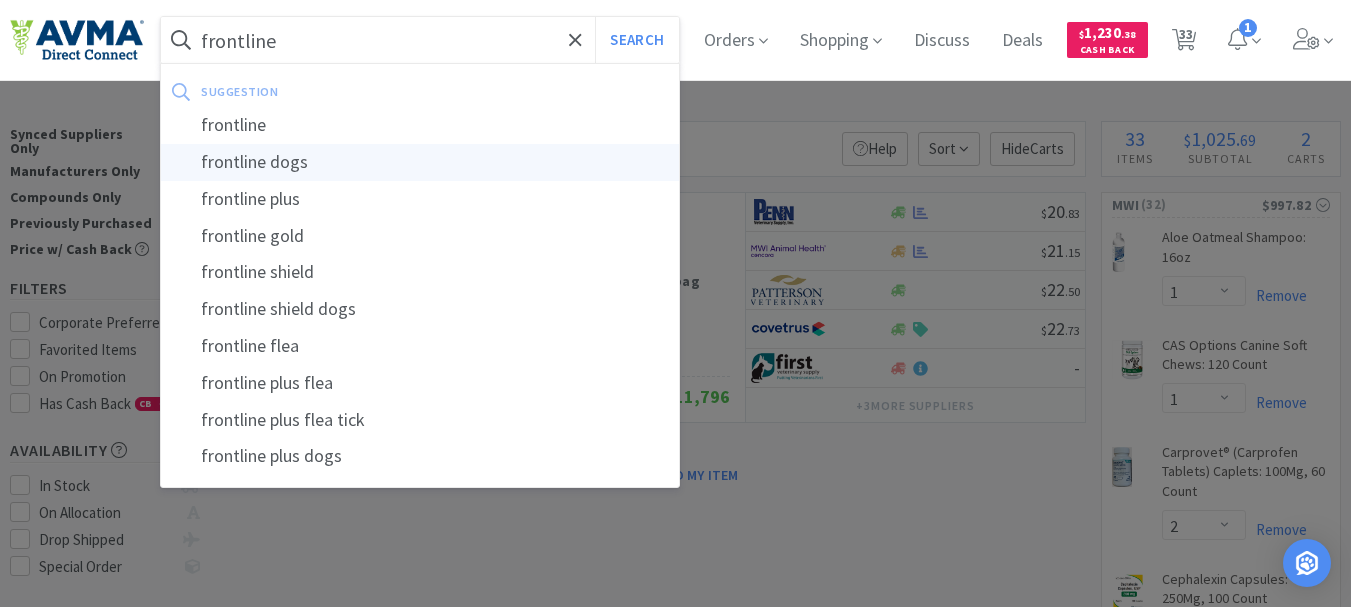 click on "frontline dogs" at bounding box center [420, 162] 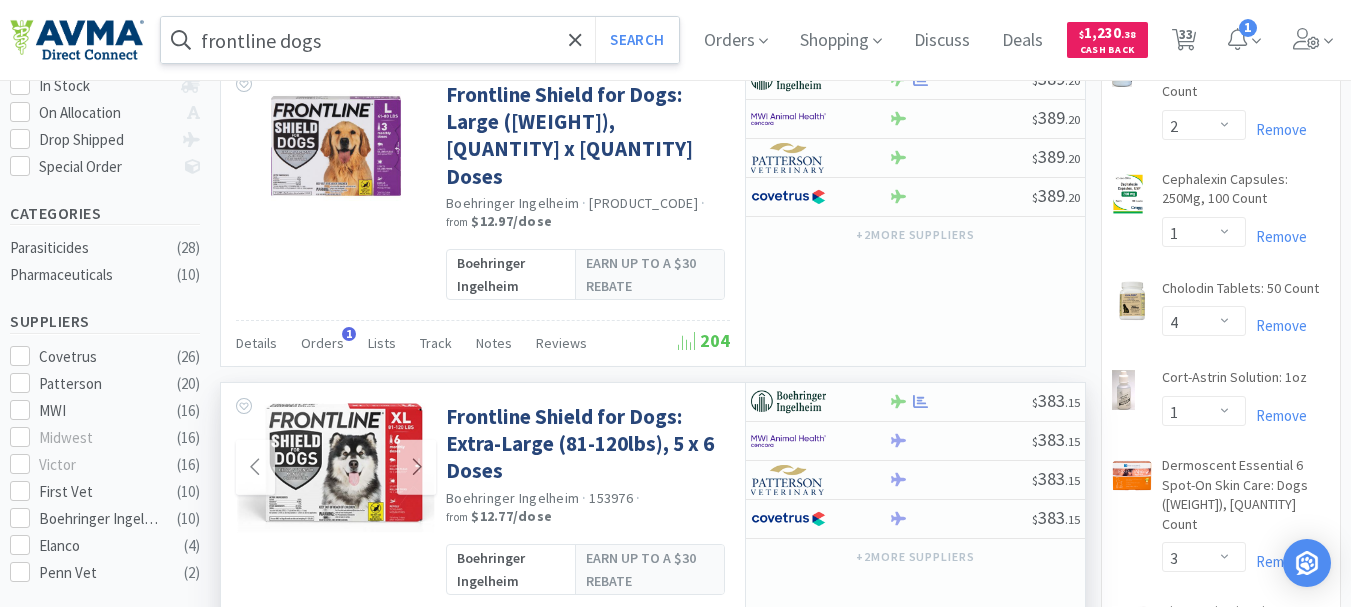 scroll, scrollTop: 0, scrollLeft: 0, axis: both 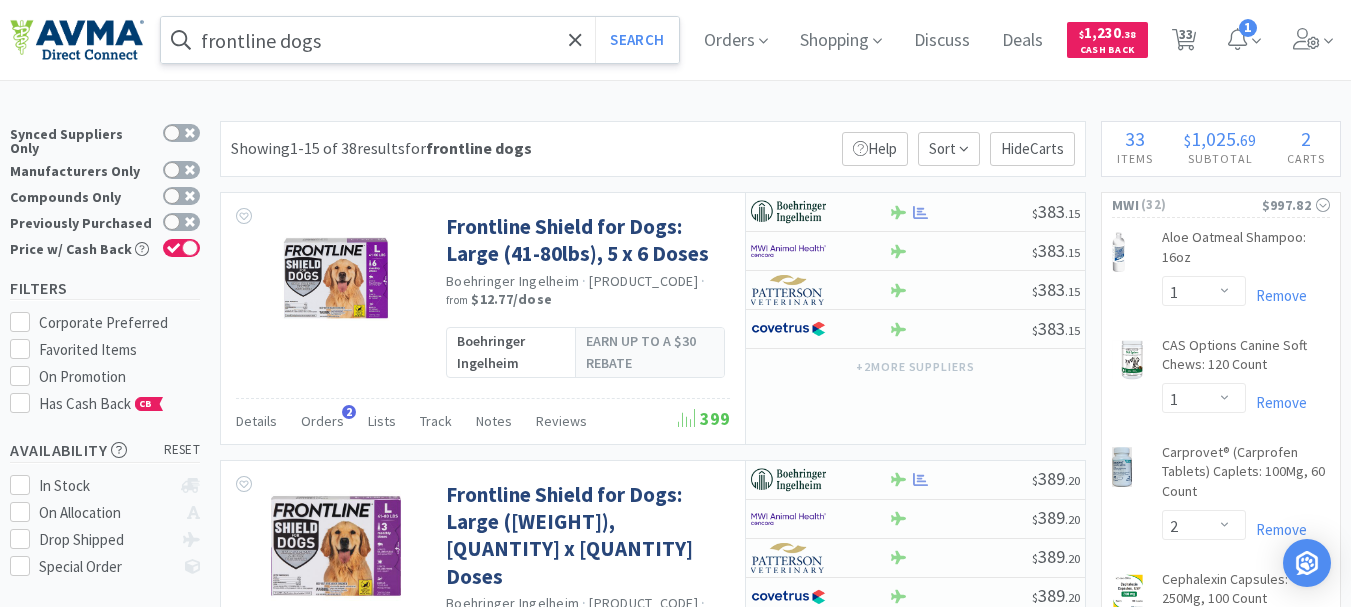 click on "frontline dogs" at bounding box center [420, 40] 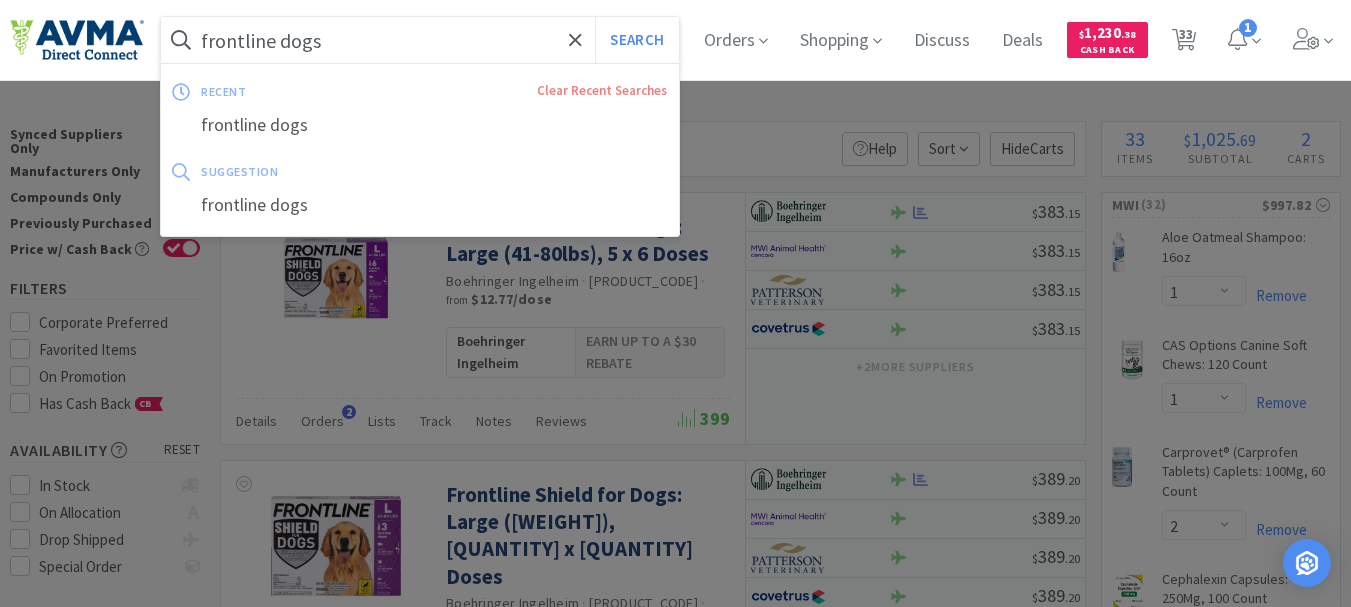 click on "frontline dogs" at bounding box center [420, 40] 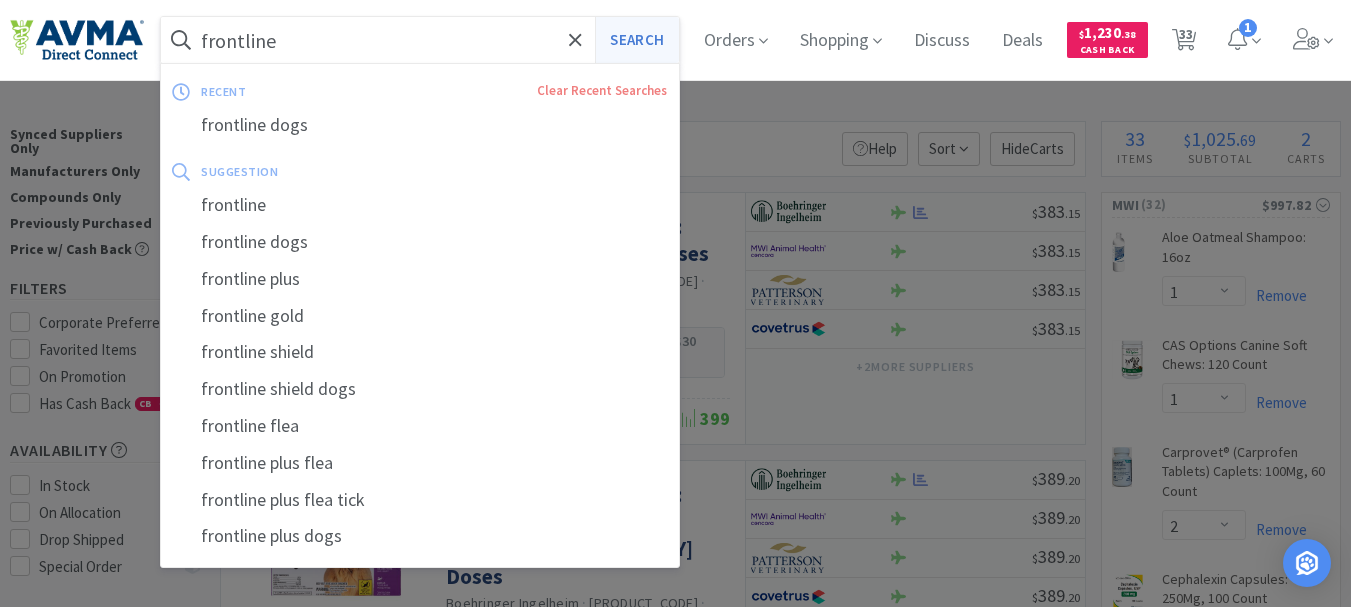 type on "frontline" 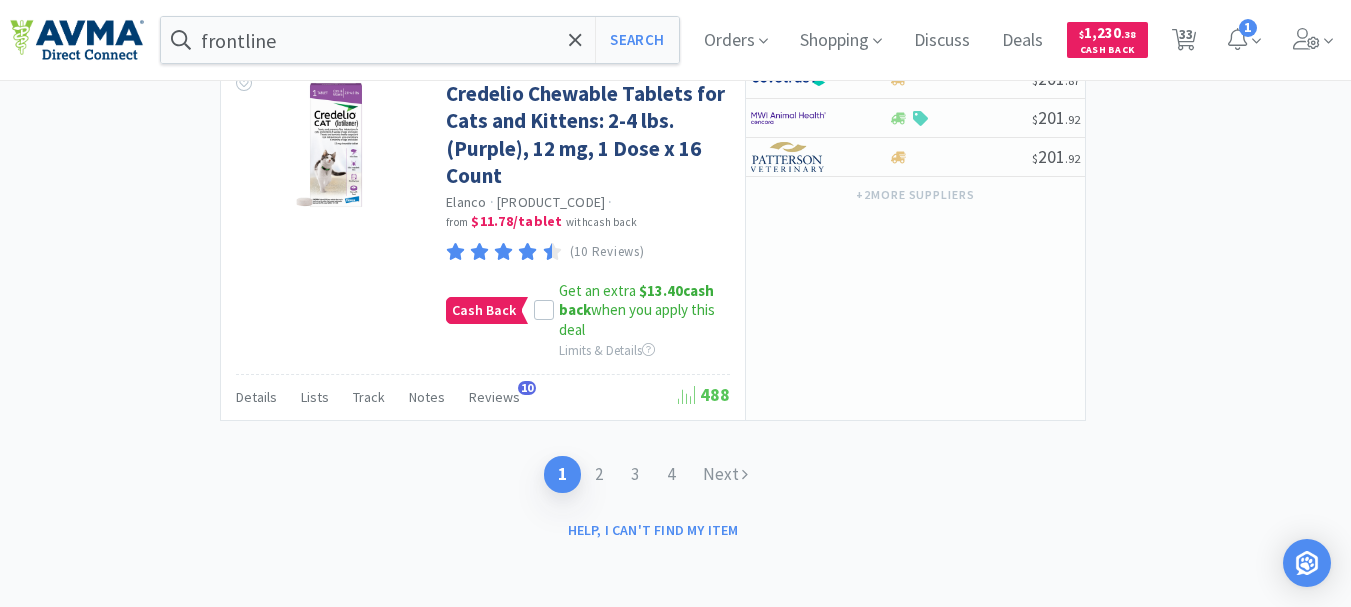 scroll, scrollTop: 4423, scrollLeft: 0, axis: vertical 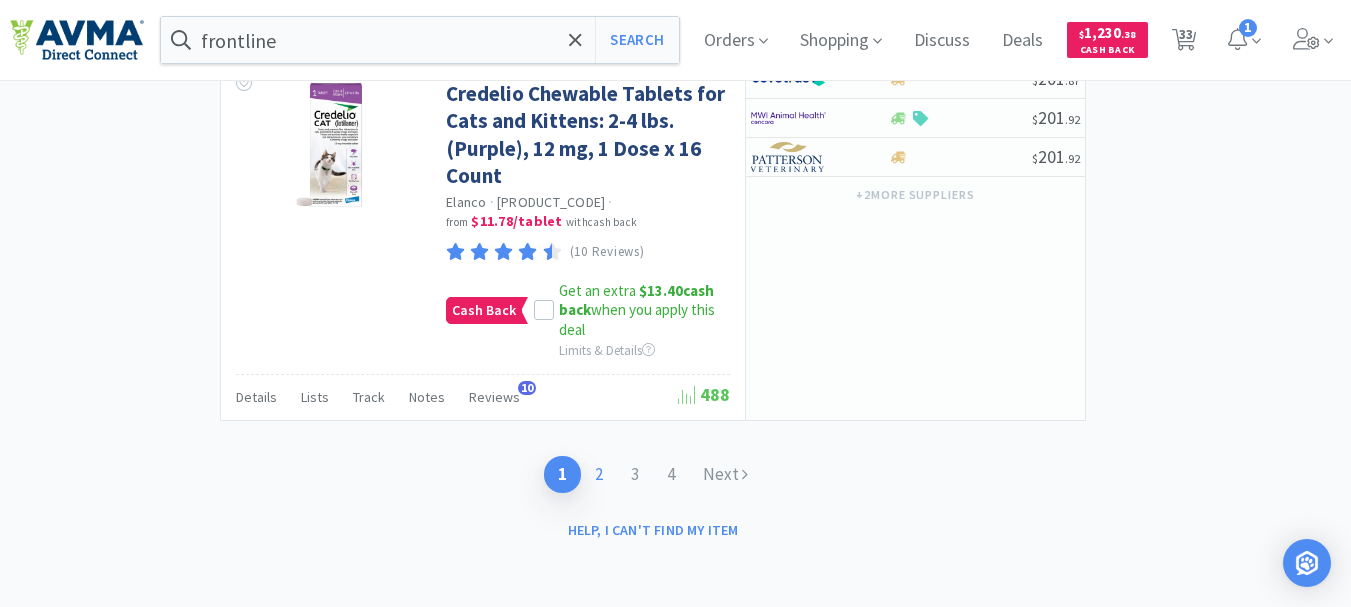 click on "2" at bounding box center [599, 474] 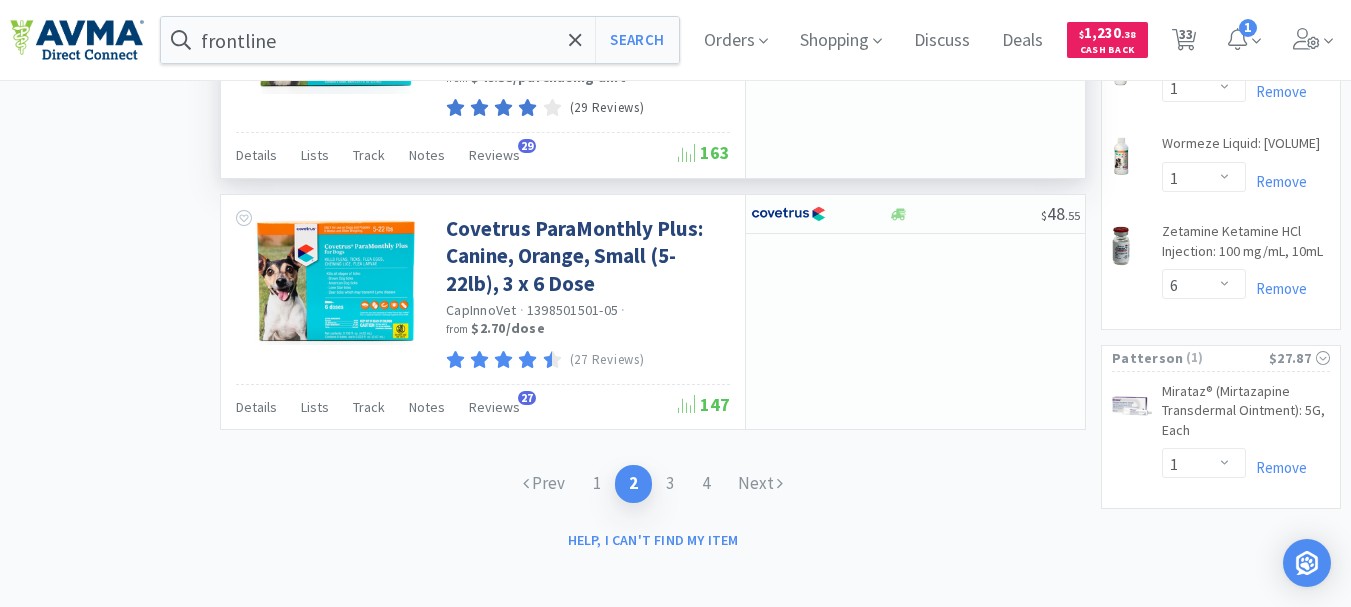 scroll, scrollTop: 3407, scrollLeft: 0, axis: vertical 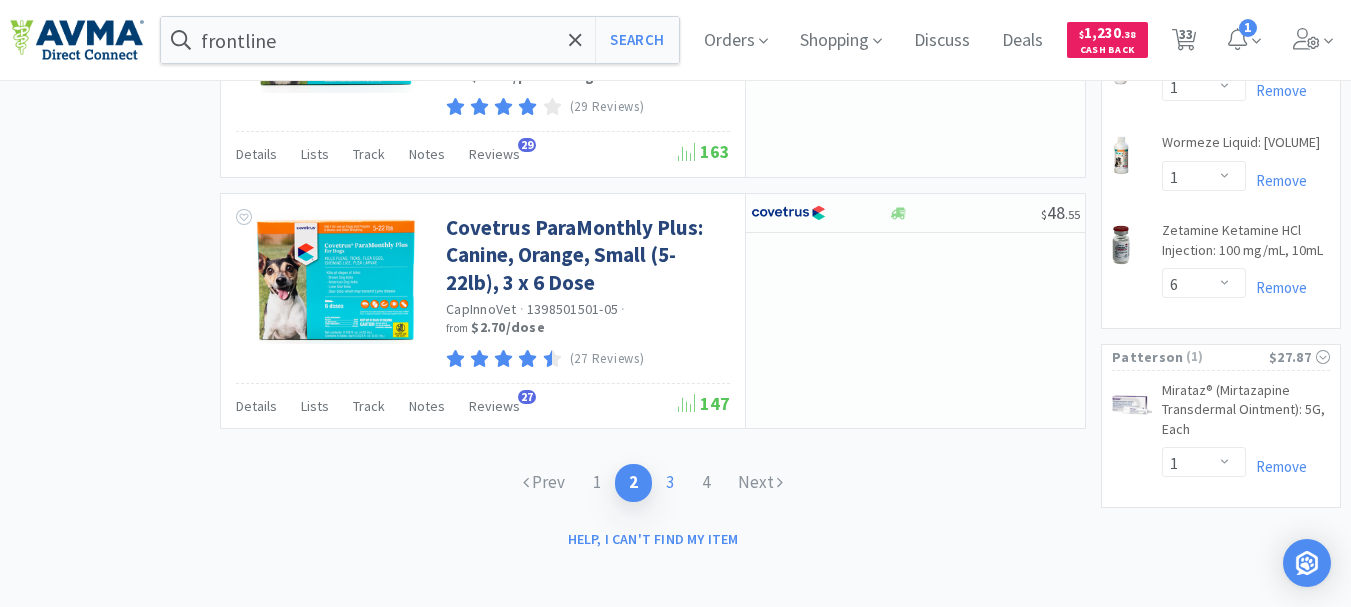 click on "3" at bounding box center [670, 482] 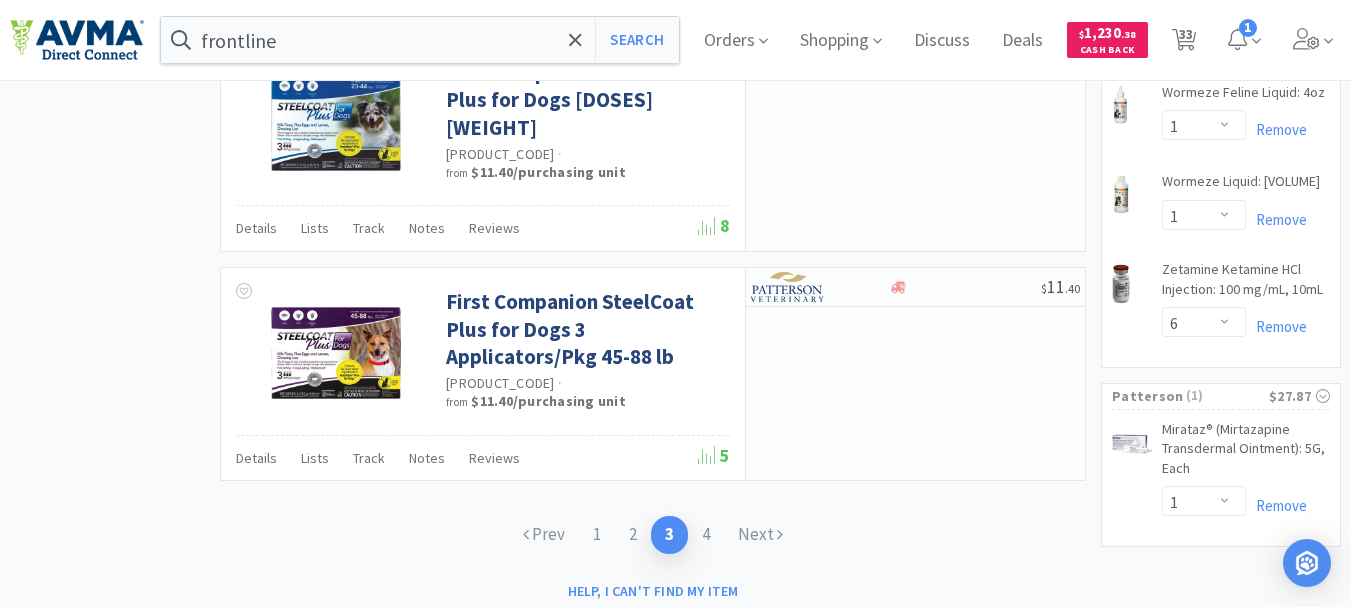 scroll, scrollTop: 3491, scrollLeft: 0, axis: vertical 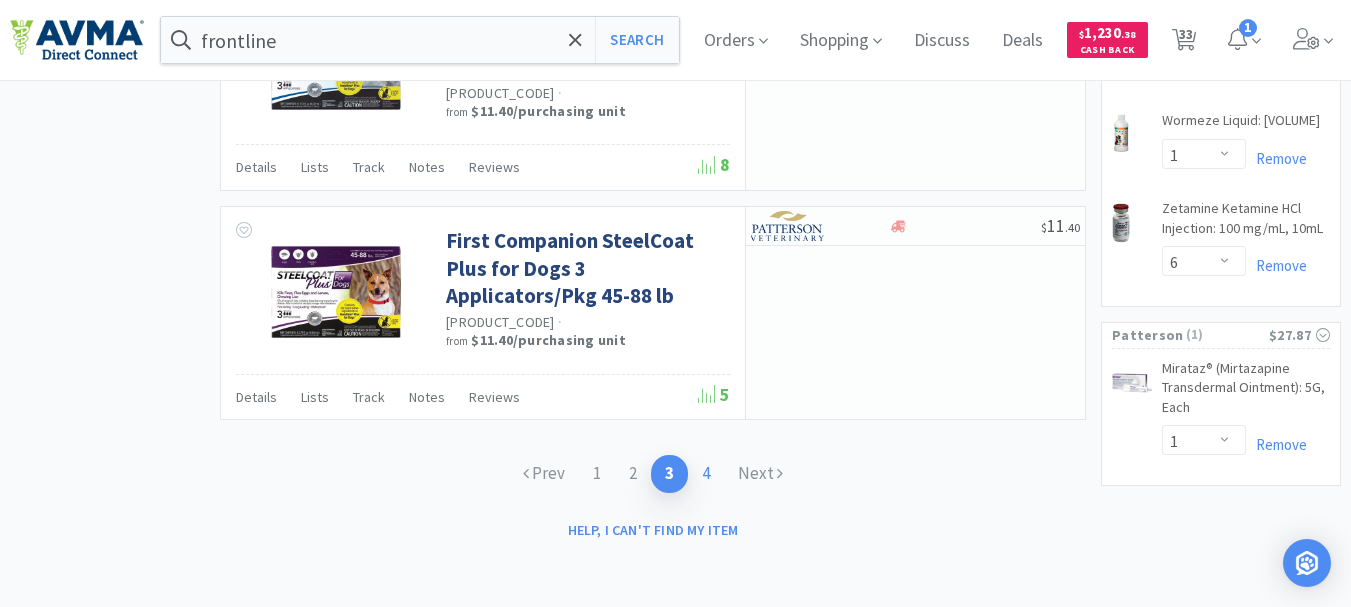click on "4" at bounding box center (706, 473) 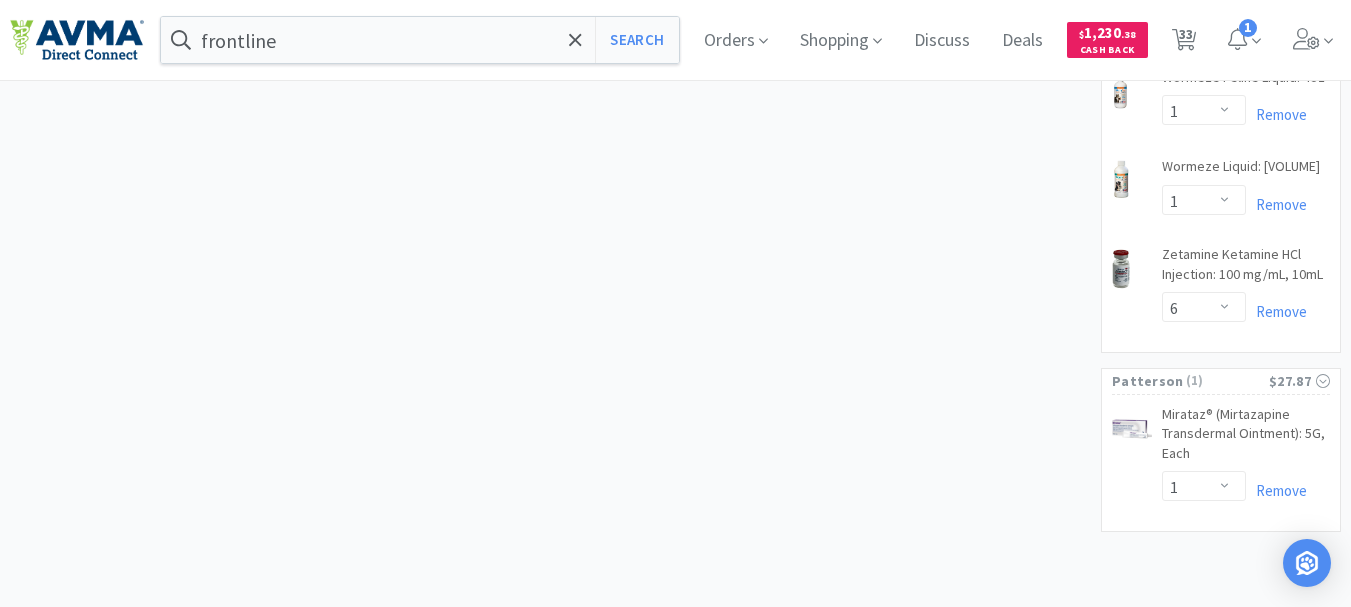 scroll, scrollTop: 0, scrollLeft: 0, axis: both 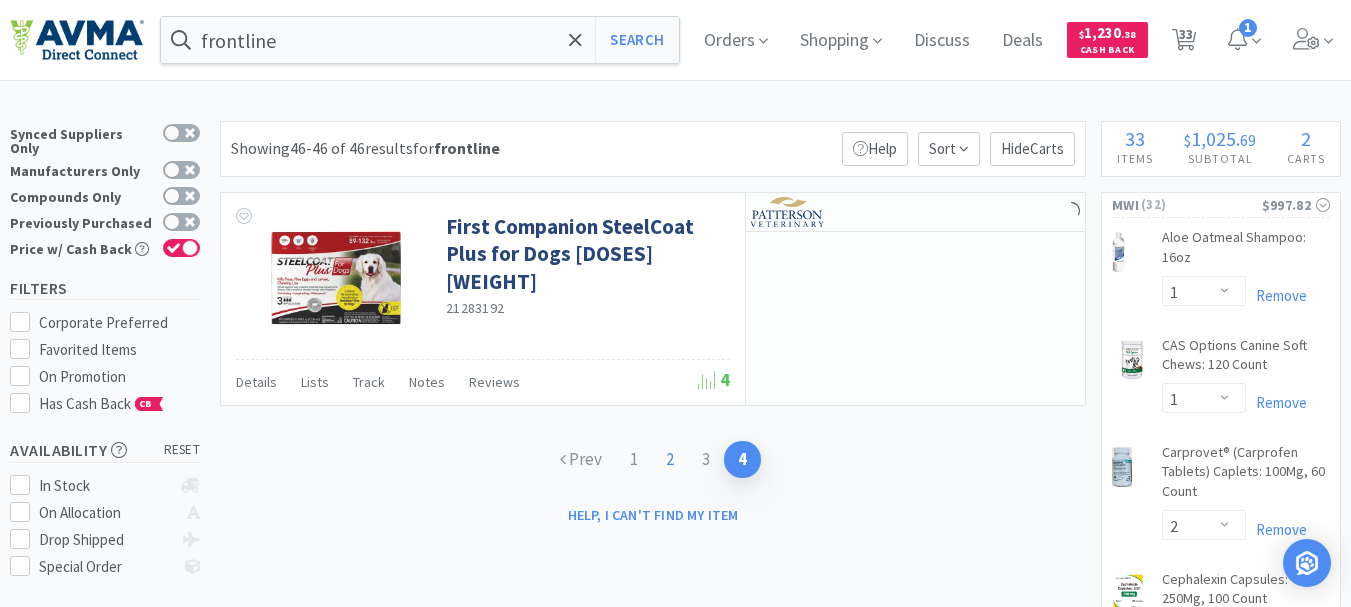 click on "2" at bounding box center (670, 459) 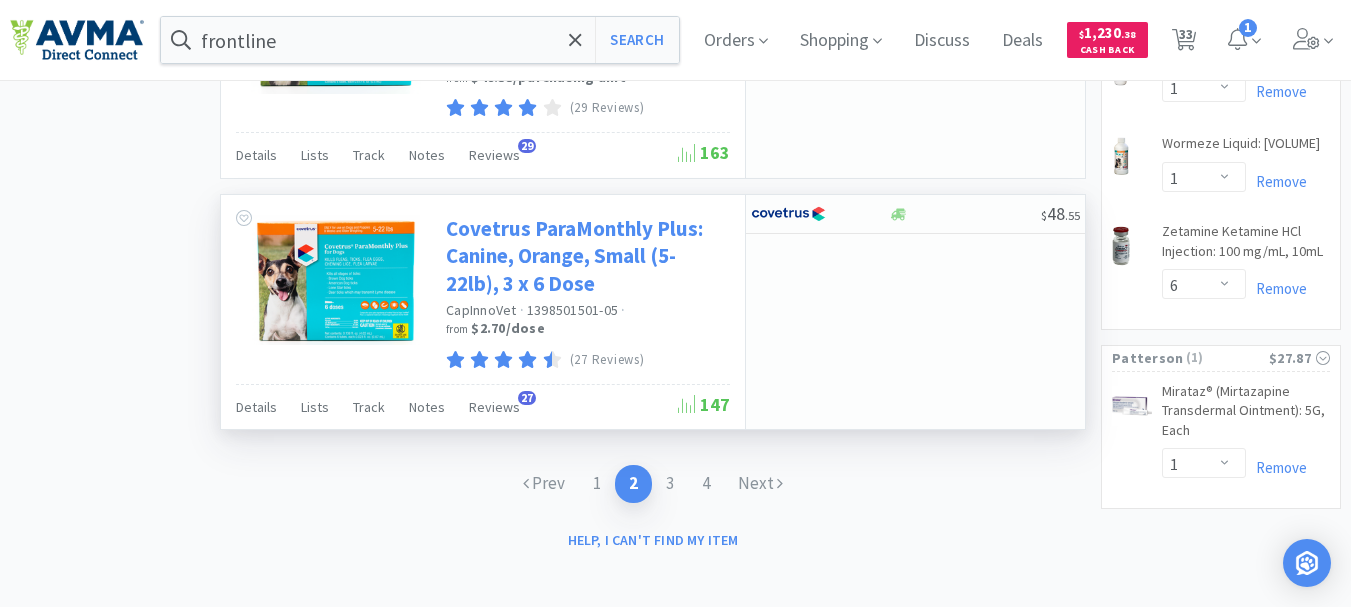 scroll, scrollTop: 3407, scrollLeft: 0, axis: vertical 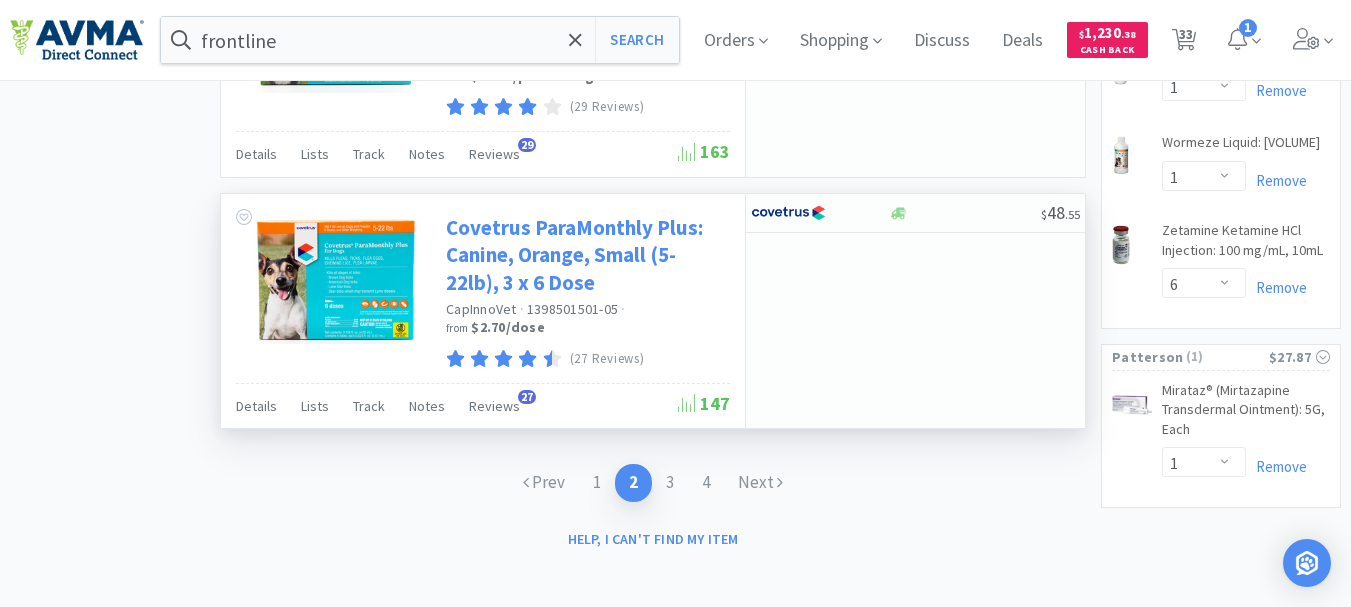 click on "Covetrus ParaMonthly Plus: Canine, Orange, Small (5-22lb), 3 x 6 Dose" at bounding box center [585, 255] 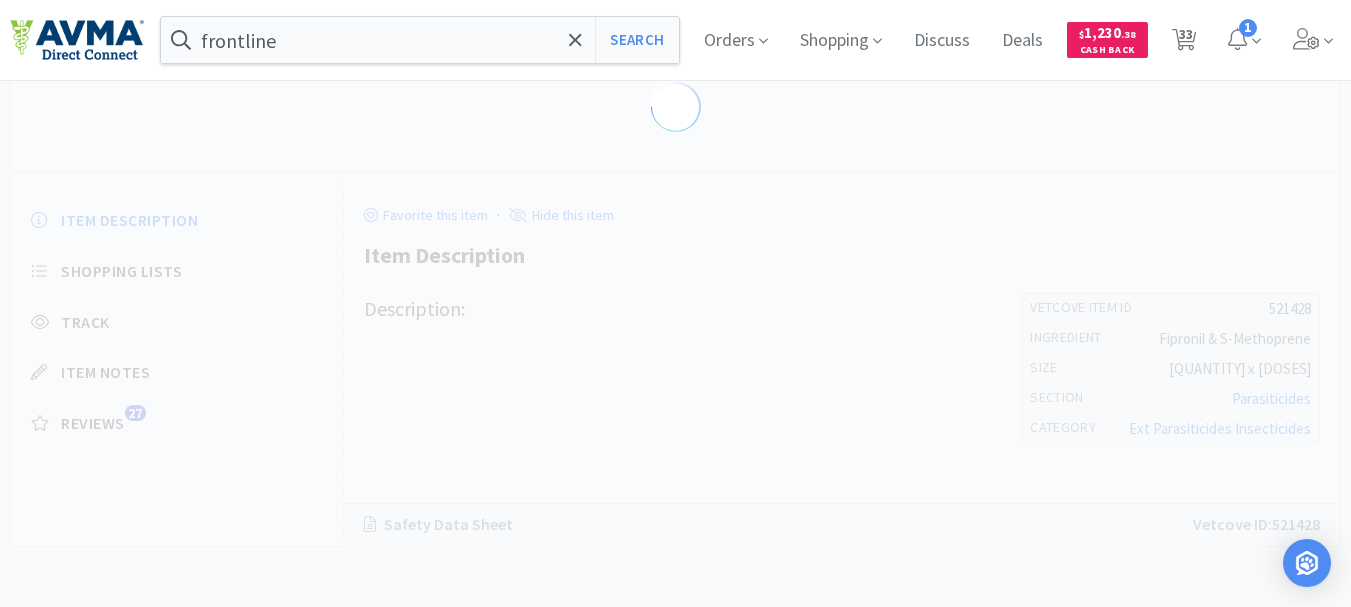 scroll, scrollTop: 0, scrollLeft: 0, axis: both 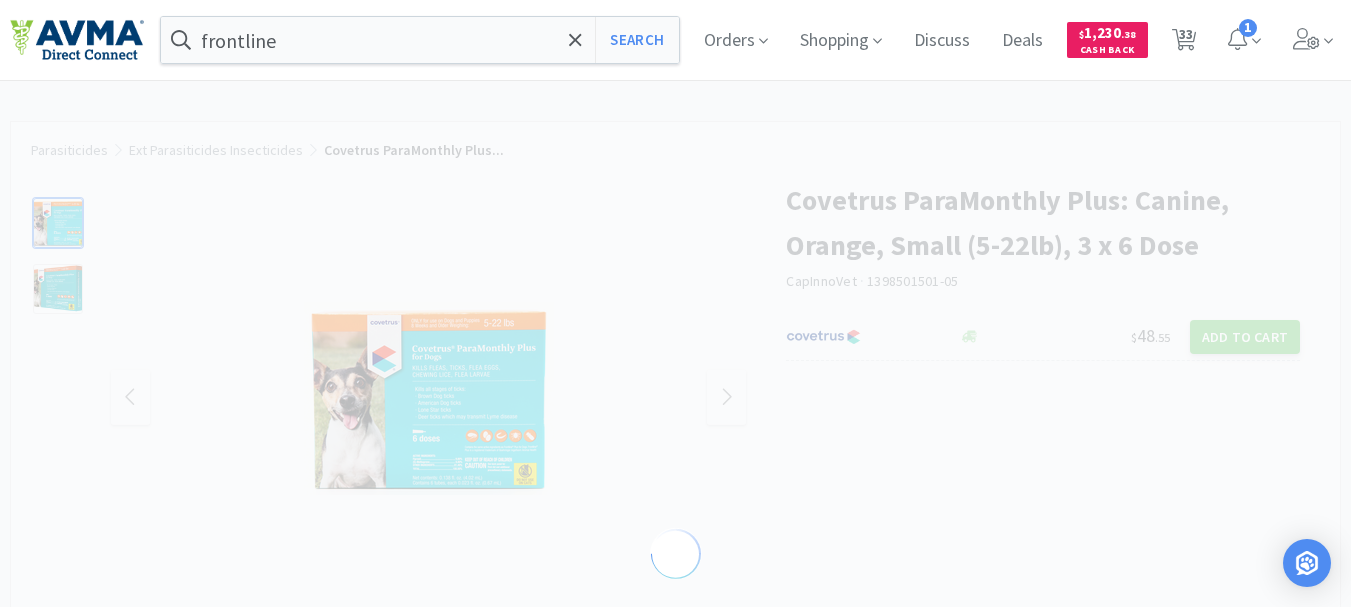 select on "521428" 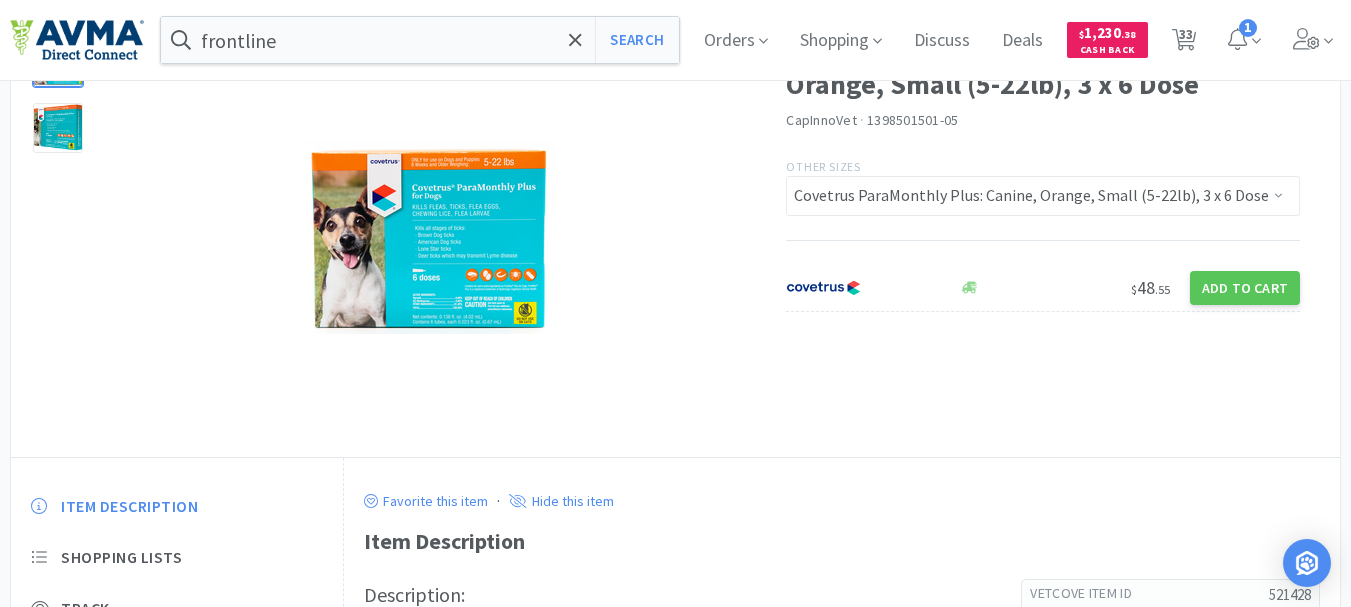scroll, scrollTop: 0, scrollLeft: 0, axis: both 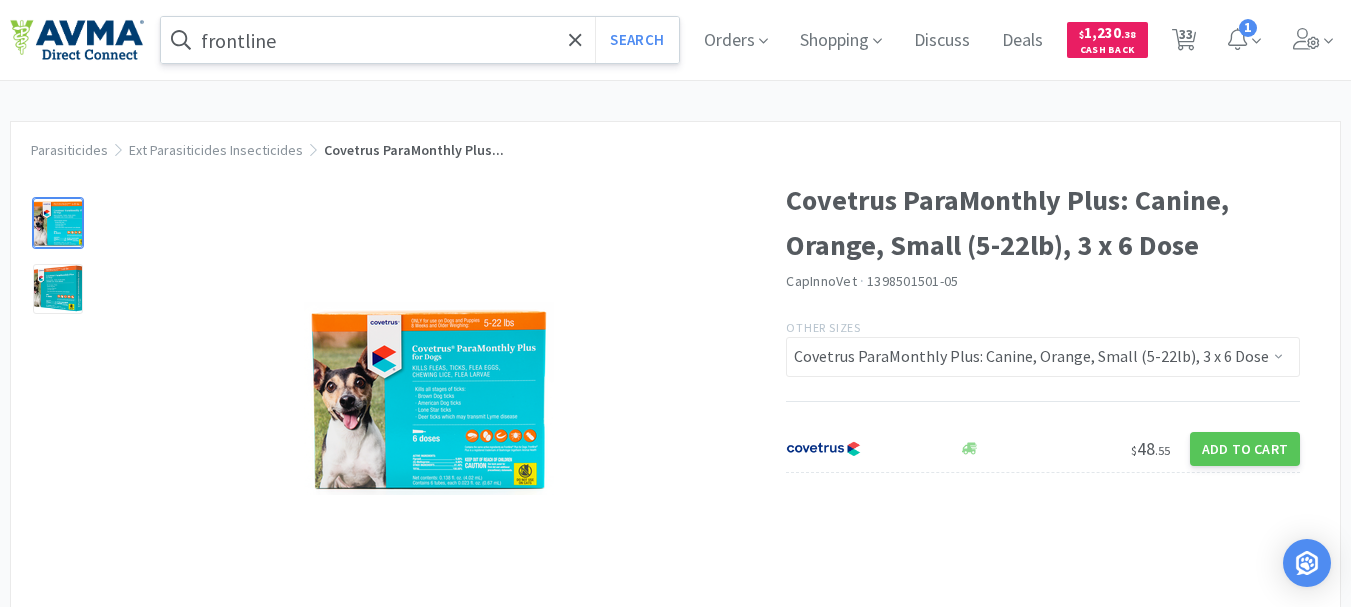 click on "frontline" at bounding box center [420, 40] 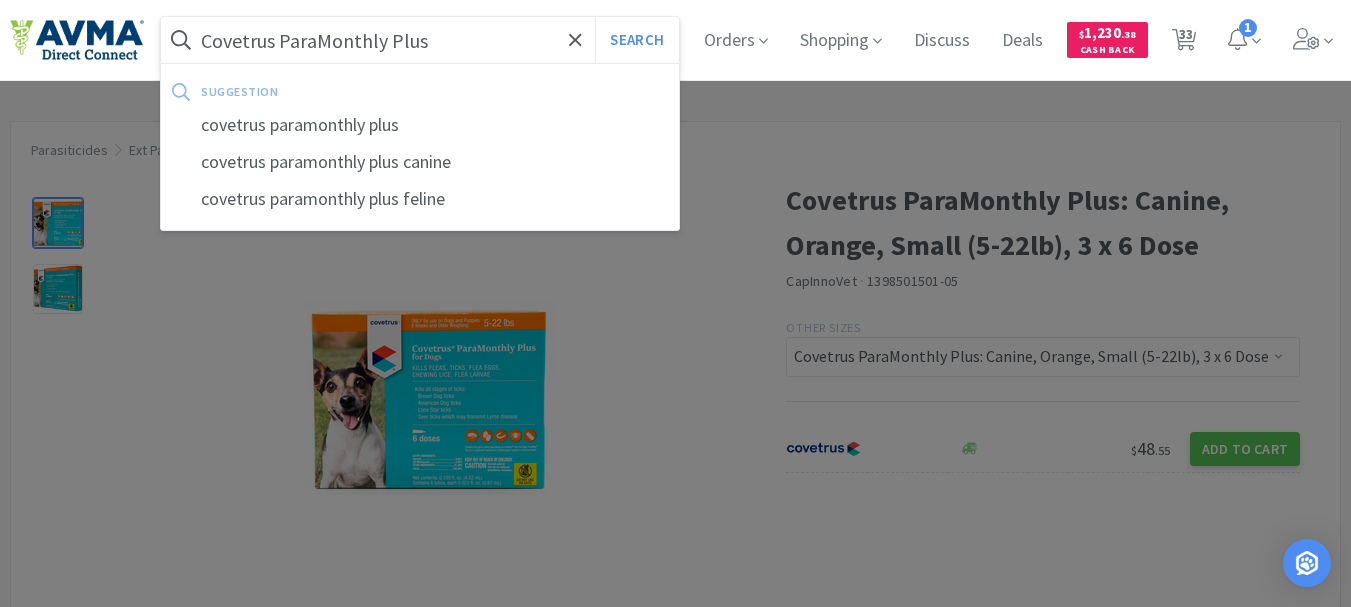type on "Covetrus ParaMonthly Plus" 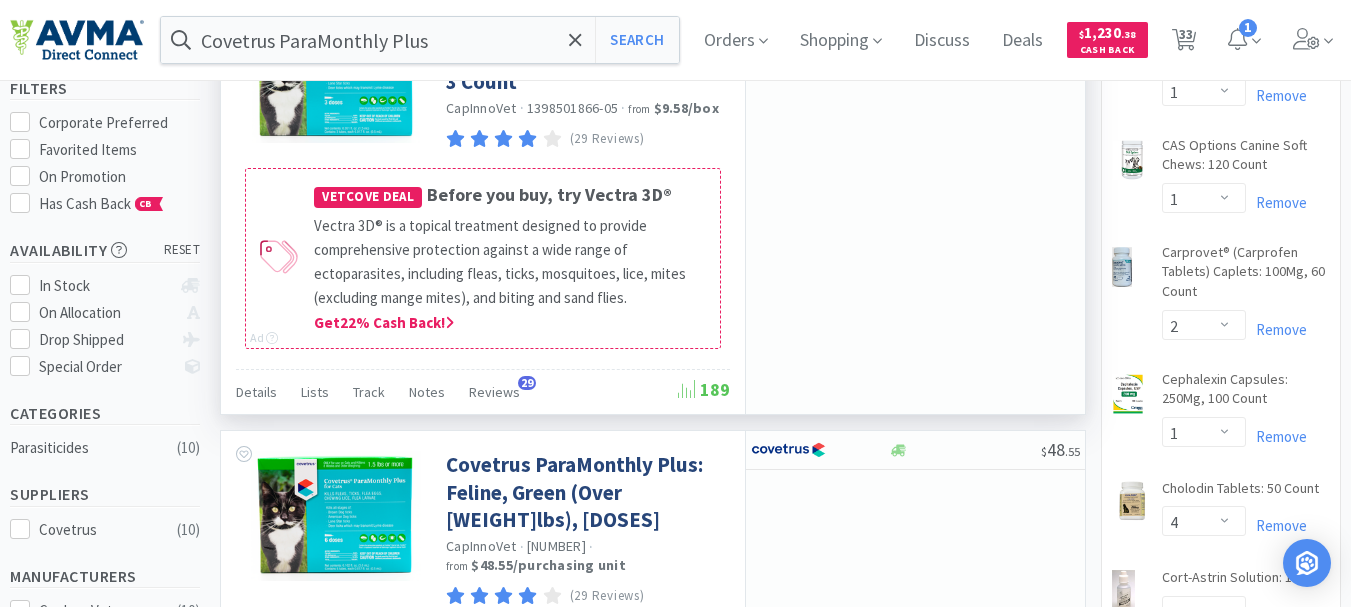 scroll, scrollTop: 0, scrollLeft: 0, axis: both 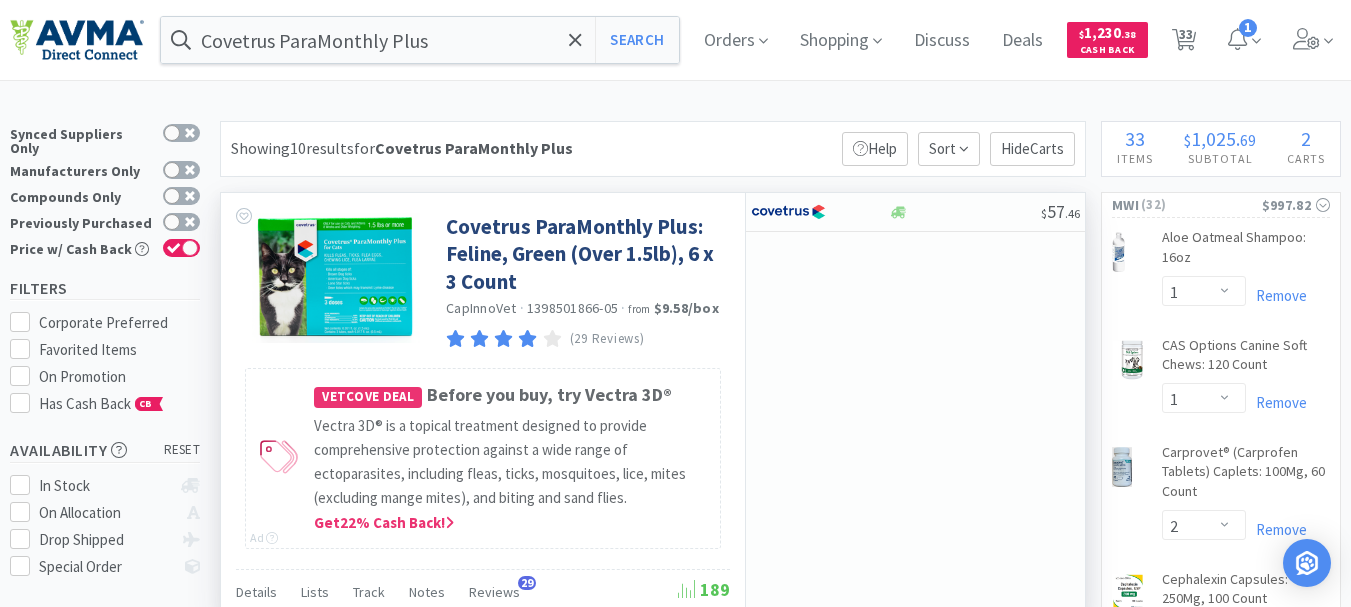 click on "$ 57 . 46" at bounding box center [915, 403] 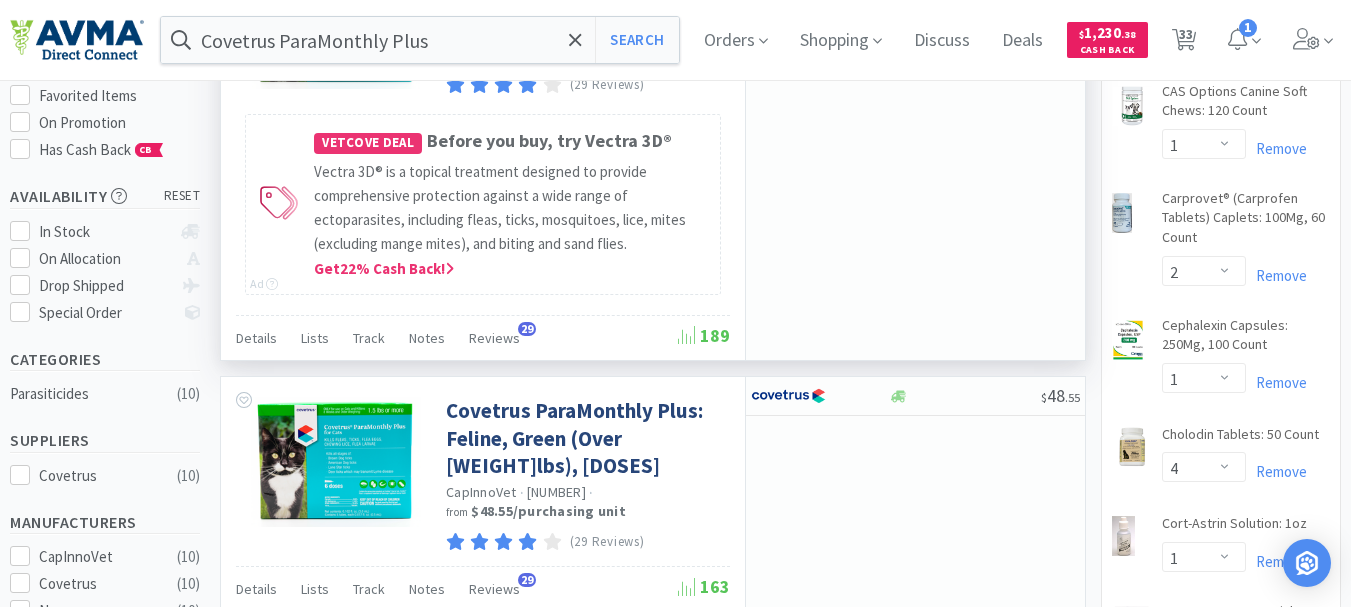 scroll, scrollTop: 300, scrollLeft: 0, axis: vertical 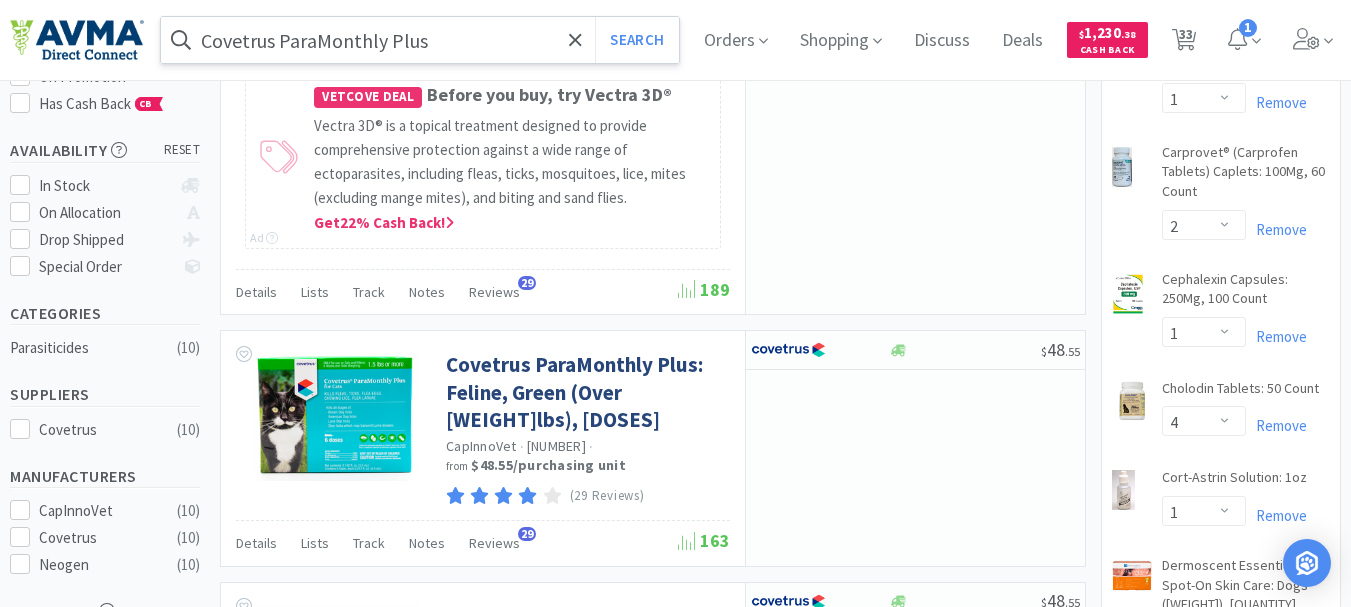 click on "Covetrus ParaMonthly Plus" at bounding box center [420, 40] 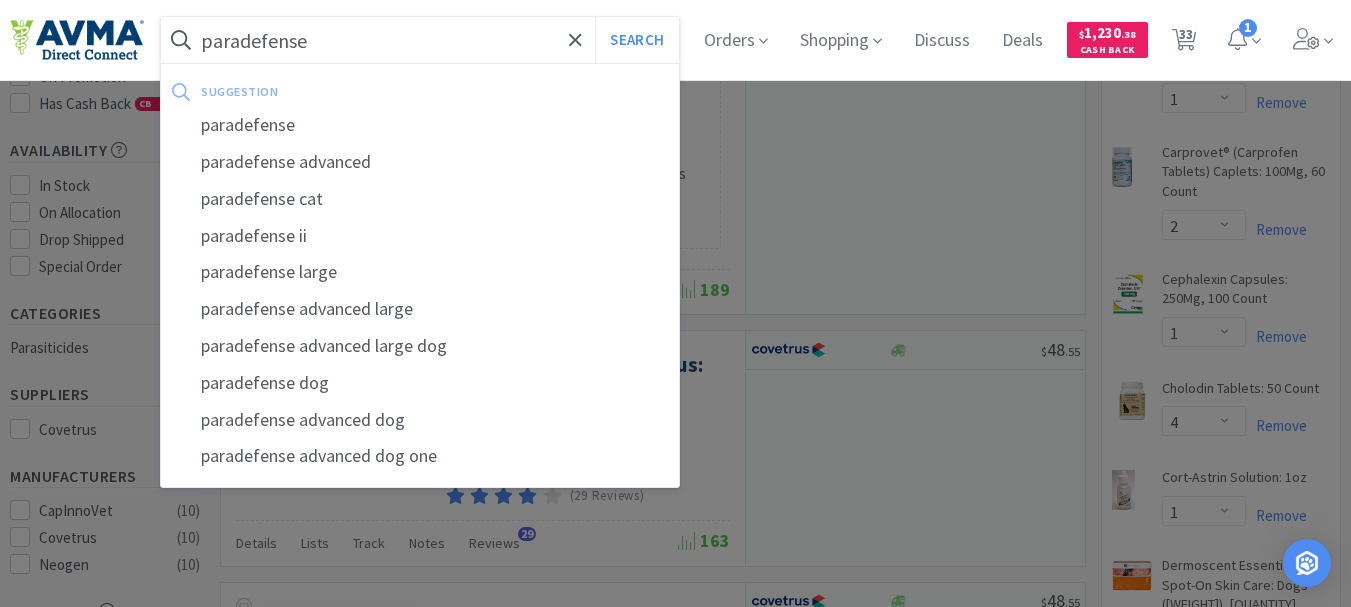 click on "Search" at bounding box center (636, 40) 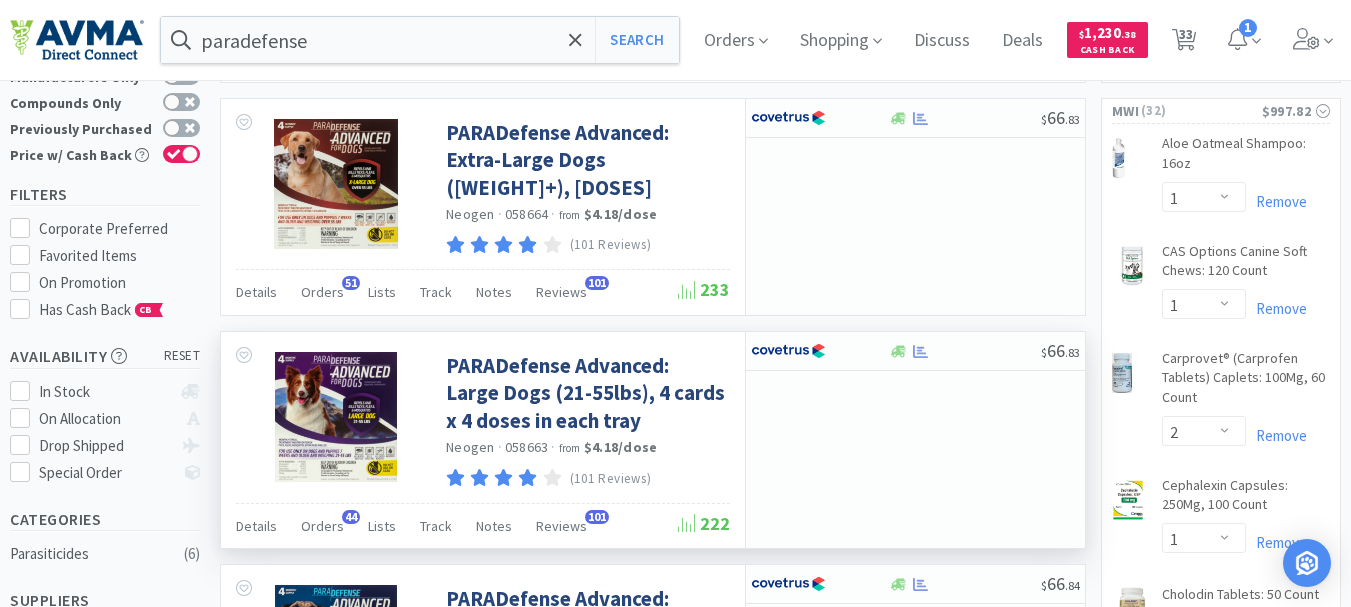 scroll, scrollTop: 0, scrollLeft: 0, axis: both 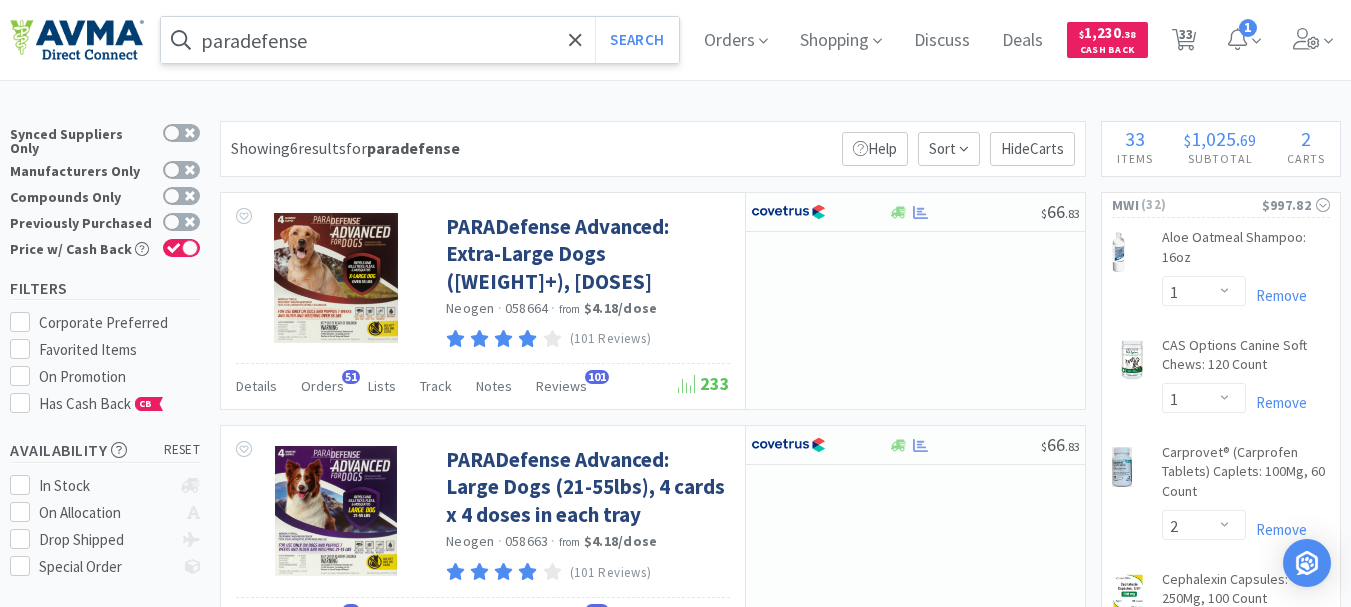 click on "paradefense" at bounding box center [420, 40] 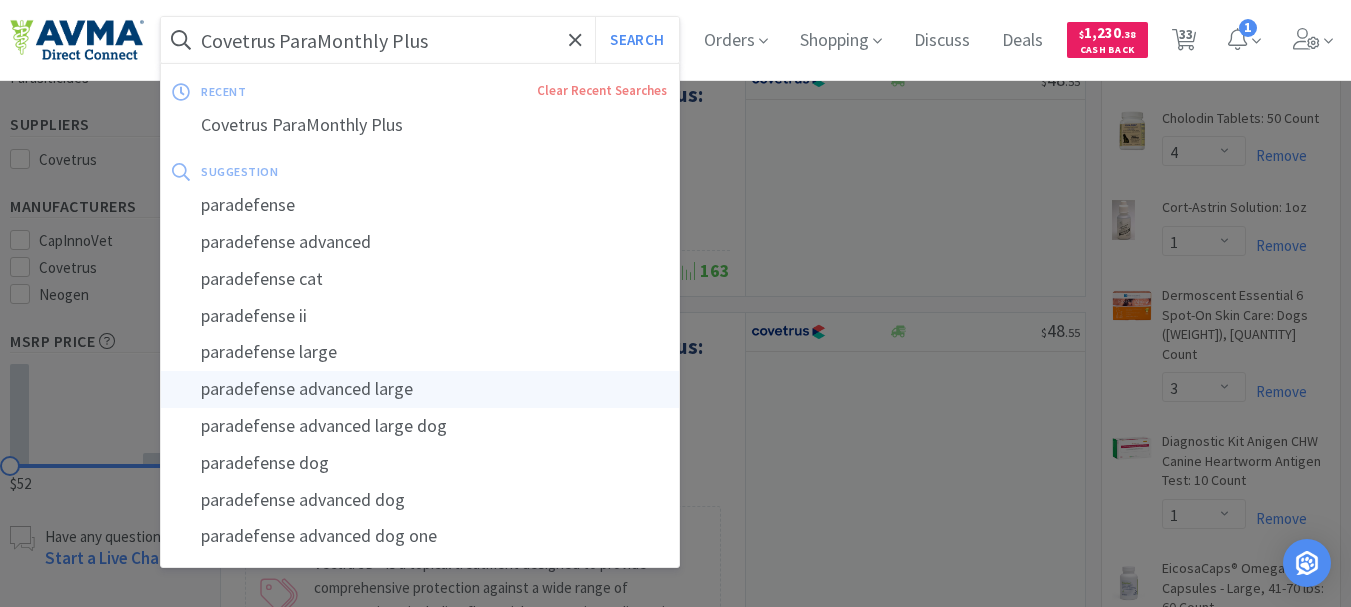 scroll, scrollTop: 600, scrollLeft: 0, axis: vertical 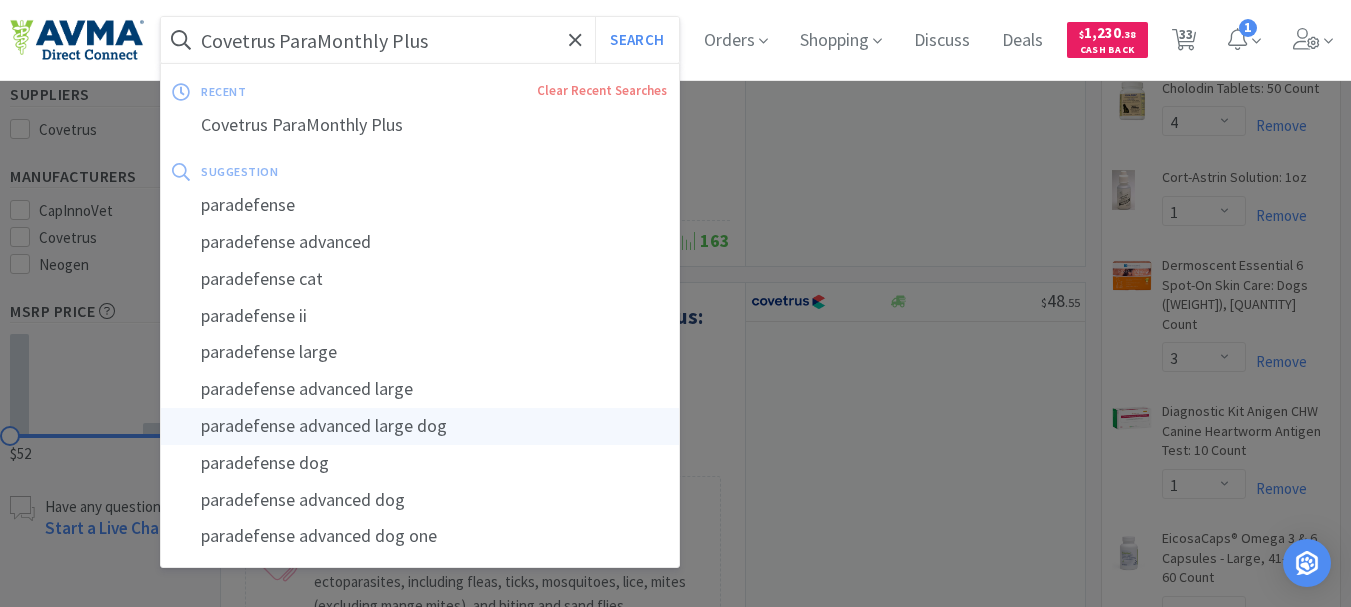 click on "paradefense advanced large dog" at bounding box center (420, 426) 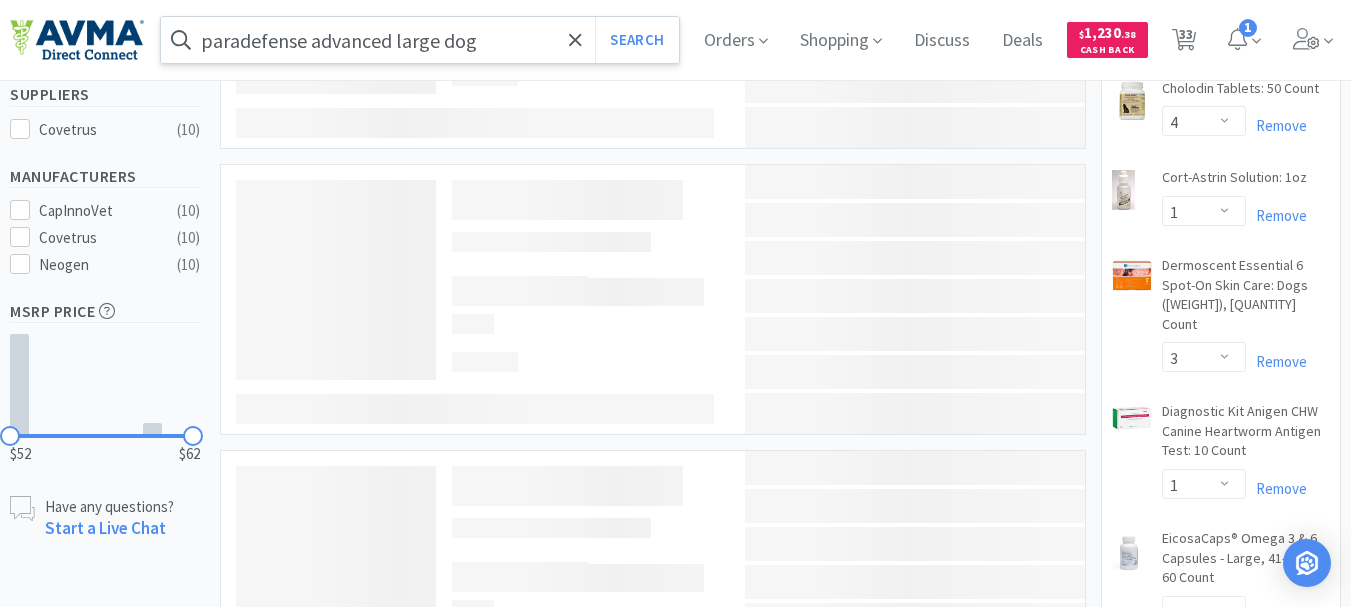 scroll, scrollTop: 0, scrollLeft: 0, axis: both 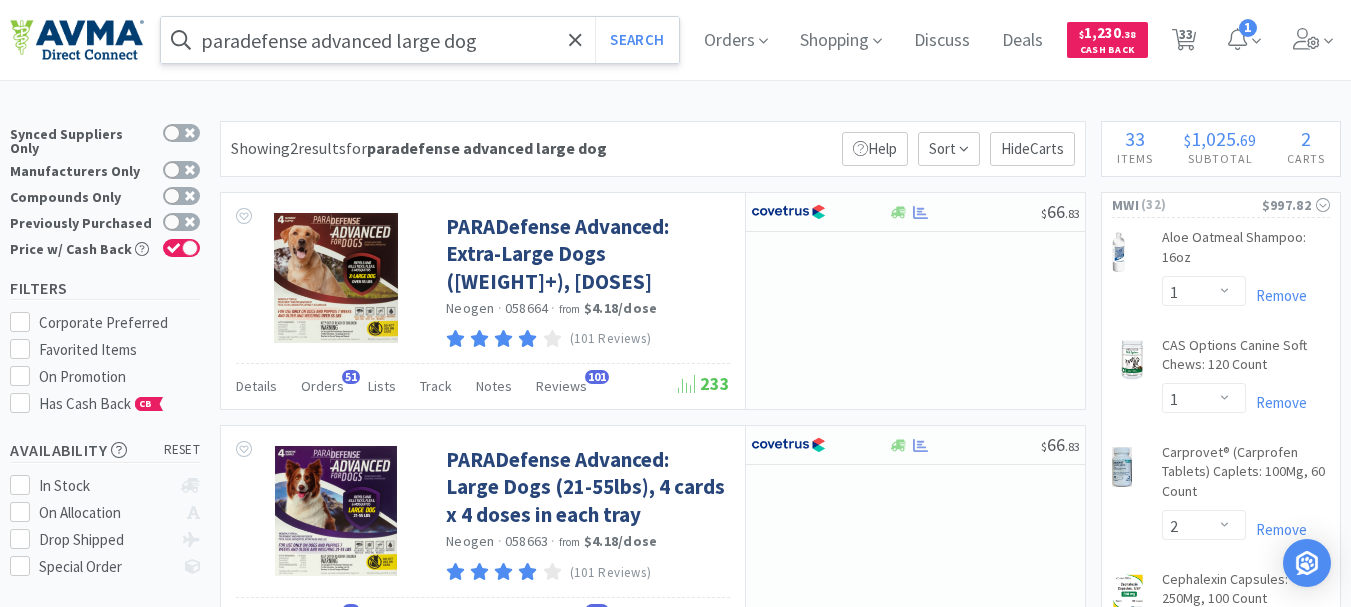 click on "paradefense advanced large dog" at bounding box center [420, 40] 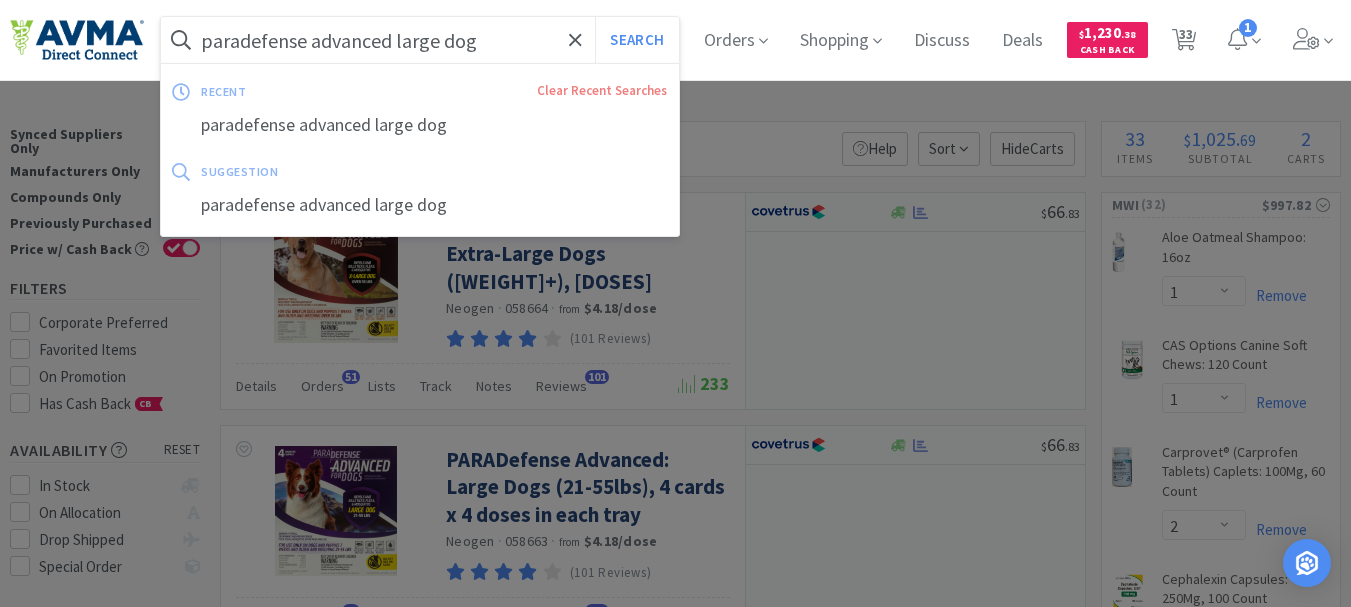 click on "paradefense advanced large dog" at bounding box center (420, 40) 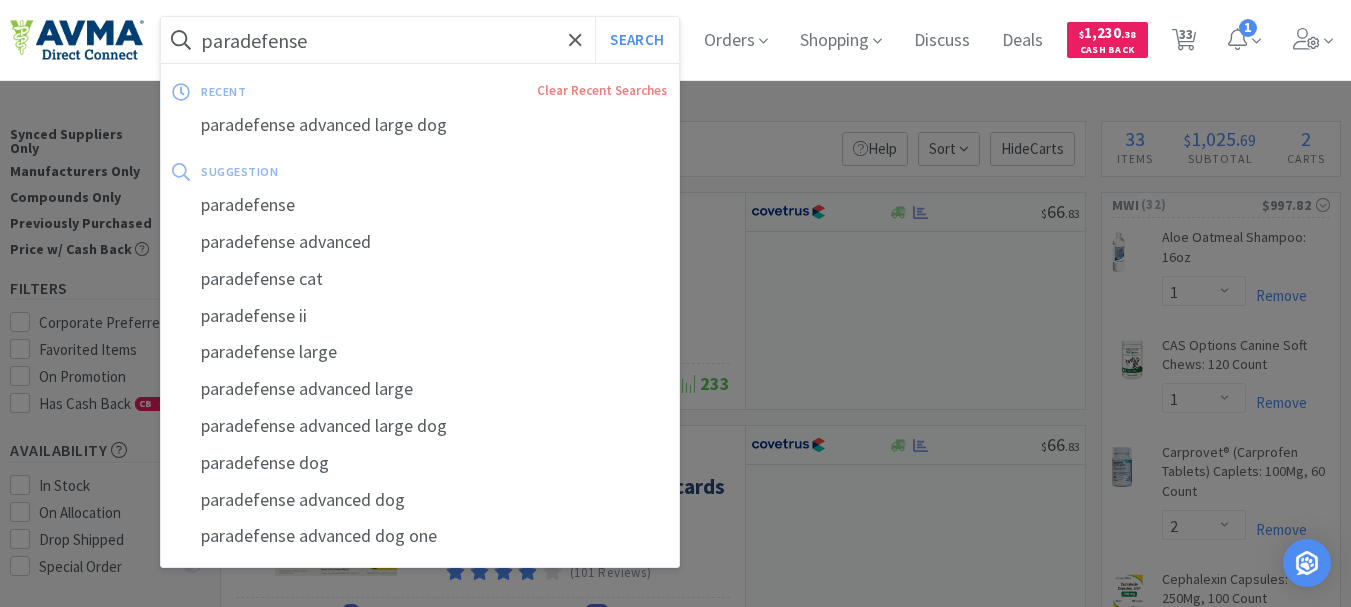 click on "Search" at bounding box center (636, 40) 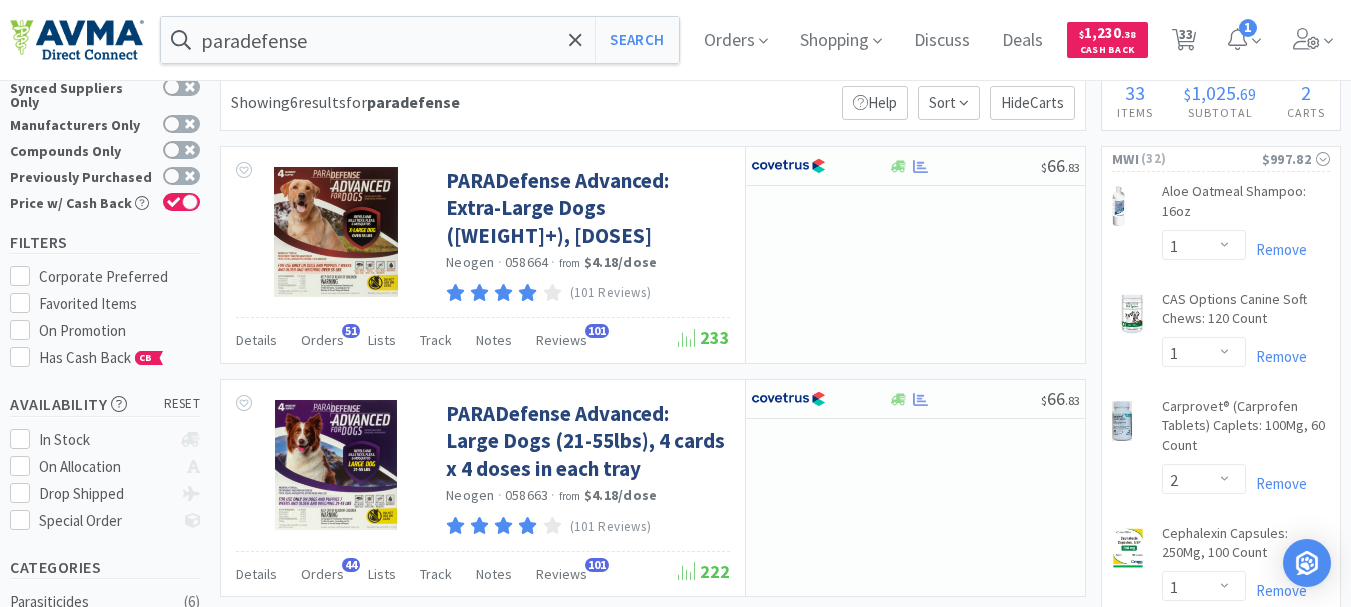 scroll, scrollTop: 0, scrollLeft: 0, axis: both 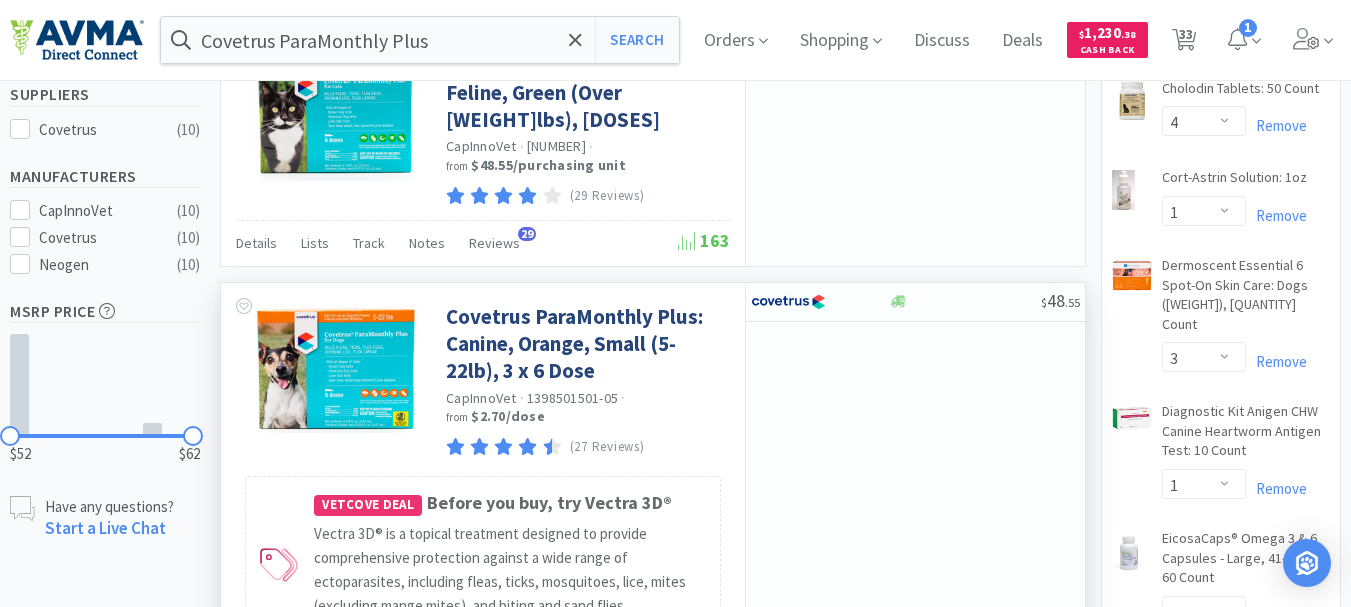 click on "[BRAND] · [ID] · from     [PRICE] / dose" at bounding box center [585, 409] 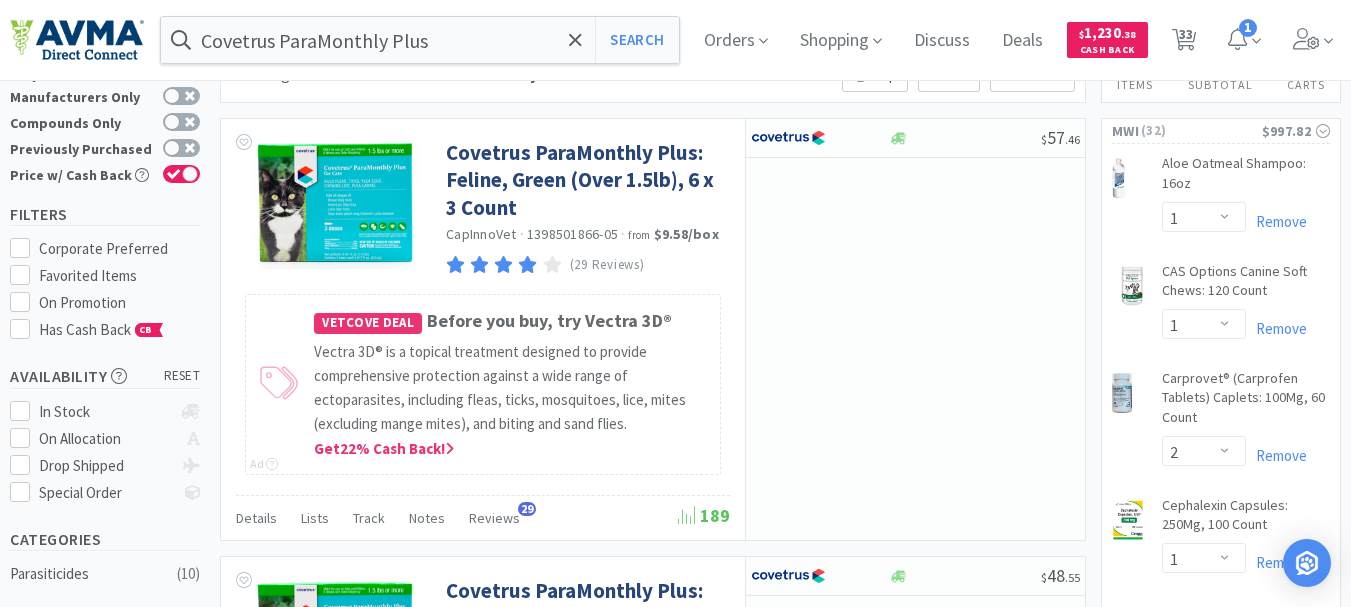 scroll, scrollTop: 0, scrollLeft: 0, axis: both 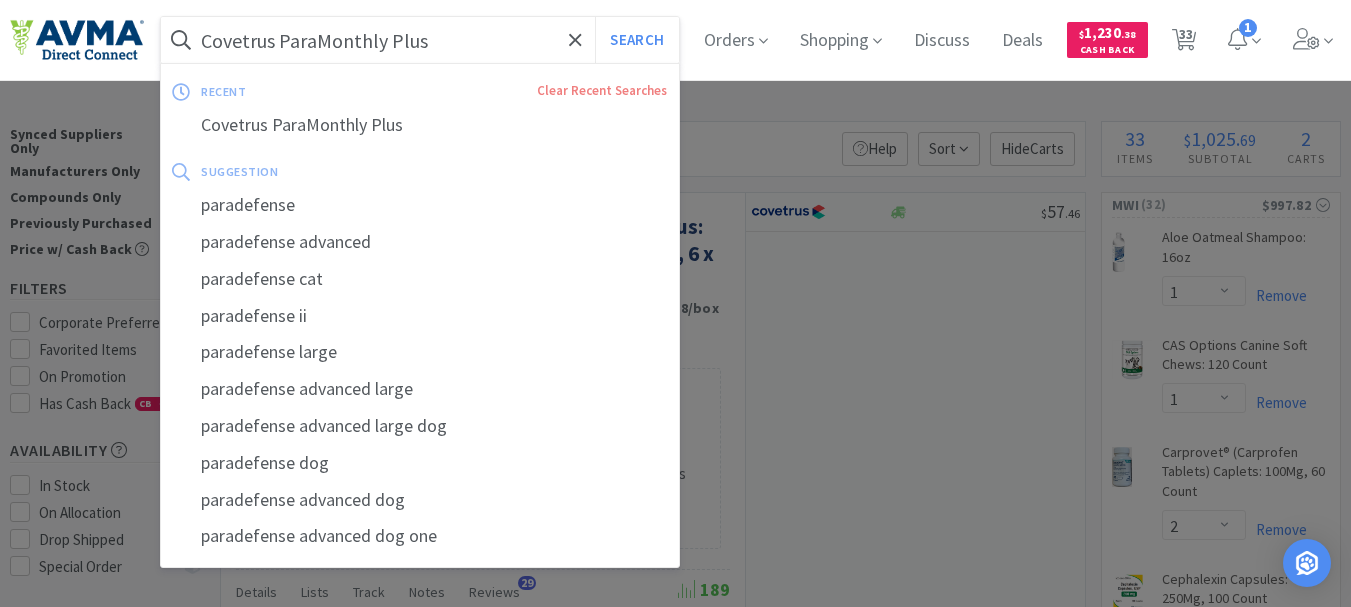 click on "Covetrus ParaMonthly Plus" at bounding box center (420, 40) 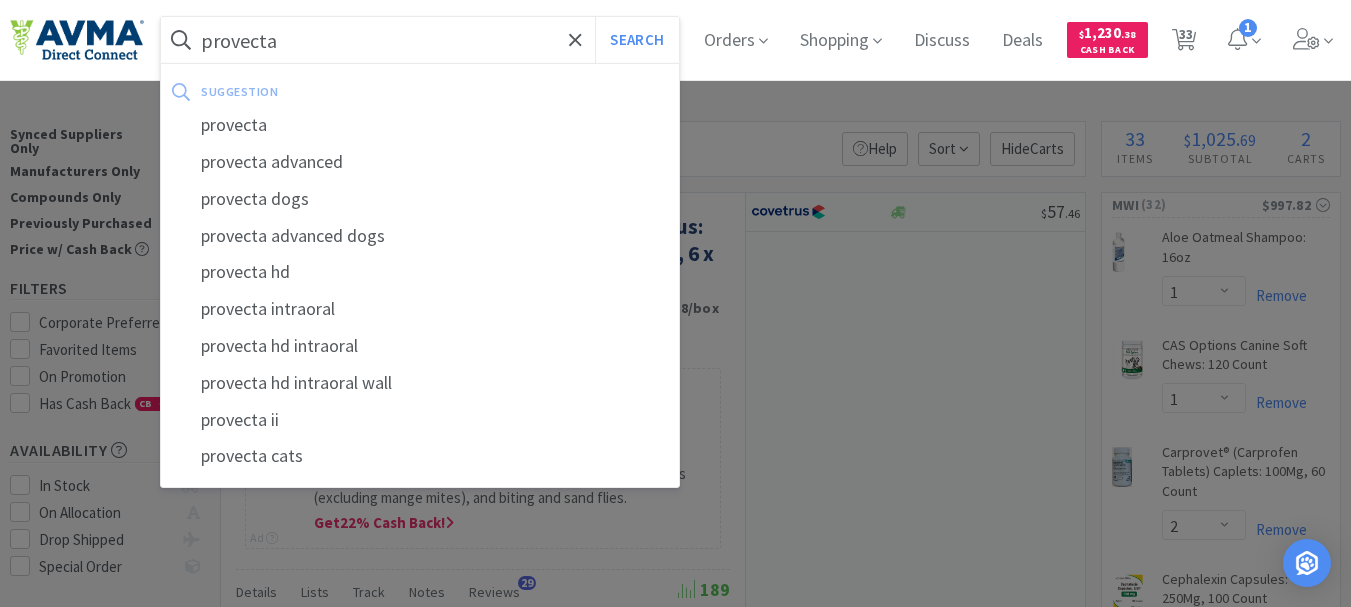 click on "Search" at bounding box center [636, 40] 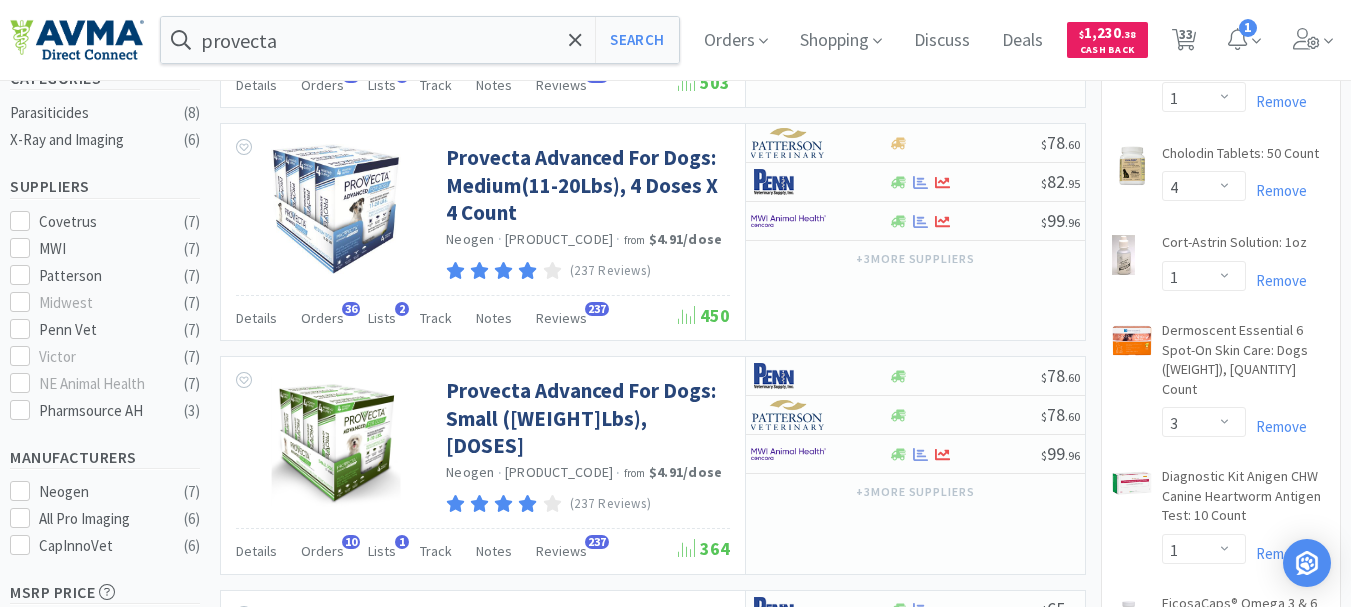 scroll, scrollTop: 500, scrollLeft: 0, axis: vertical 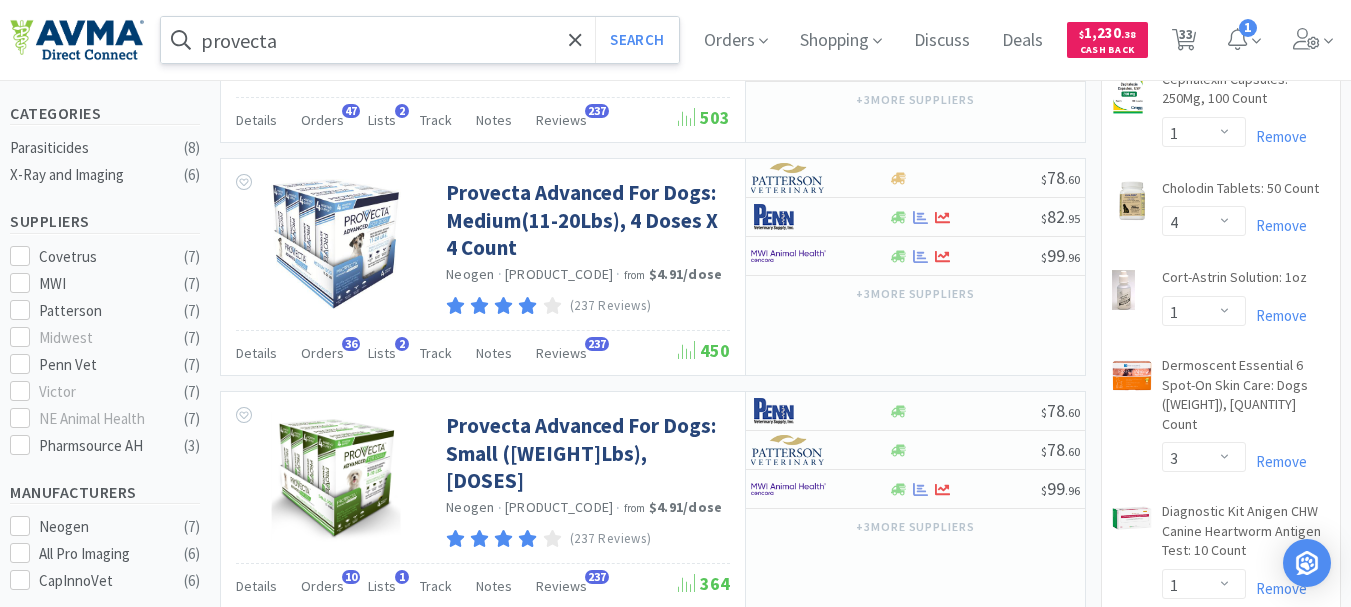 click on "provecta" at bounding box center (420, 40) 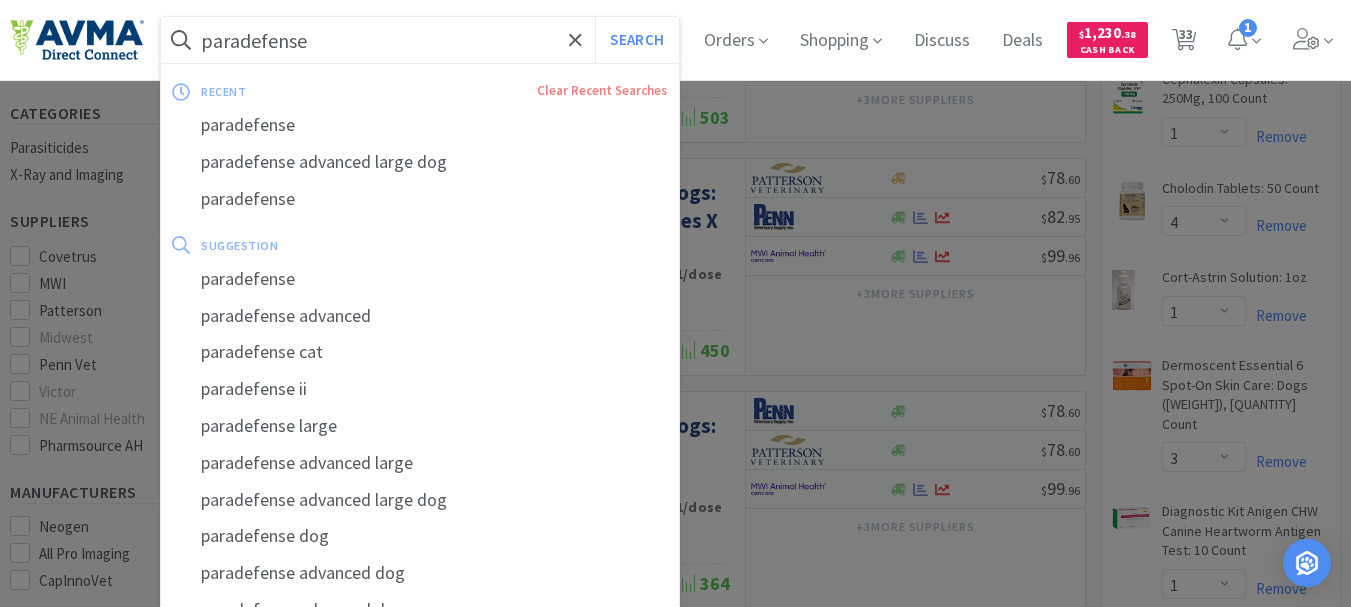 click on "Search" at bounding box center [636, 40] 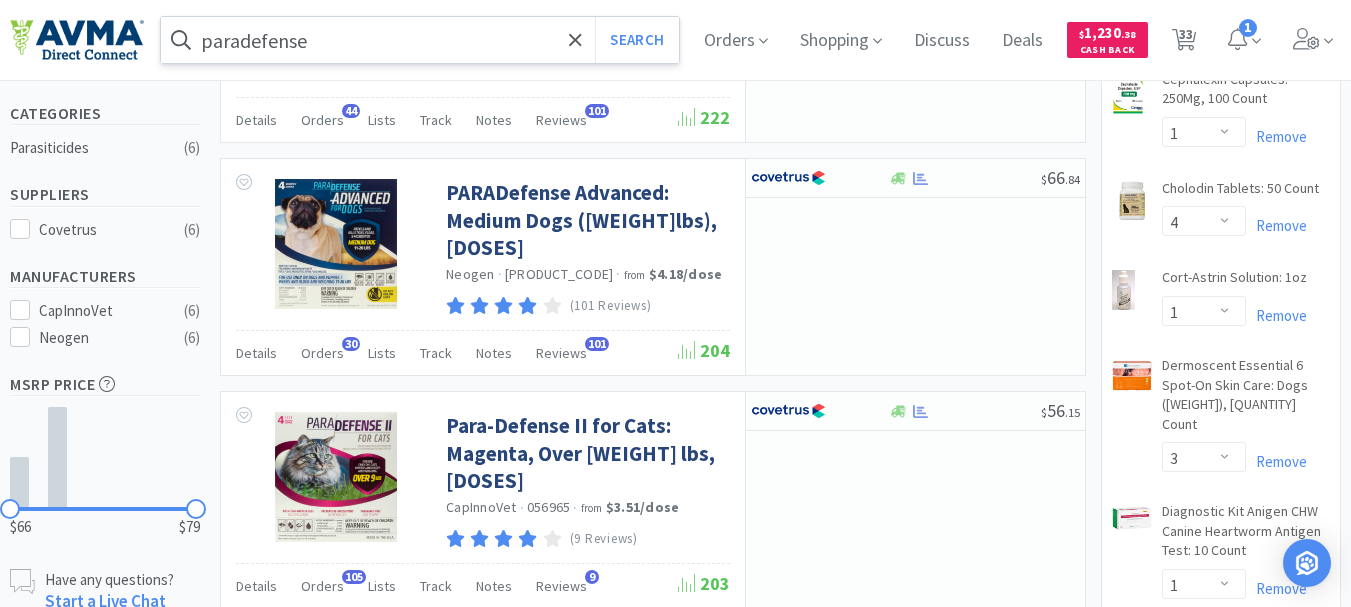 scroll, scrollTop: 0, scrollLeft: 0, axis: both 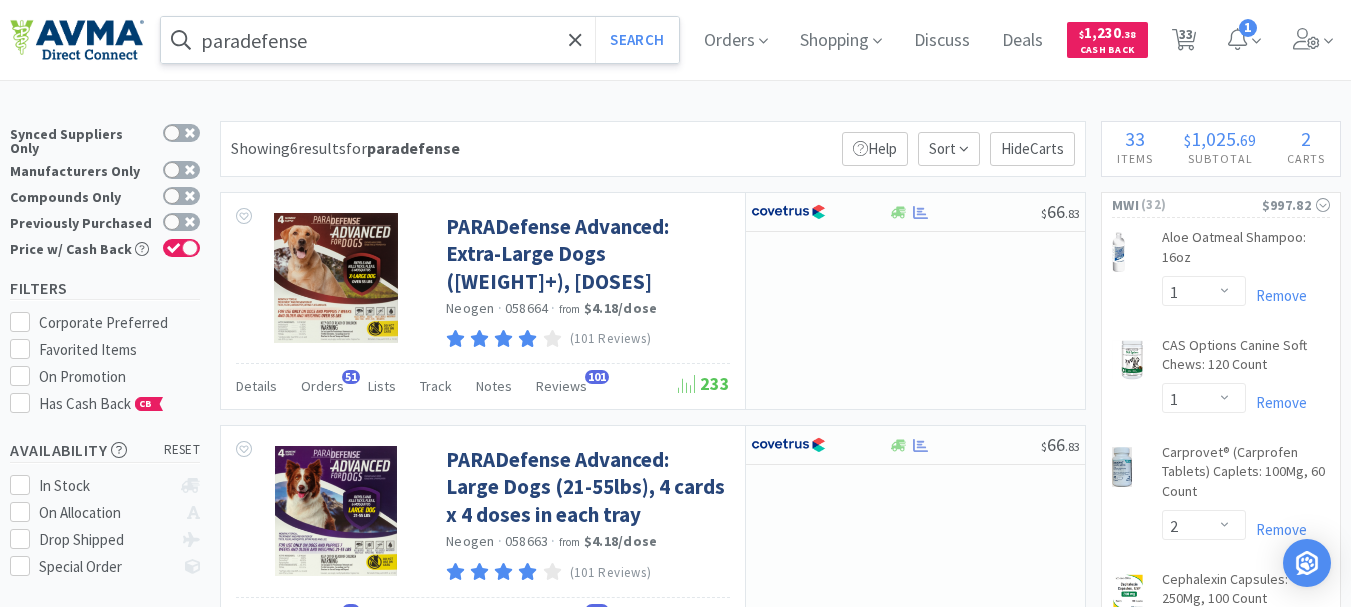click on "paradefense" at bounding box center (420, 40) 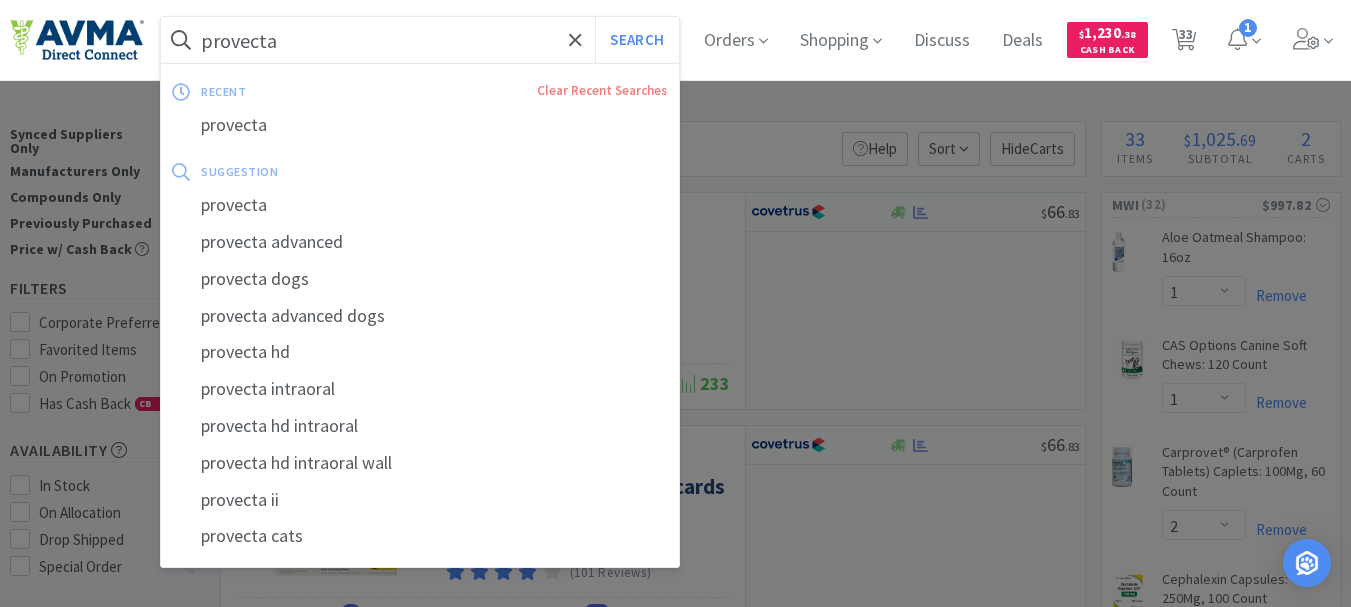 type on "provecta" 